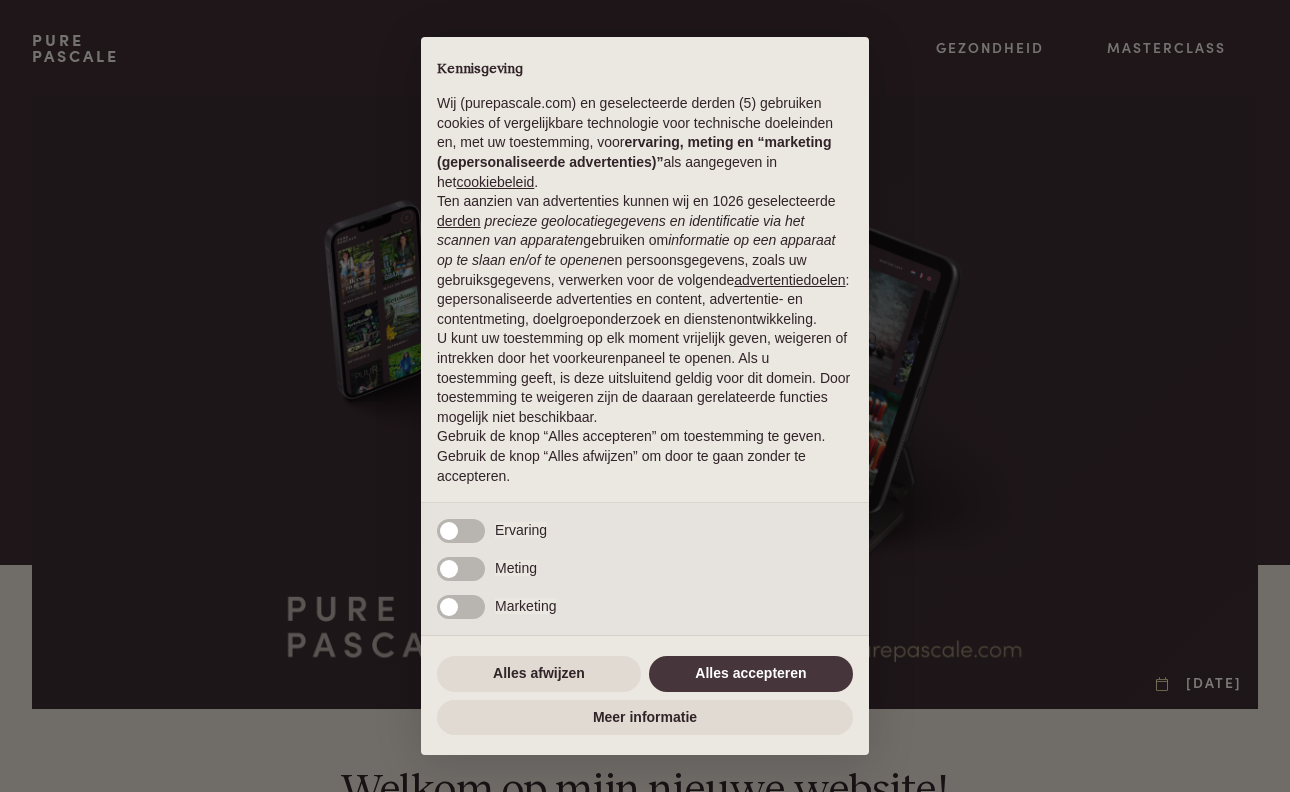 scroll, scrollTop: 0, scrollLeft: 0, axis: both 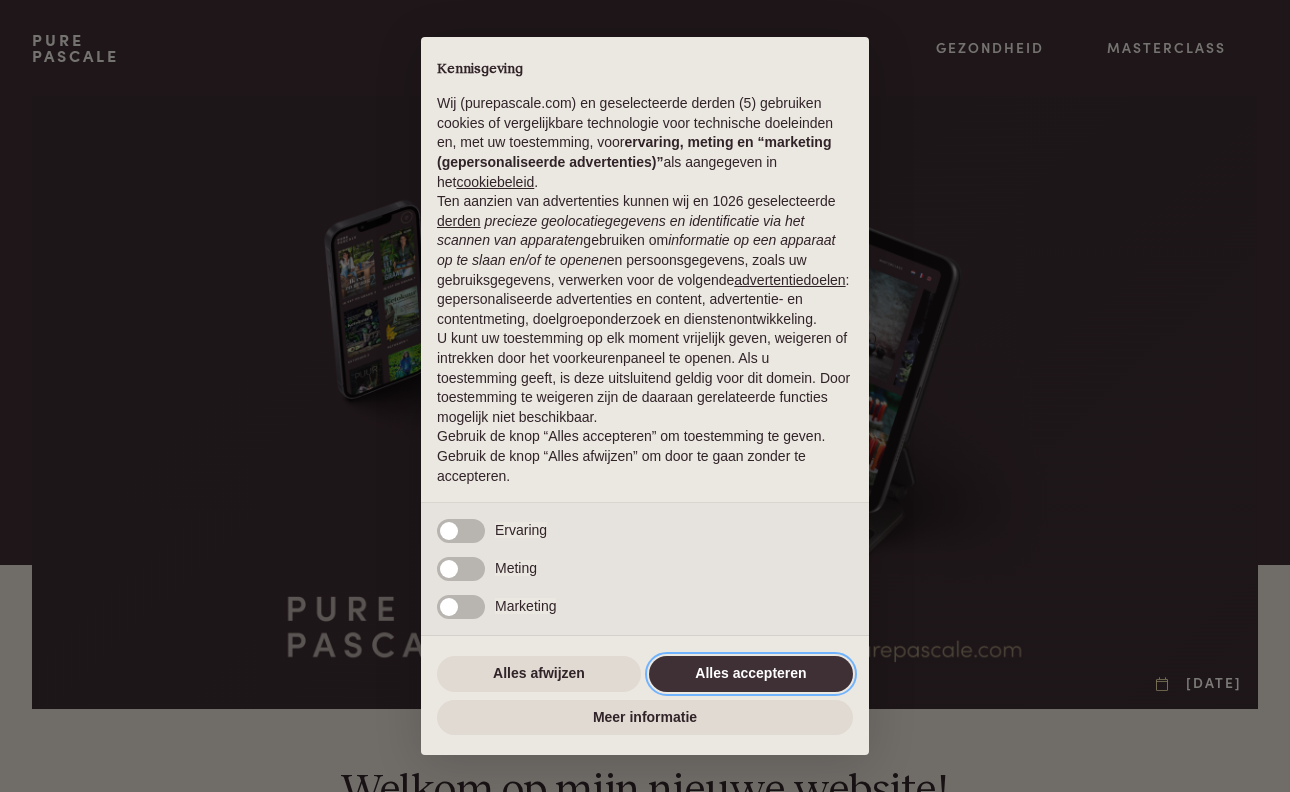 click on "Alles accepteren" at bounding box center [751, 674] 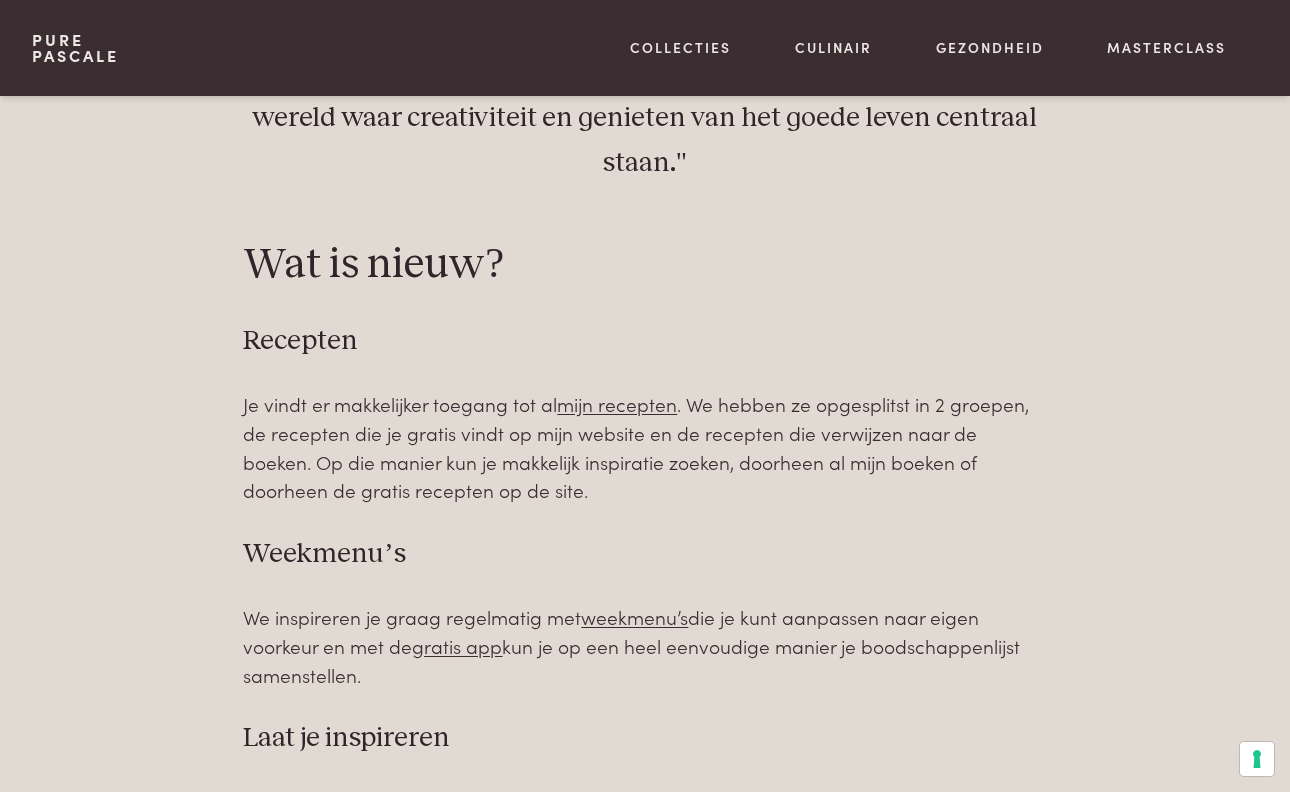 scroll, scrollTop: 1002, scrollLeft: 0, axis: vertical 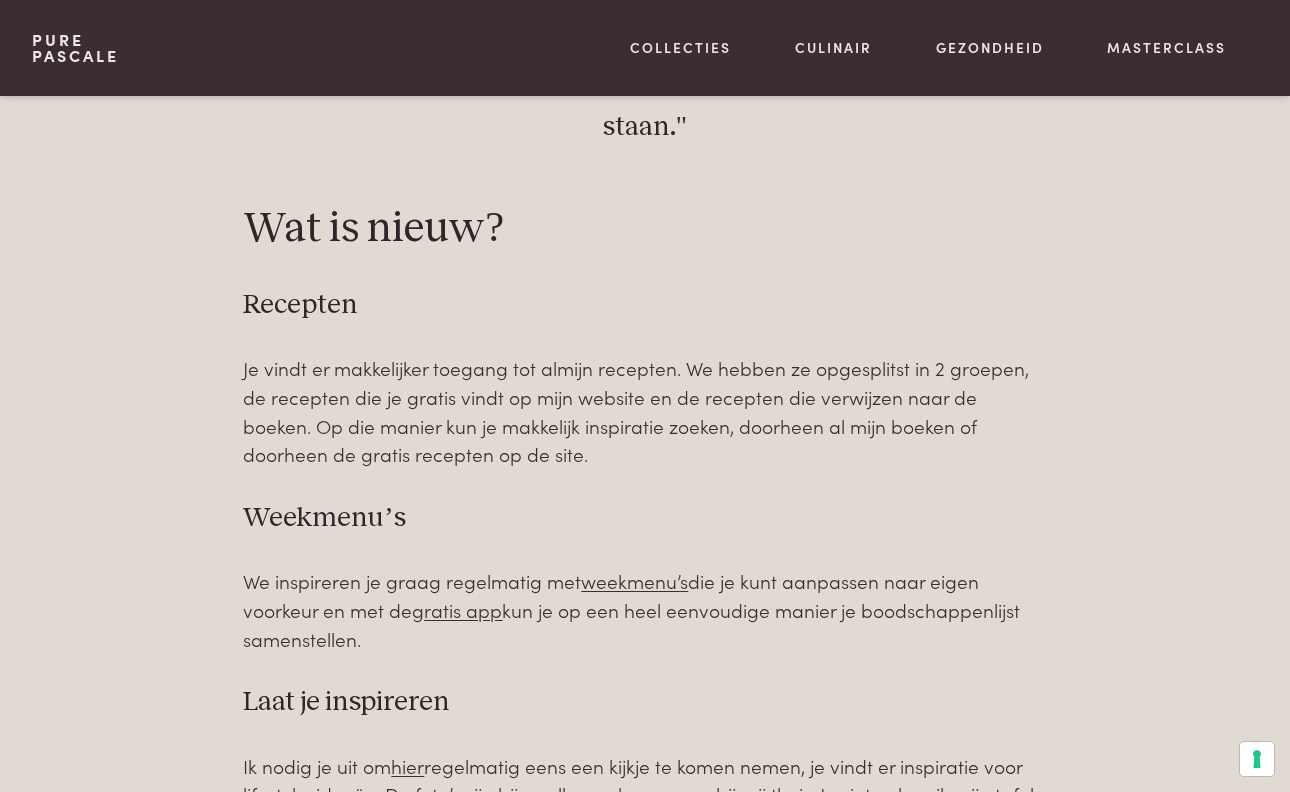 click on "mijn recepten" at bounding box center [617, 367] 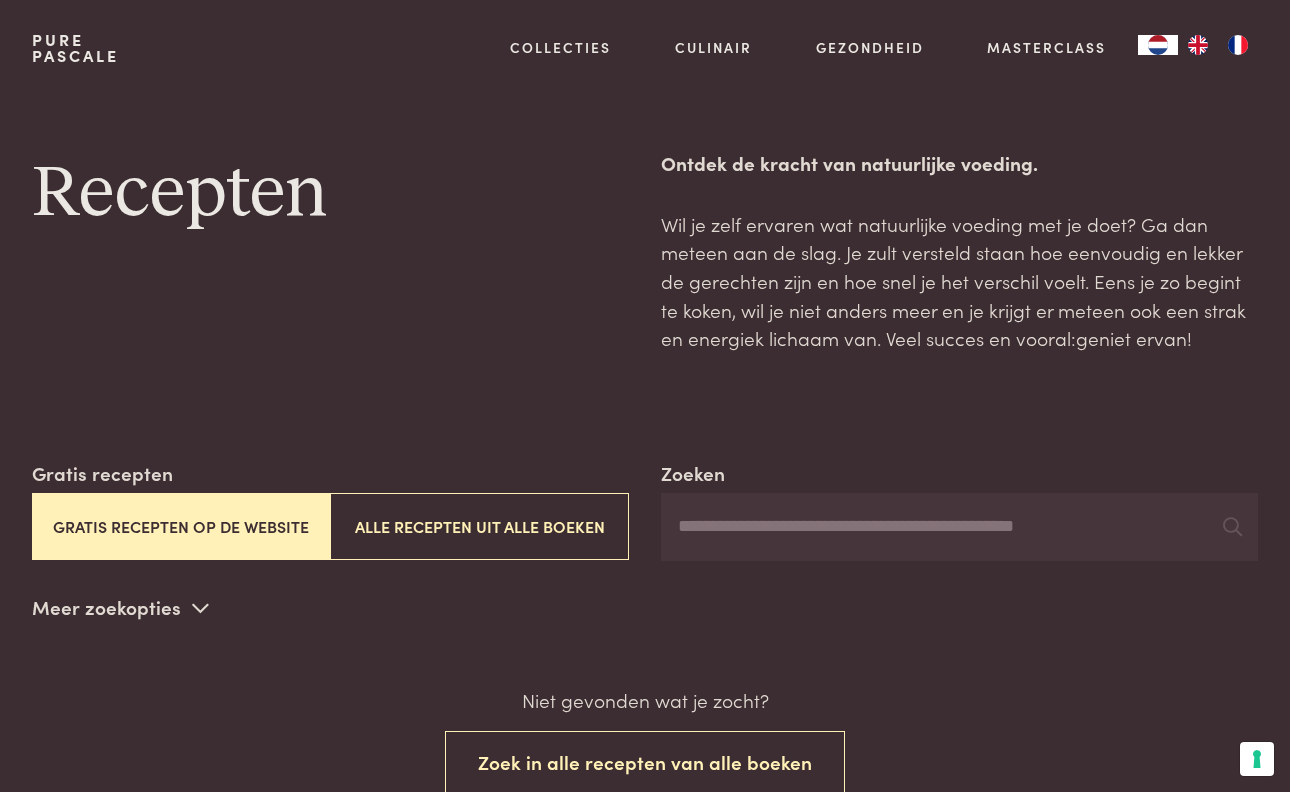 scroll, scrollTop: 0, scrollLeft: 0, axis: both 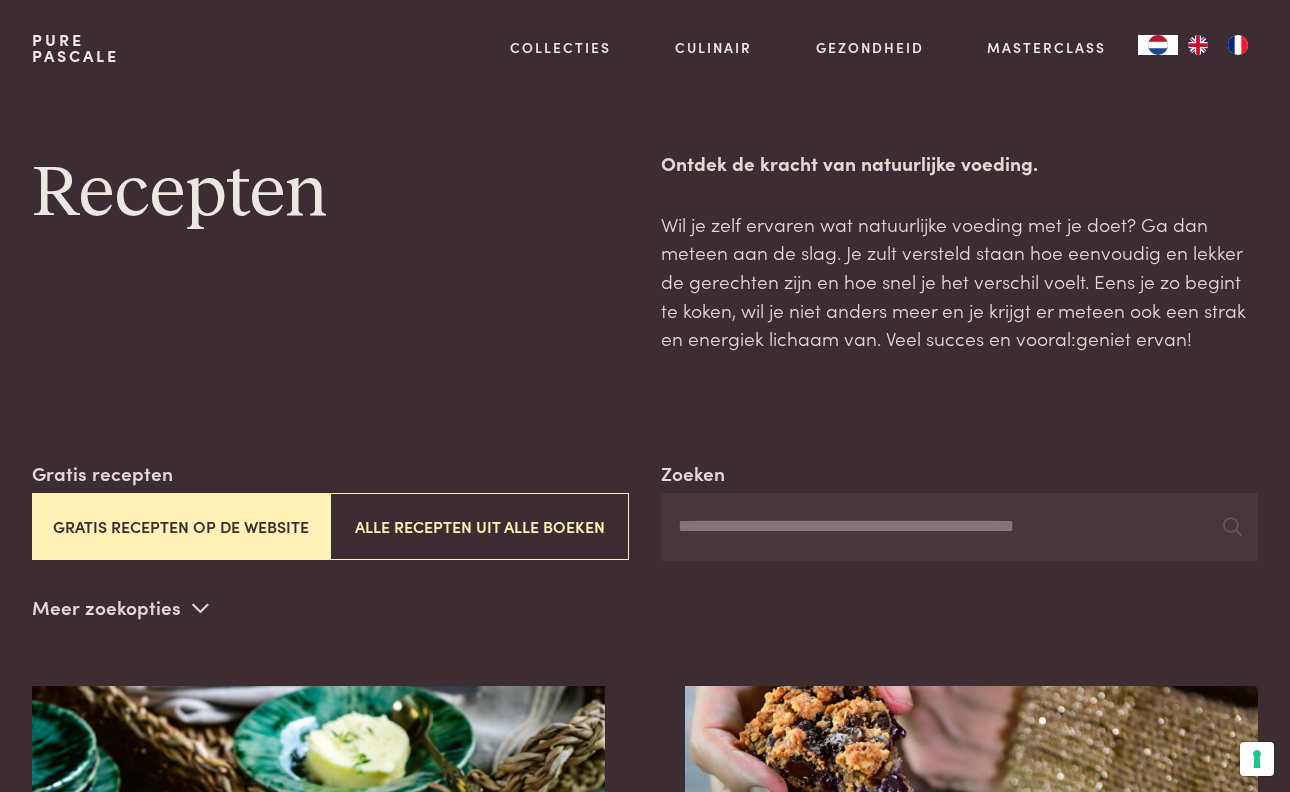 click on "Gratis recepten op de website" at bounding box center (181, 526) 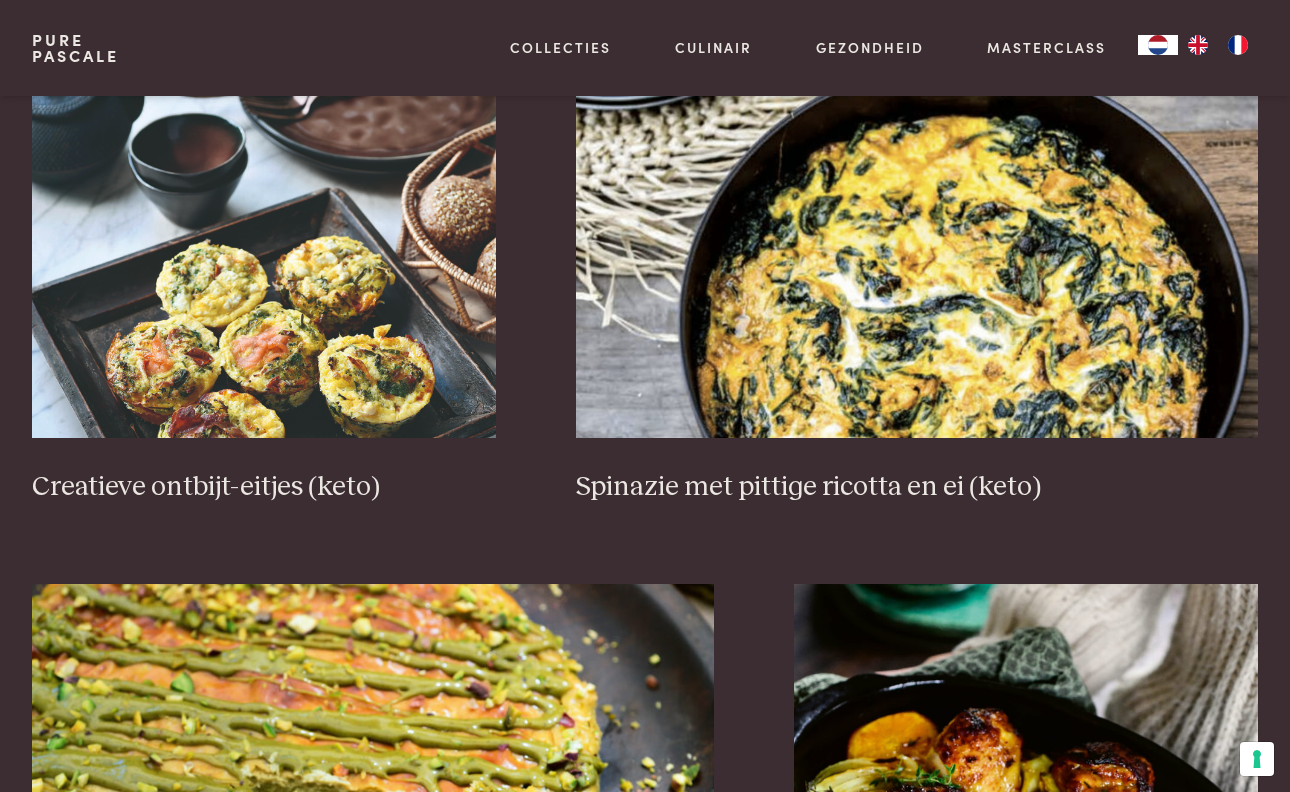 scroll, scrollTop: 1199, scrollLeft: 0, axis: vertical 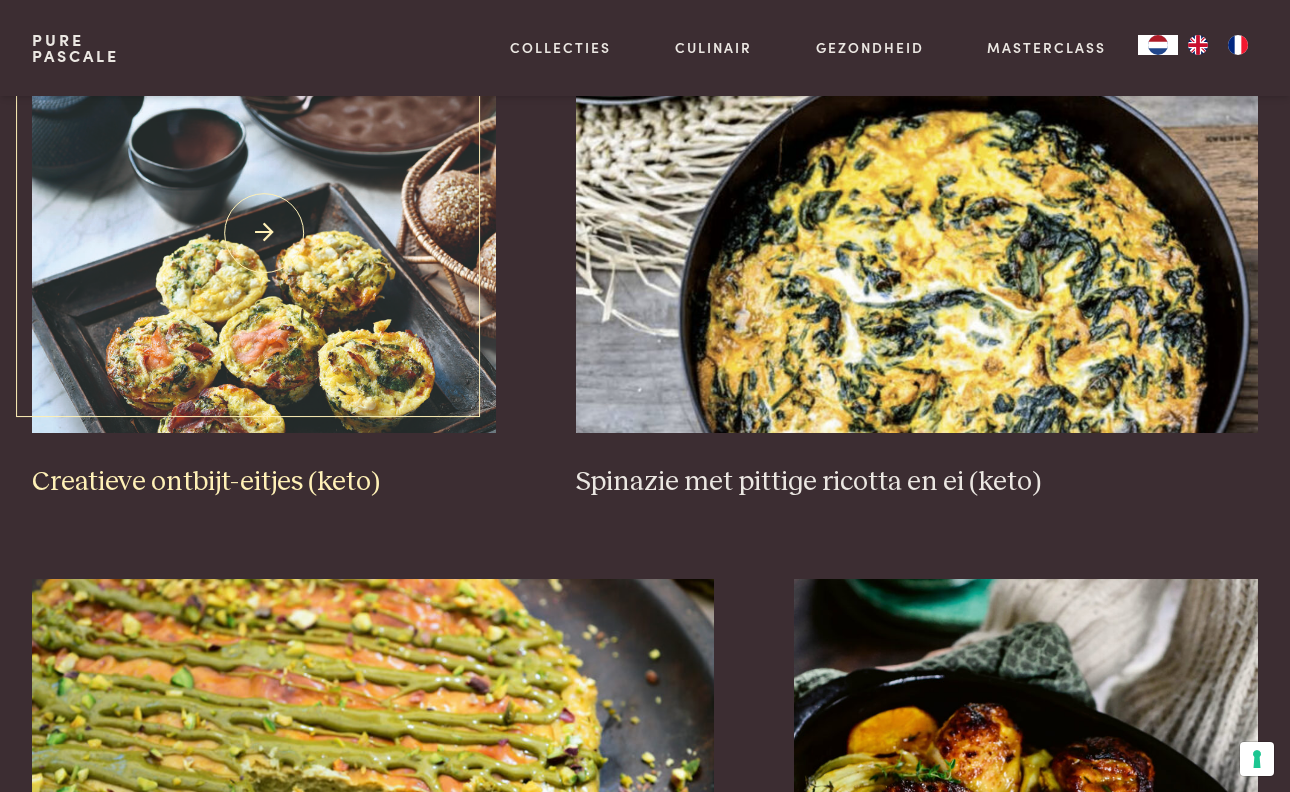 click on "Creatieve ontbijt-eitjes (keto)" at bounding box center (264, 482) 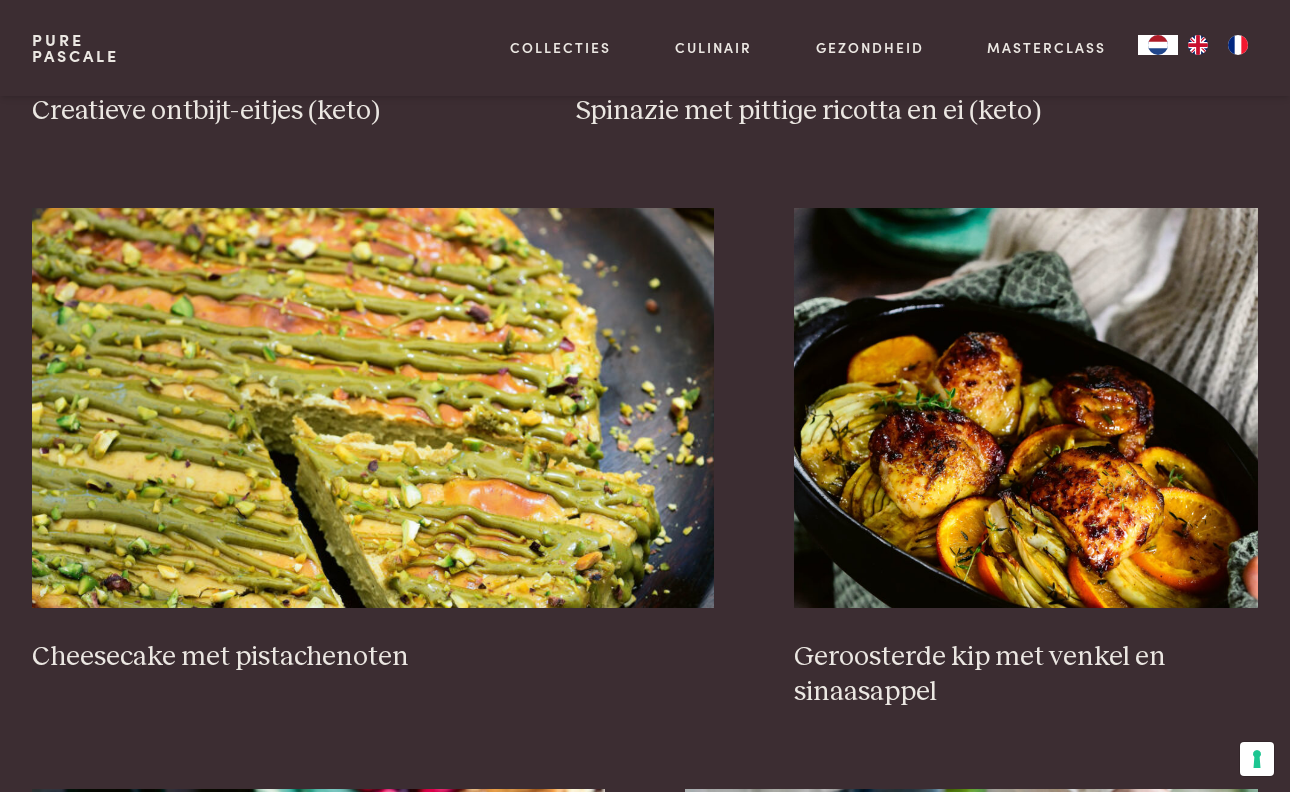 scroll, scrollTop: 1573, scrollLeft: 0, axis: vertical 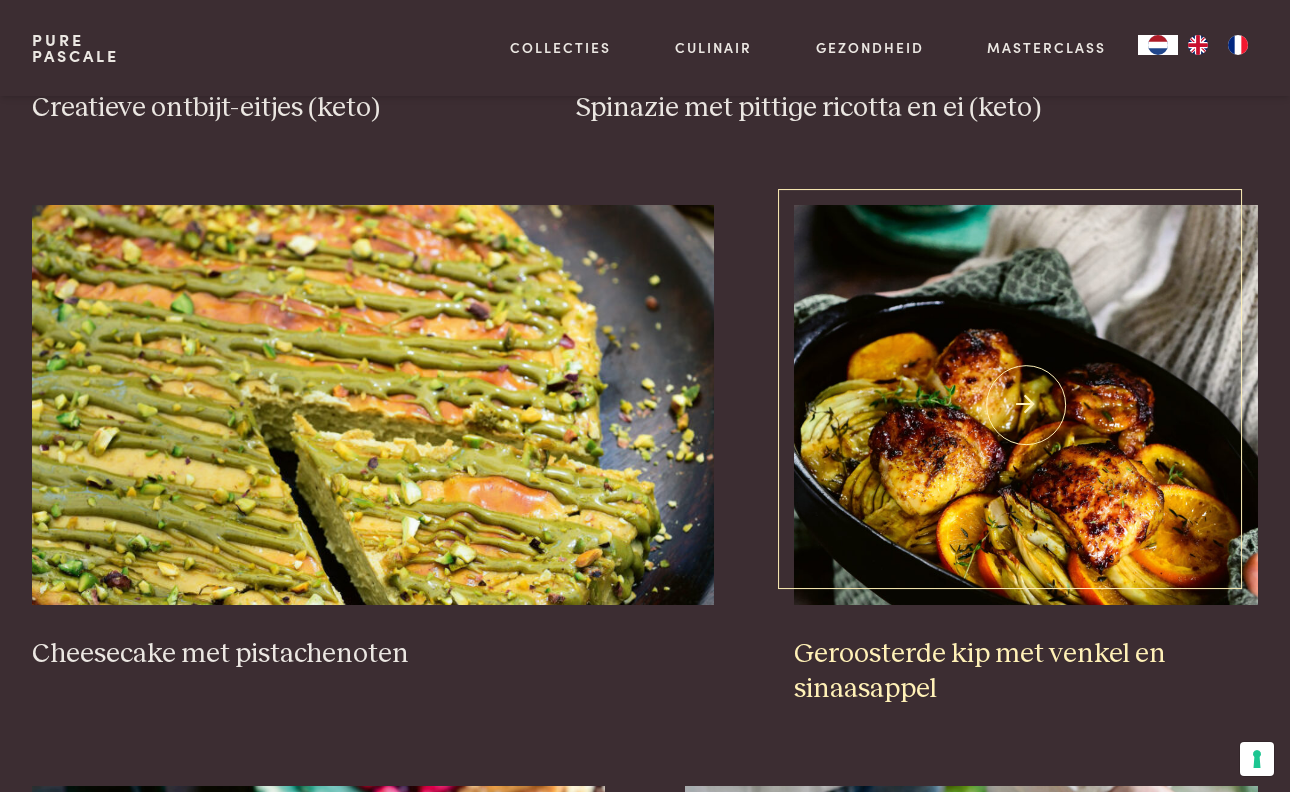 click on "Geroosterde kip met venkel en sinaasappel" at bounding box center (1026, 671) 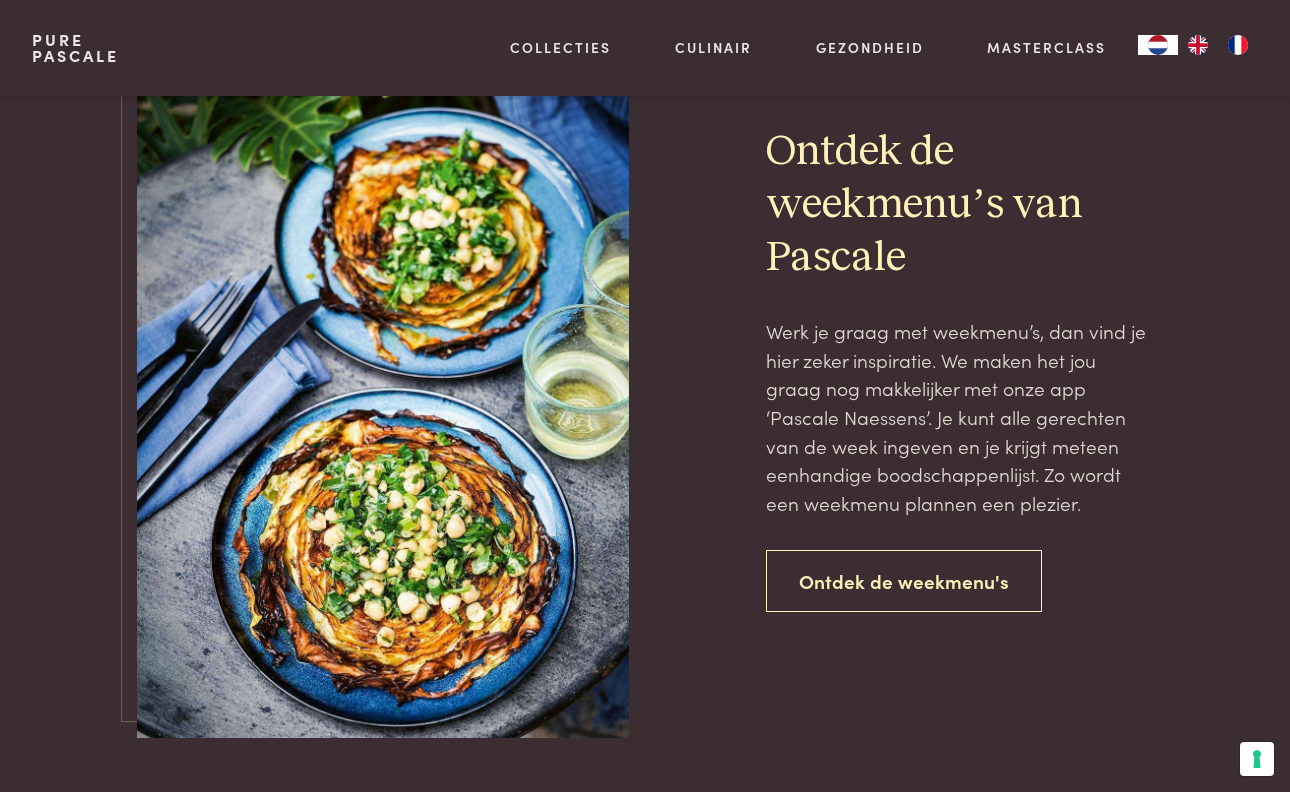 scroll, scrollTop: 4209, scrollLeft: 0, axis: vertical 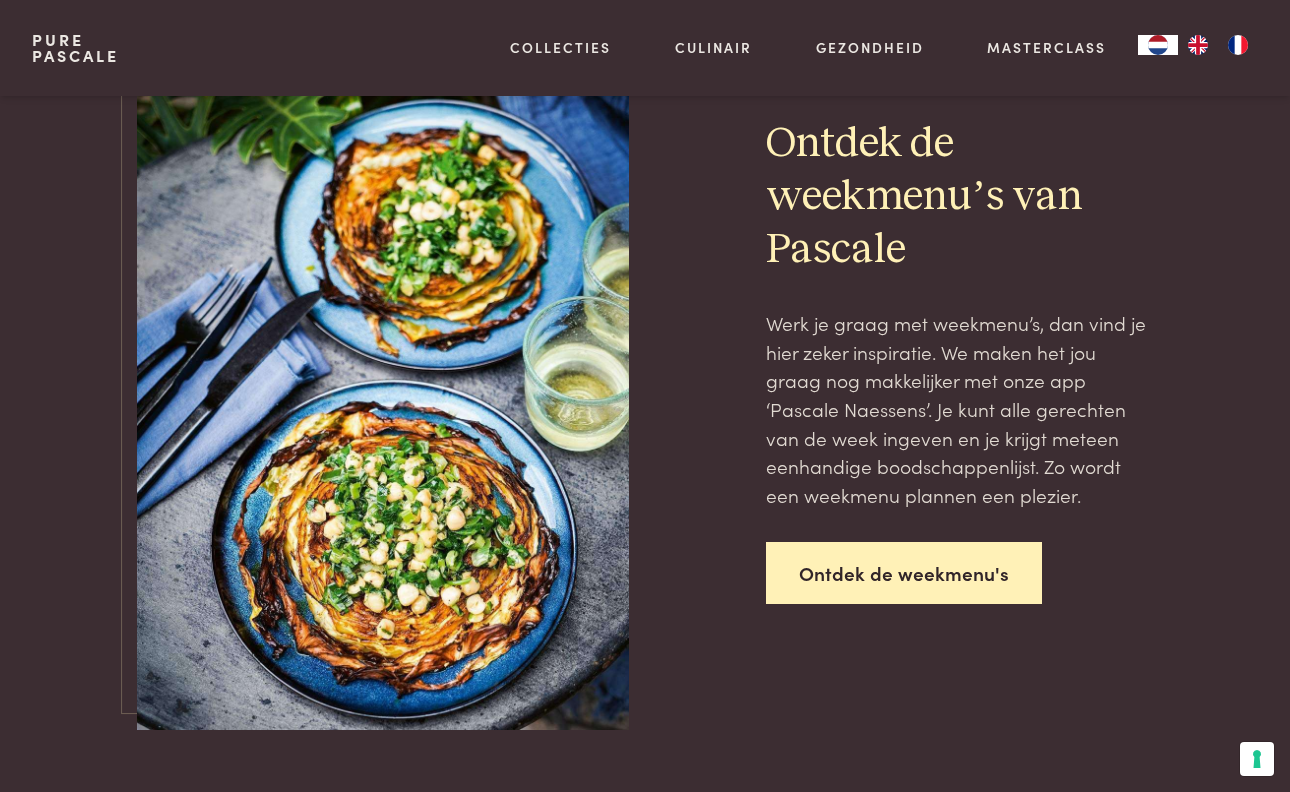 click on "Ontdek de weekmenu's" at bounding box center [904, 573] 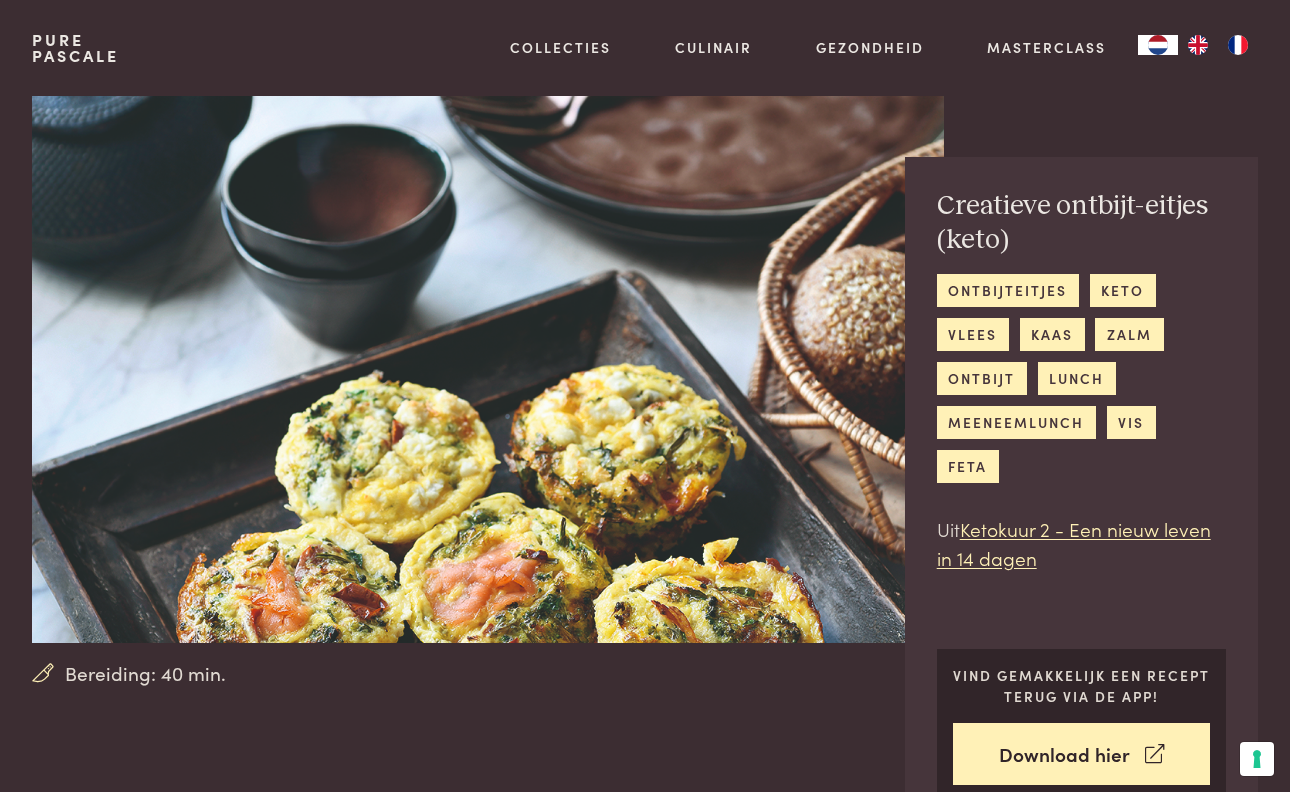 scroll, scrollTop: 0, scrollLeft: 0, axis: both 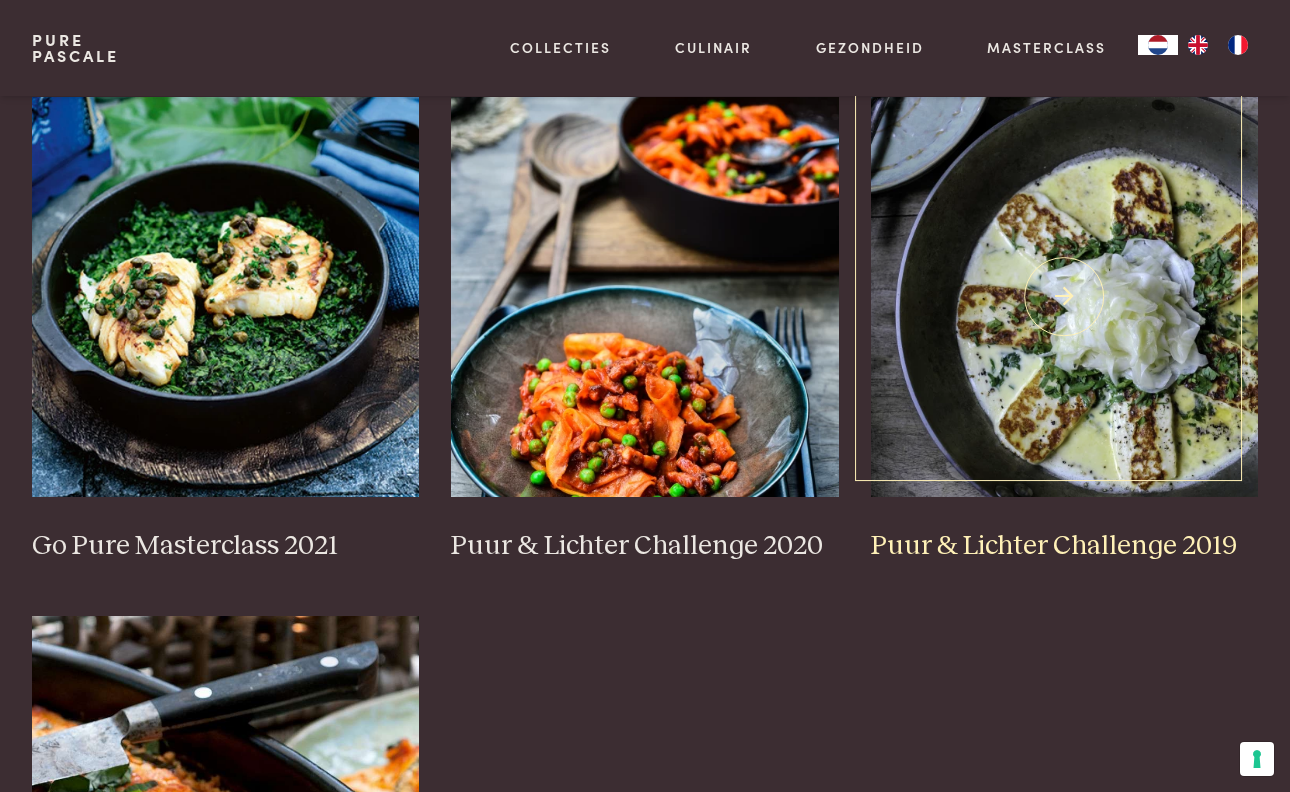 click on "Puur & Lichter Challenge 2019" at bounding box center [1065, 546] 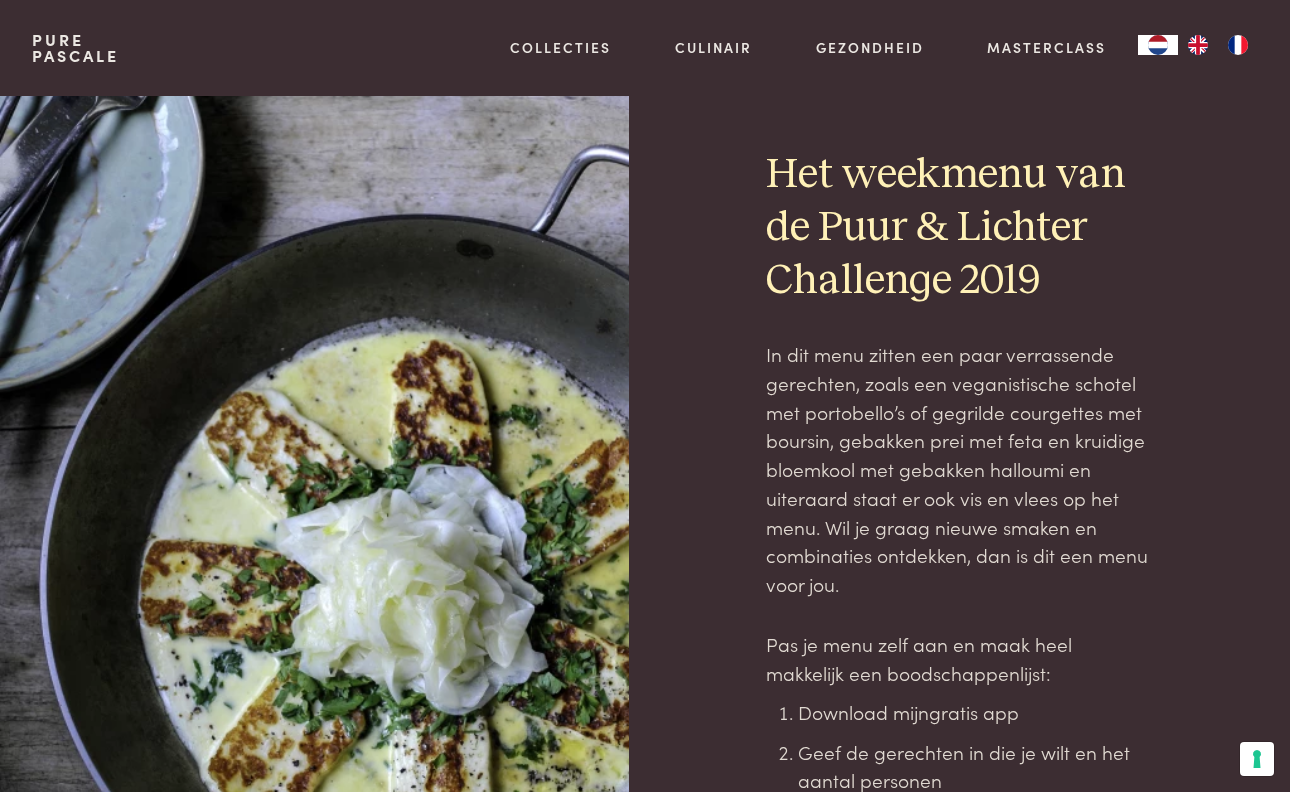 scroll, scrollTop: 0, scrollLeft: 0, axis: both 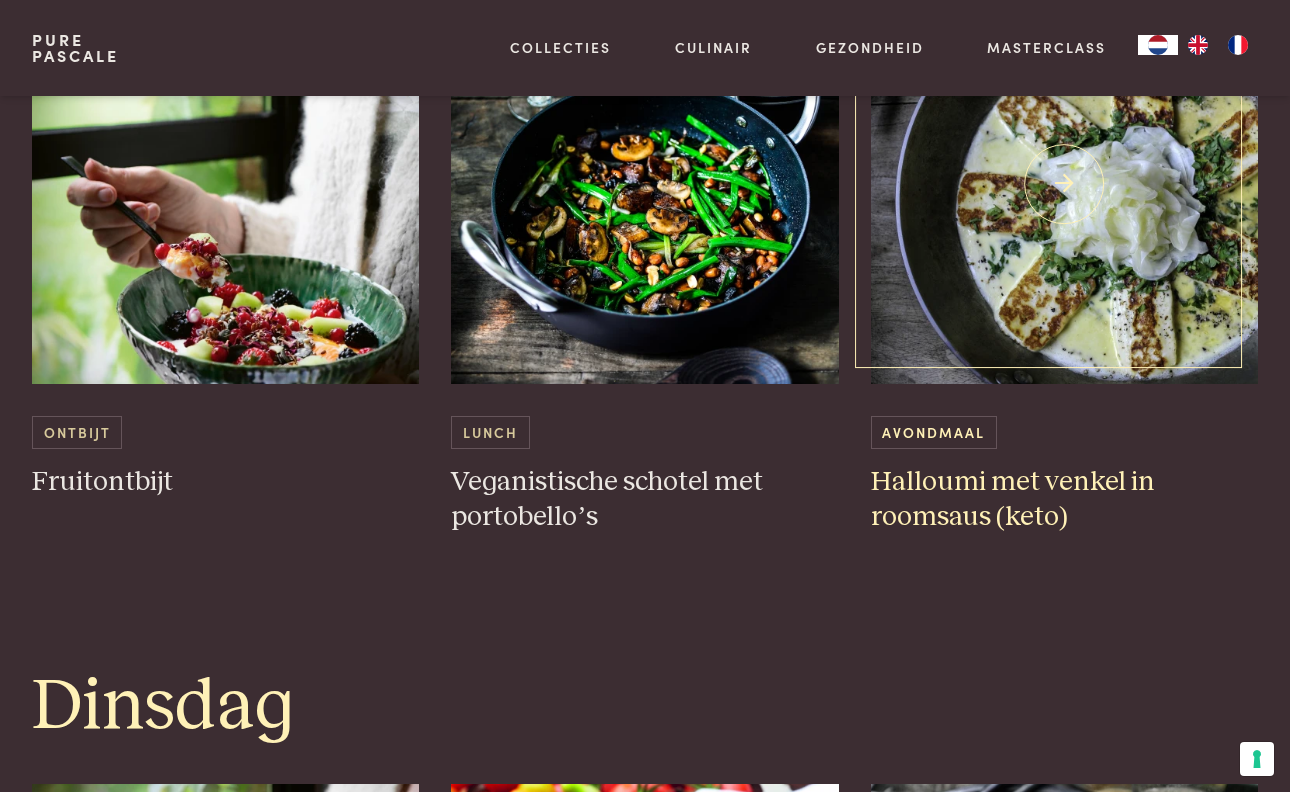 click on "Halloumi met venkel in roomsaus (keto)" at bounding box center (1065, 499) 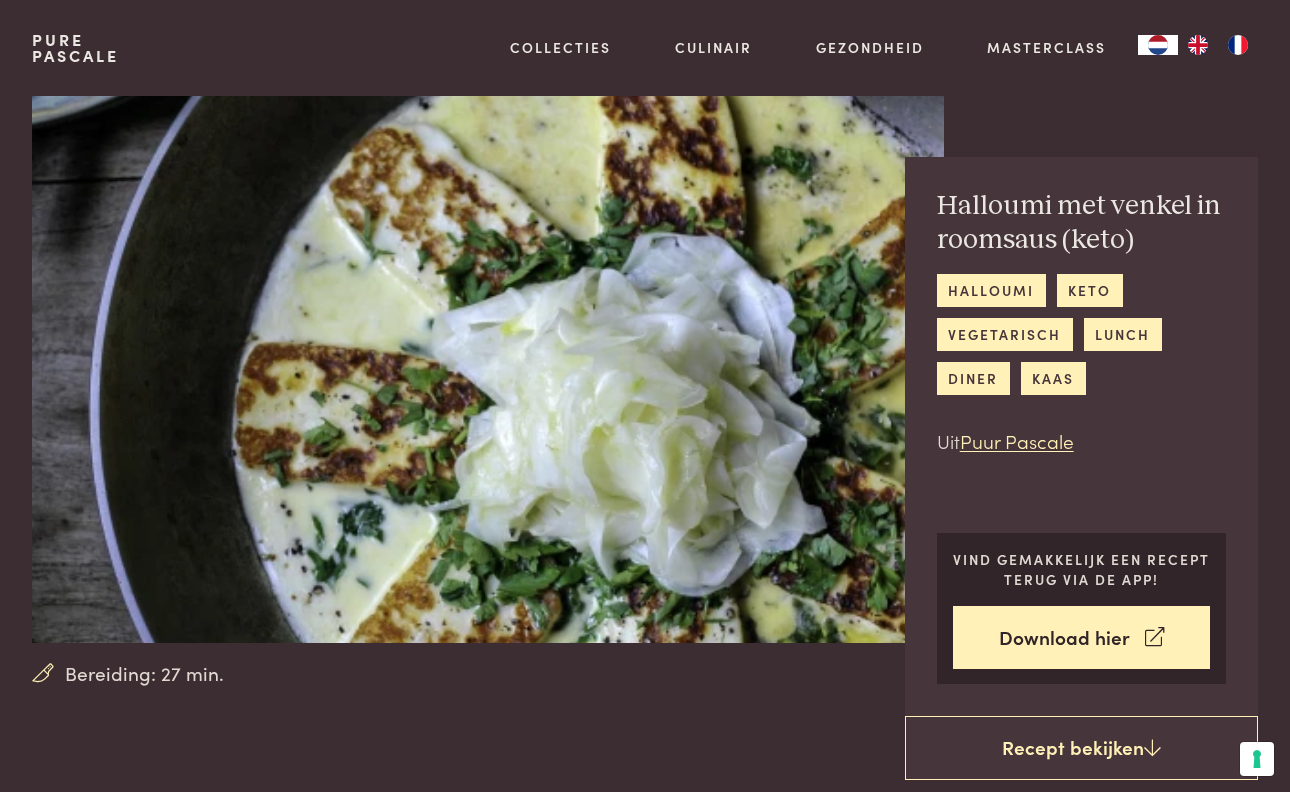 scroll, scrollTop: 0, scrollLeft: 0, axis: both 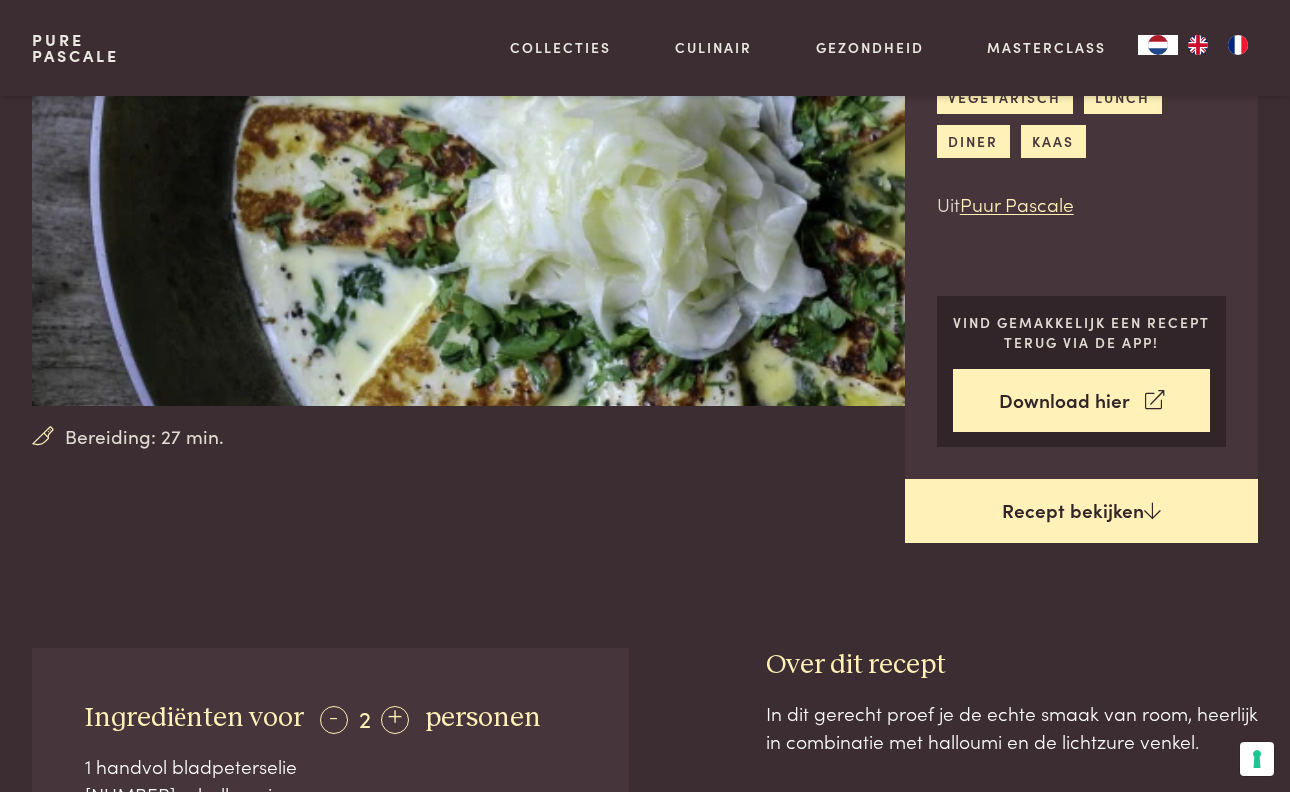 click on "Recept bekijken" at bounding box center (1081, 511) 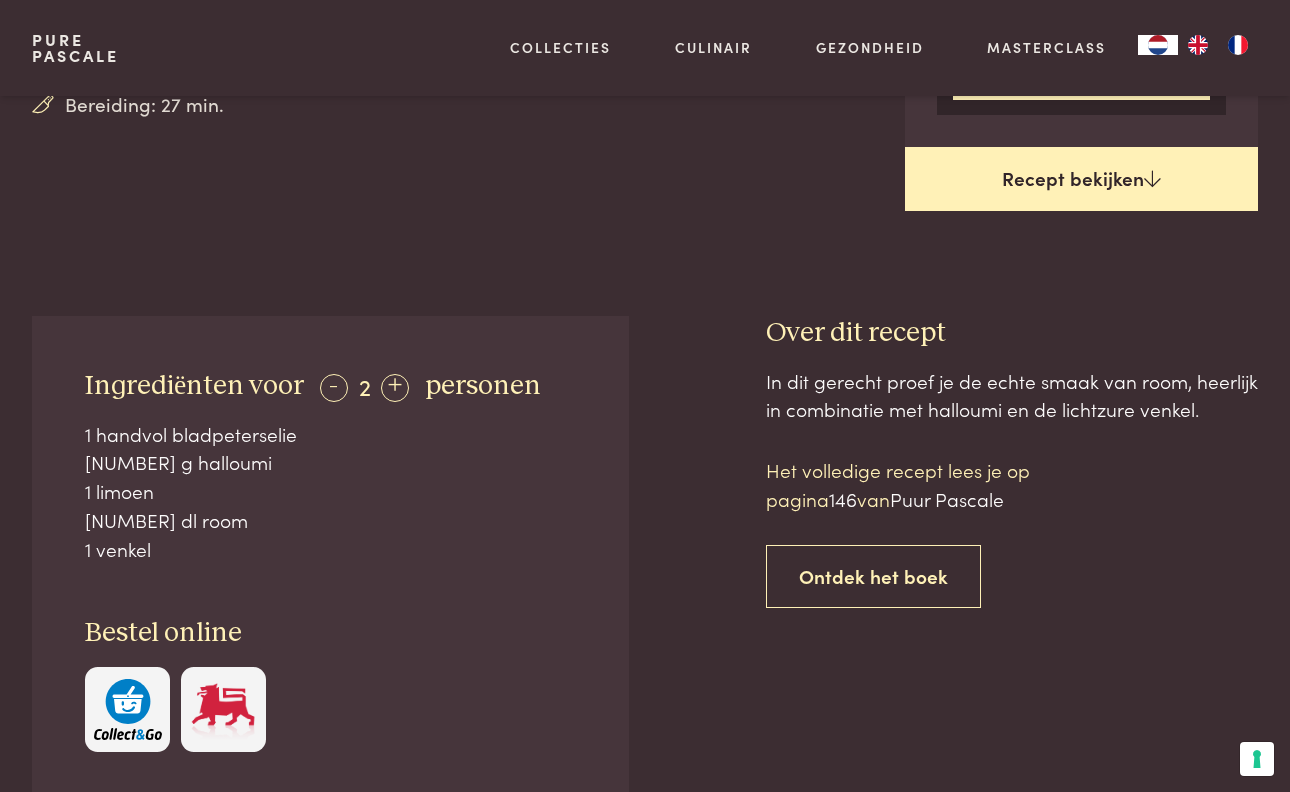 scroll, scrollTop: 573, scrollLeft: 0, axis: vertical 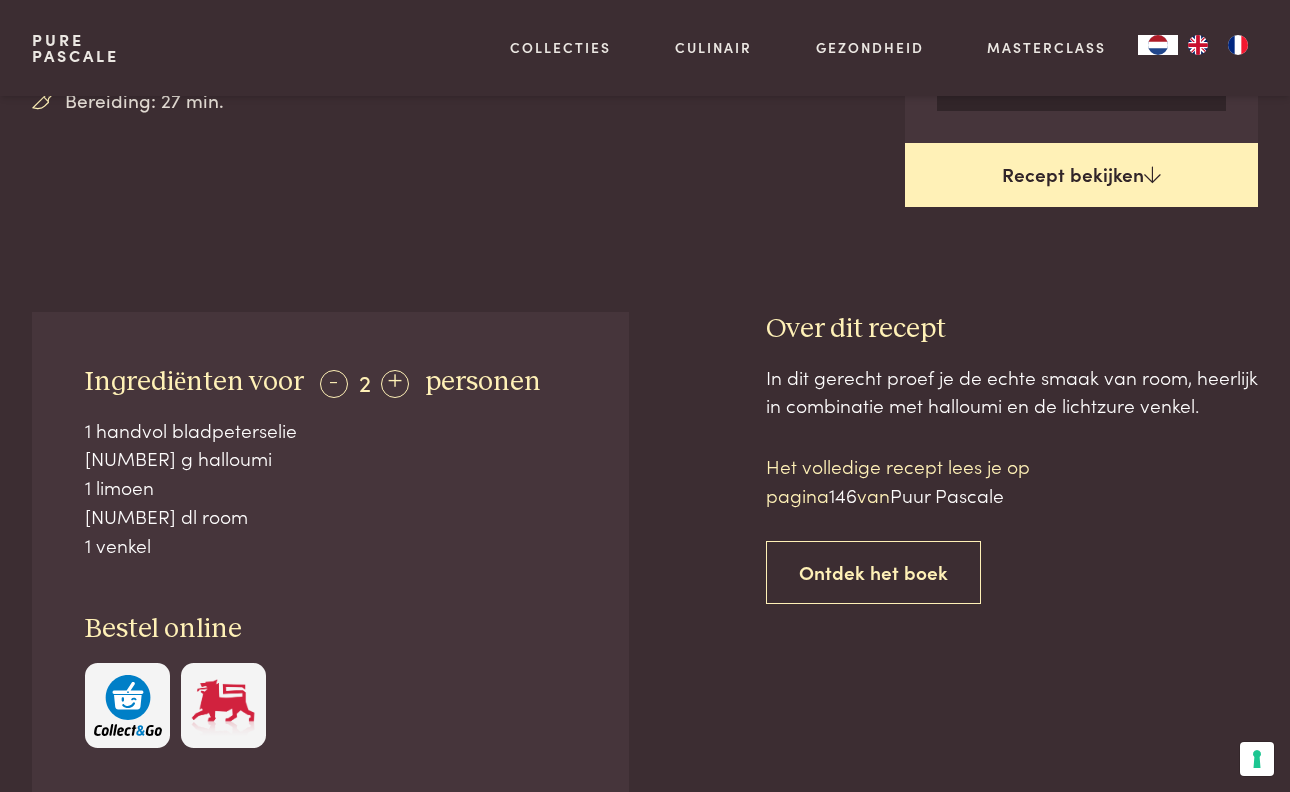 click on "Recept bekijken" at bounding box center [1081, 175] 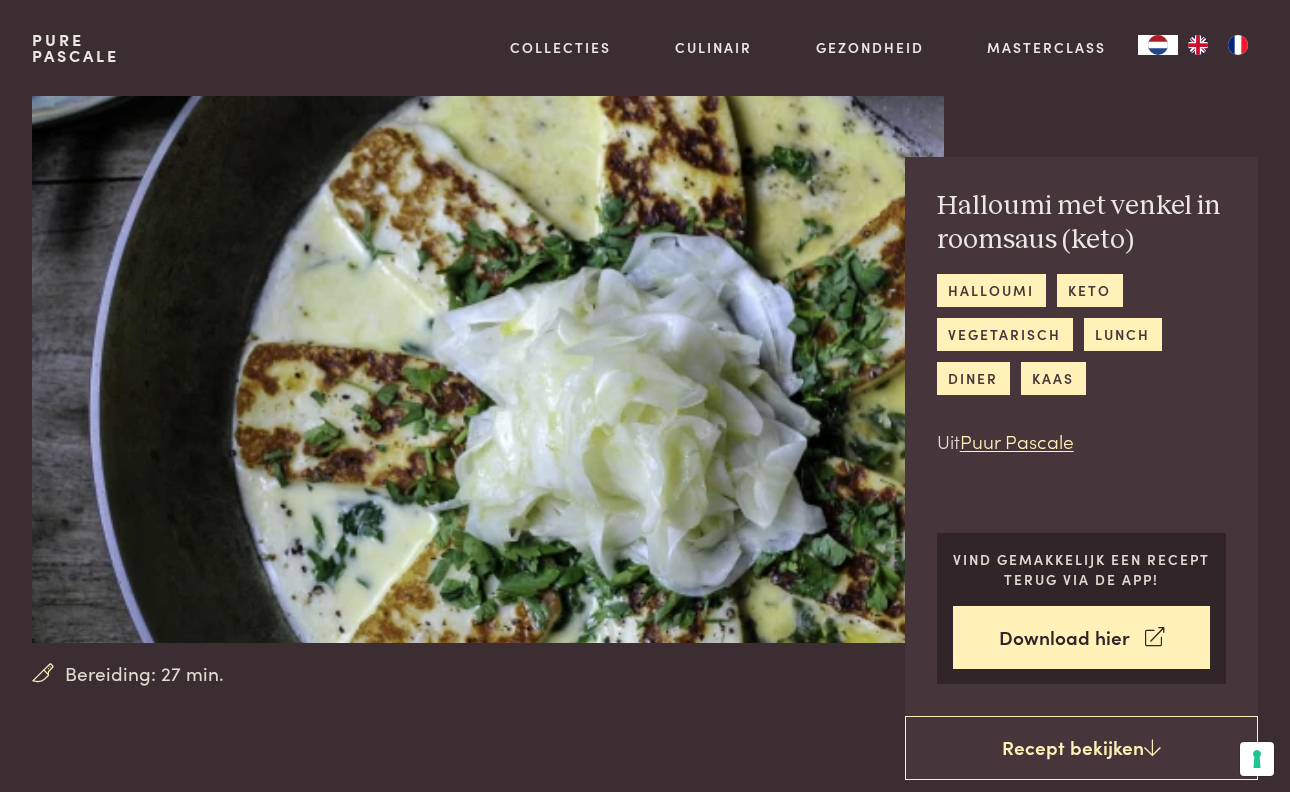 scroll, scrollTop: 0, scrollLeft: 0, axis: both 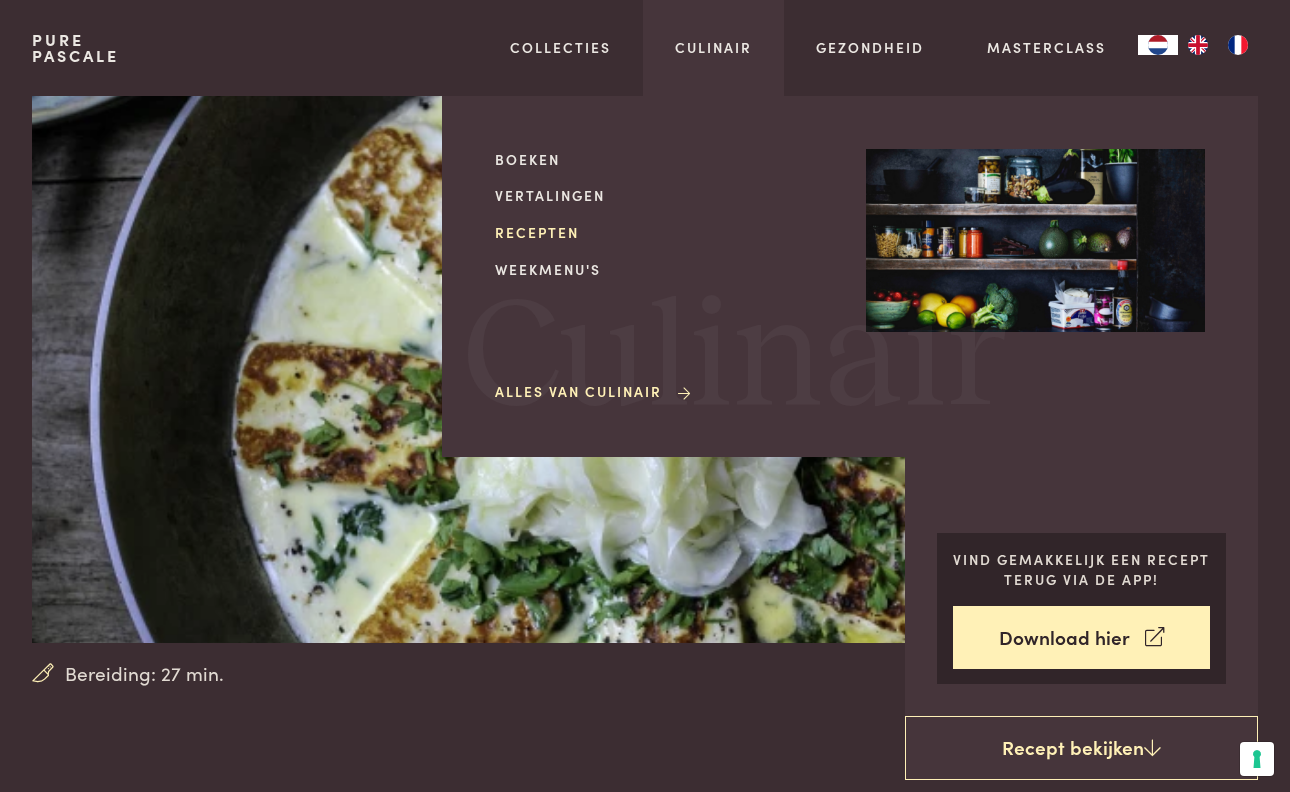 click on "Recepten" at bounding box center (664, 232) 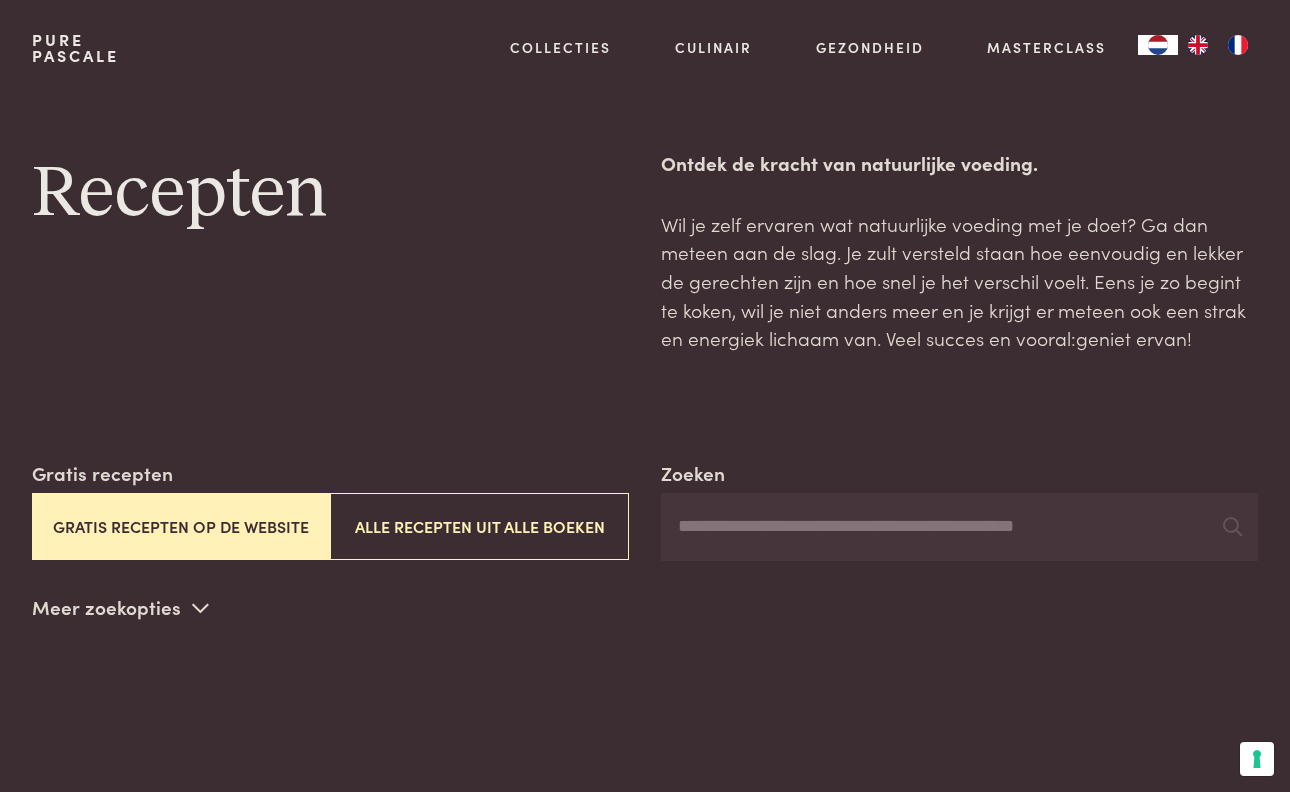 scroll, scrollTop: 0, scrollLeft: 0, axis: both 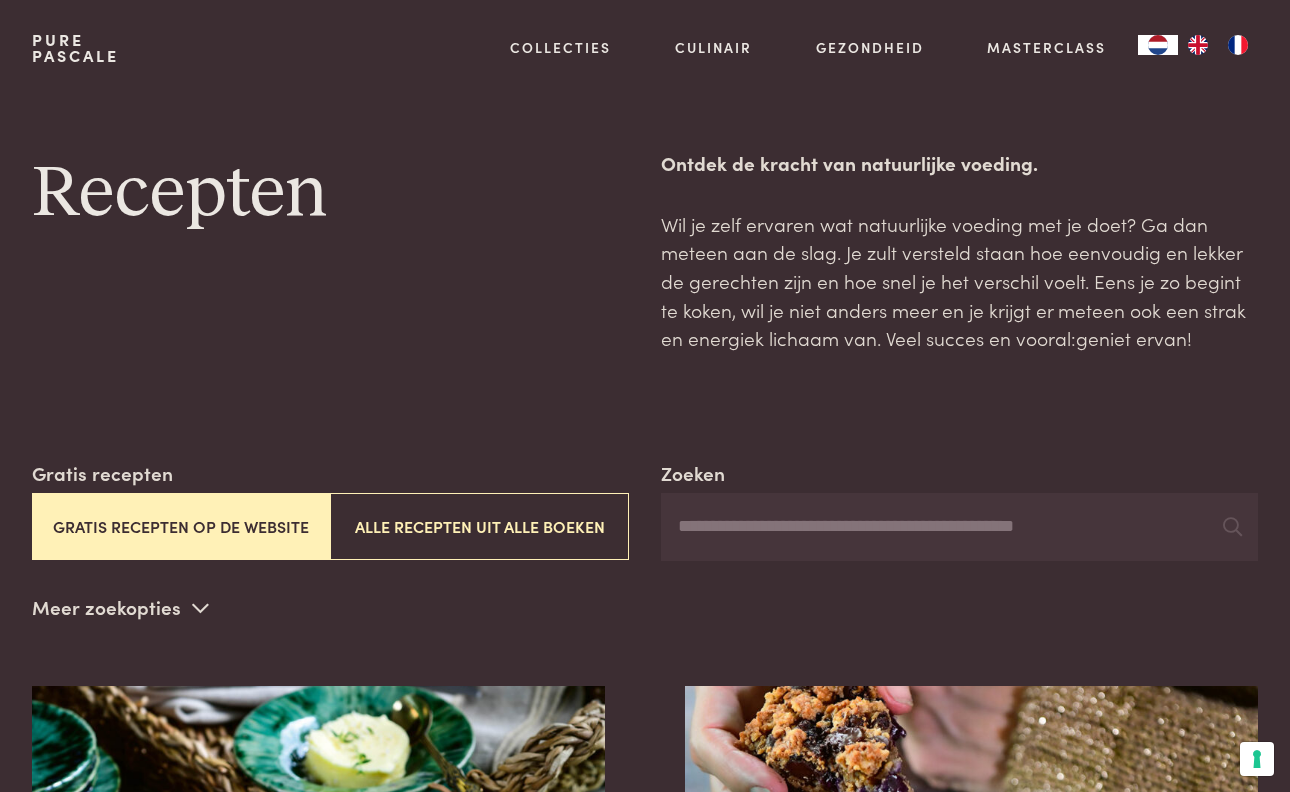 click on "Gratis recepten op de website" at bounding box center (181, 526) 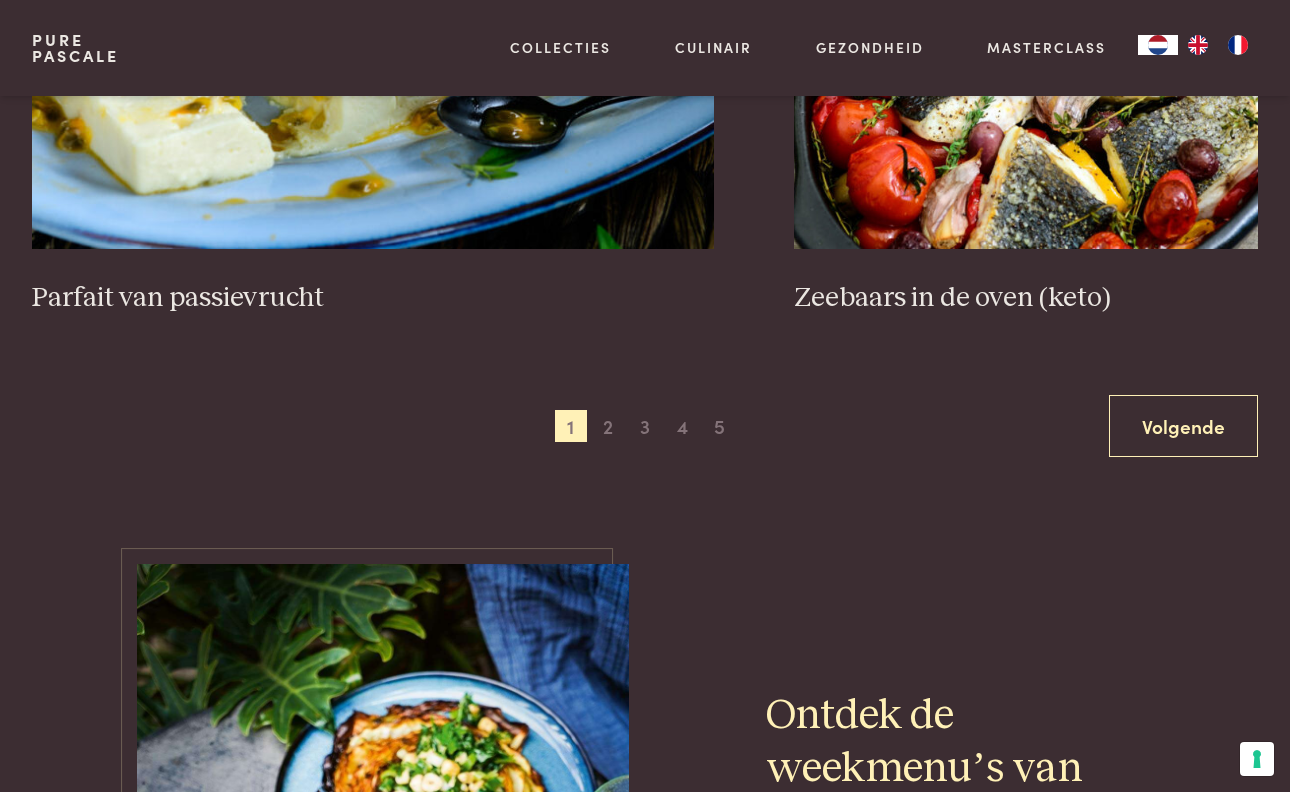 scroll, scrollTop: 3638, scrollLeft: 0, axis: vertical 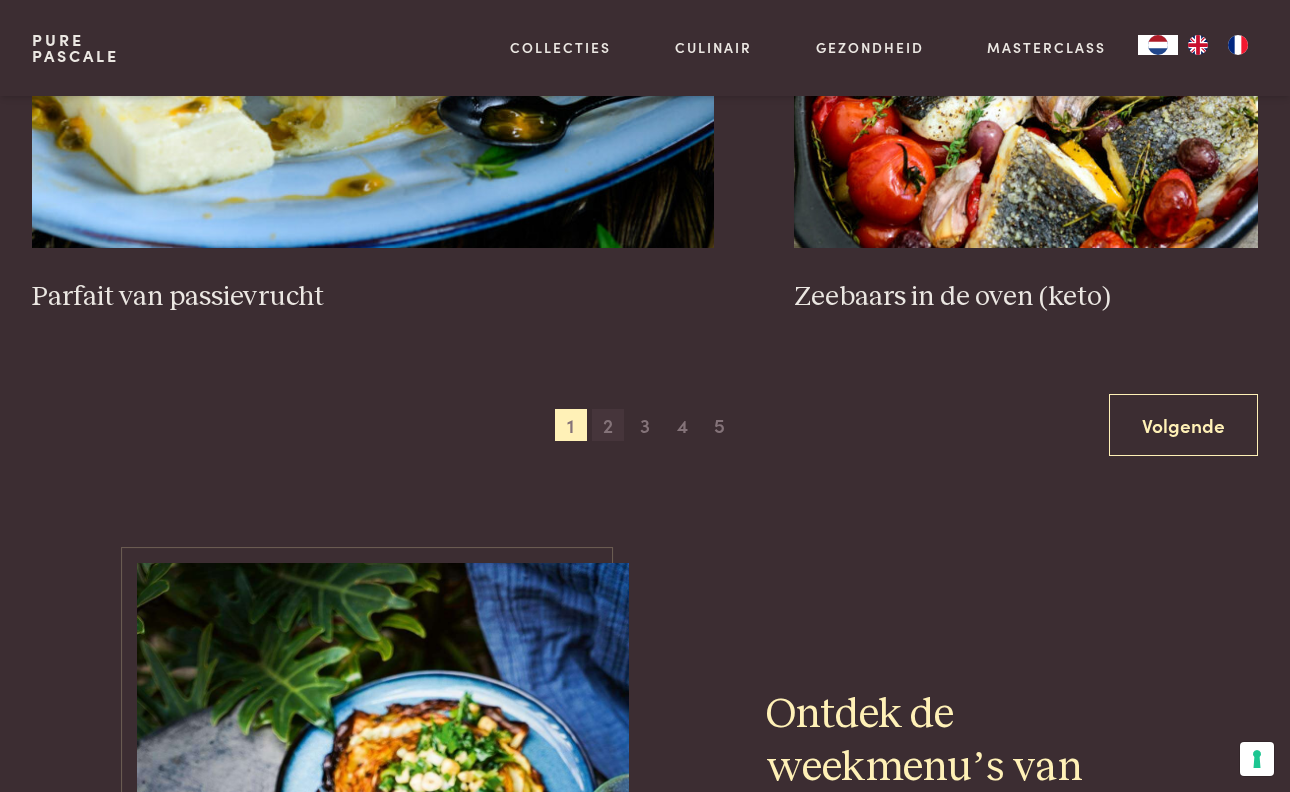 click on "2" at bounding box center (608, 425) 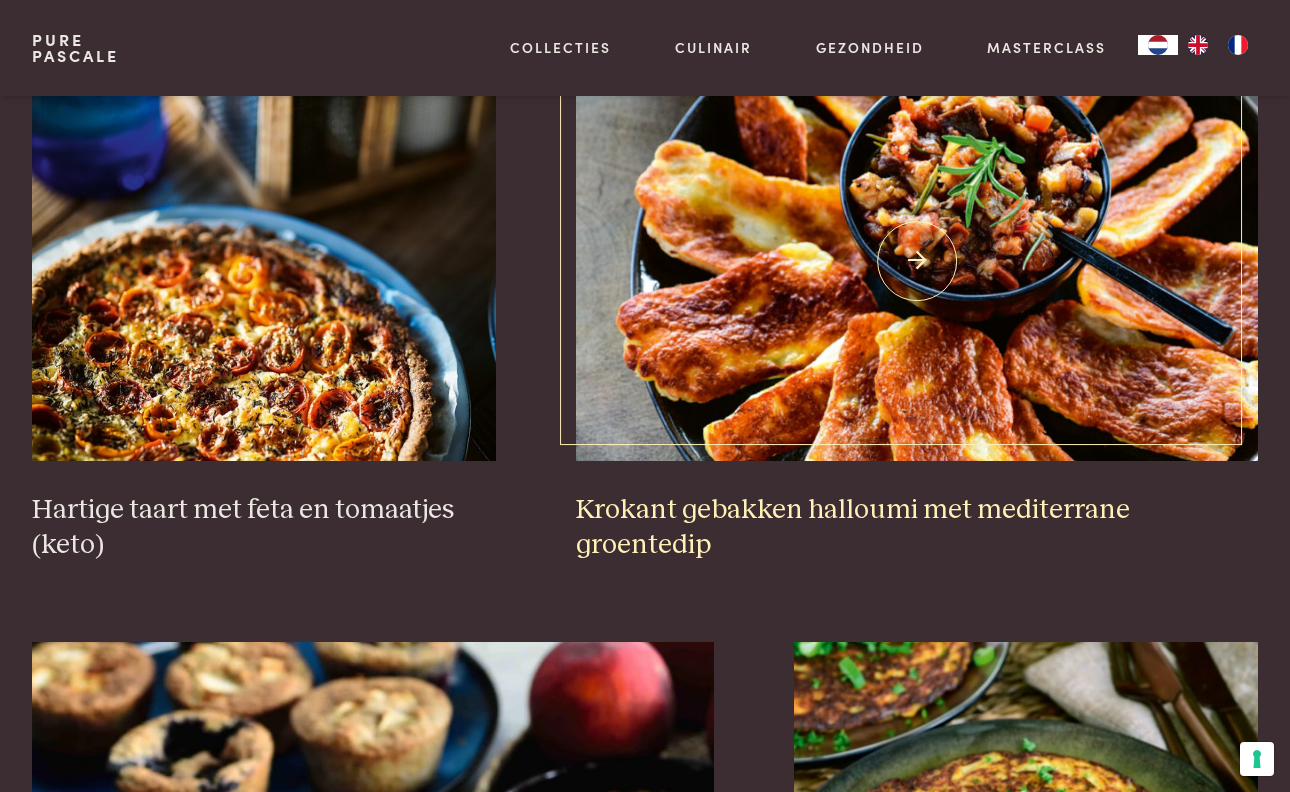 scroll, scrollTop: 1173, scrollLeft: 0, axis: vertical 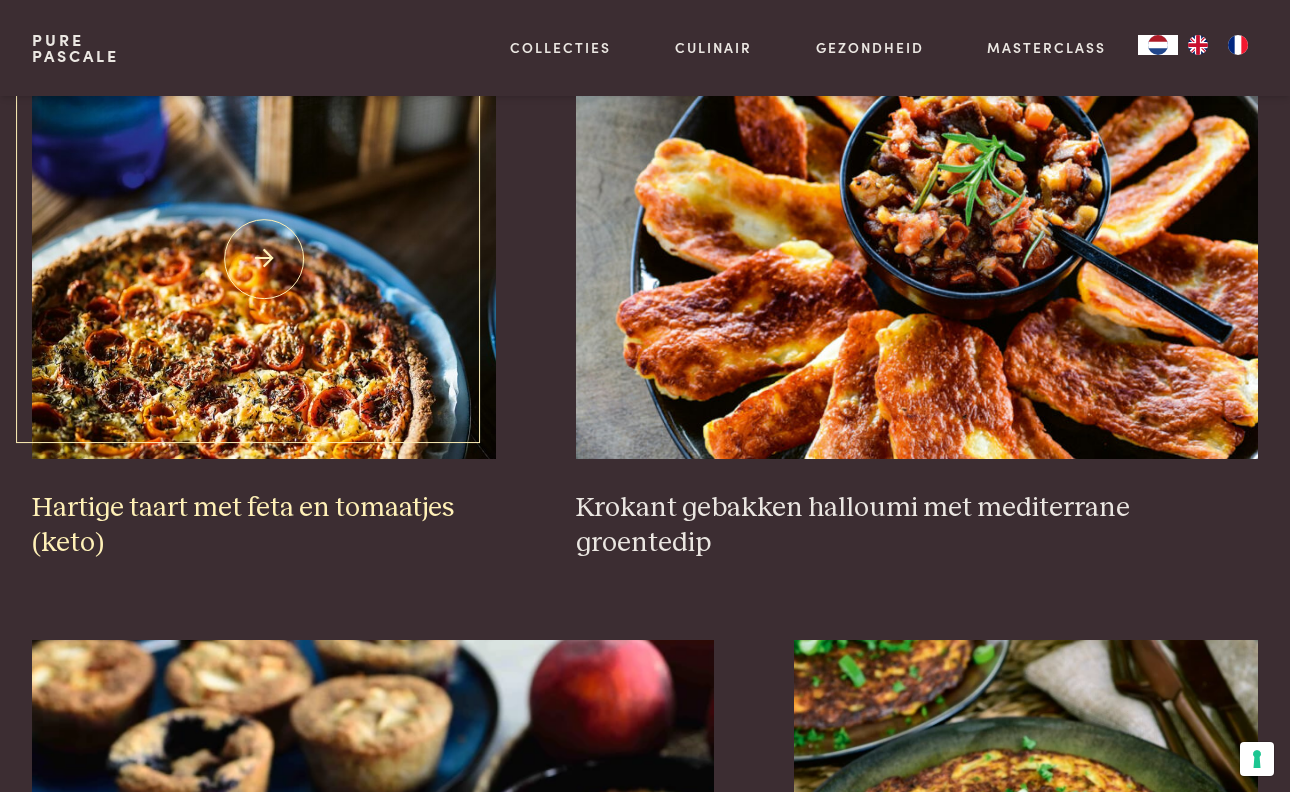 click on "Hartige taart met feta en tomaatjes (keto)" at bounding box center [264, 525] 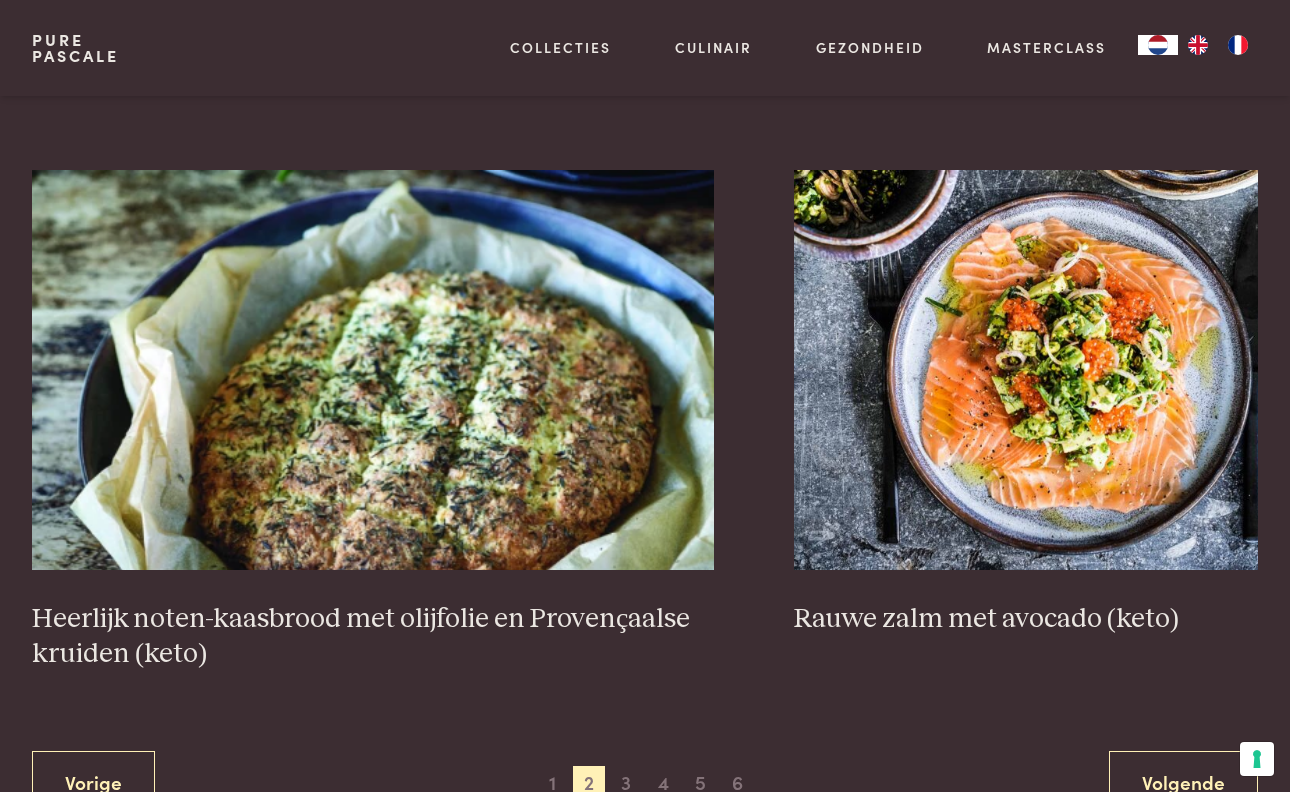 scroll, scrollTop: 3351, scrollLeft: 0, axis: vertical 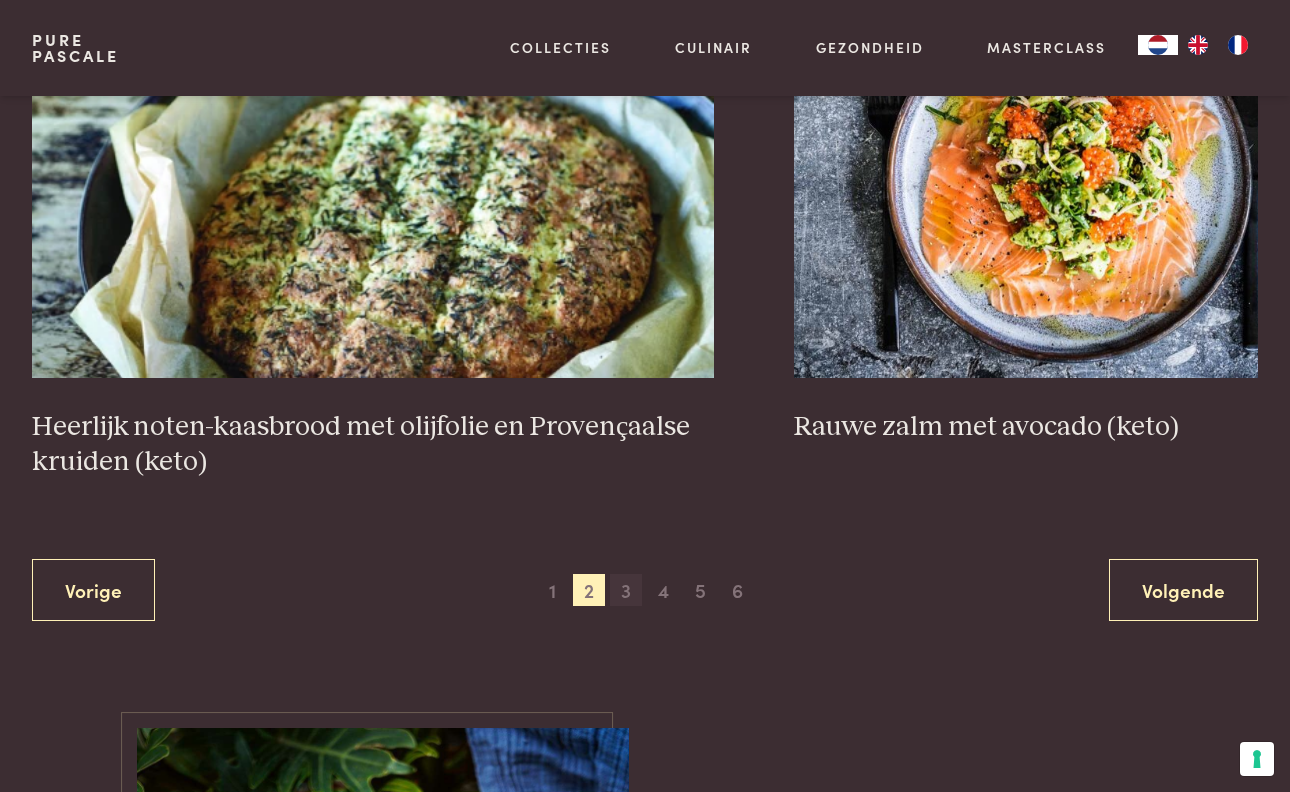 click on "3" at bounding box center [626, 590] 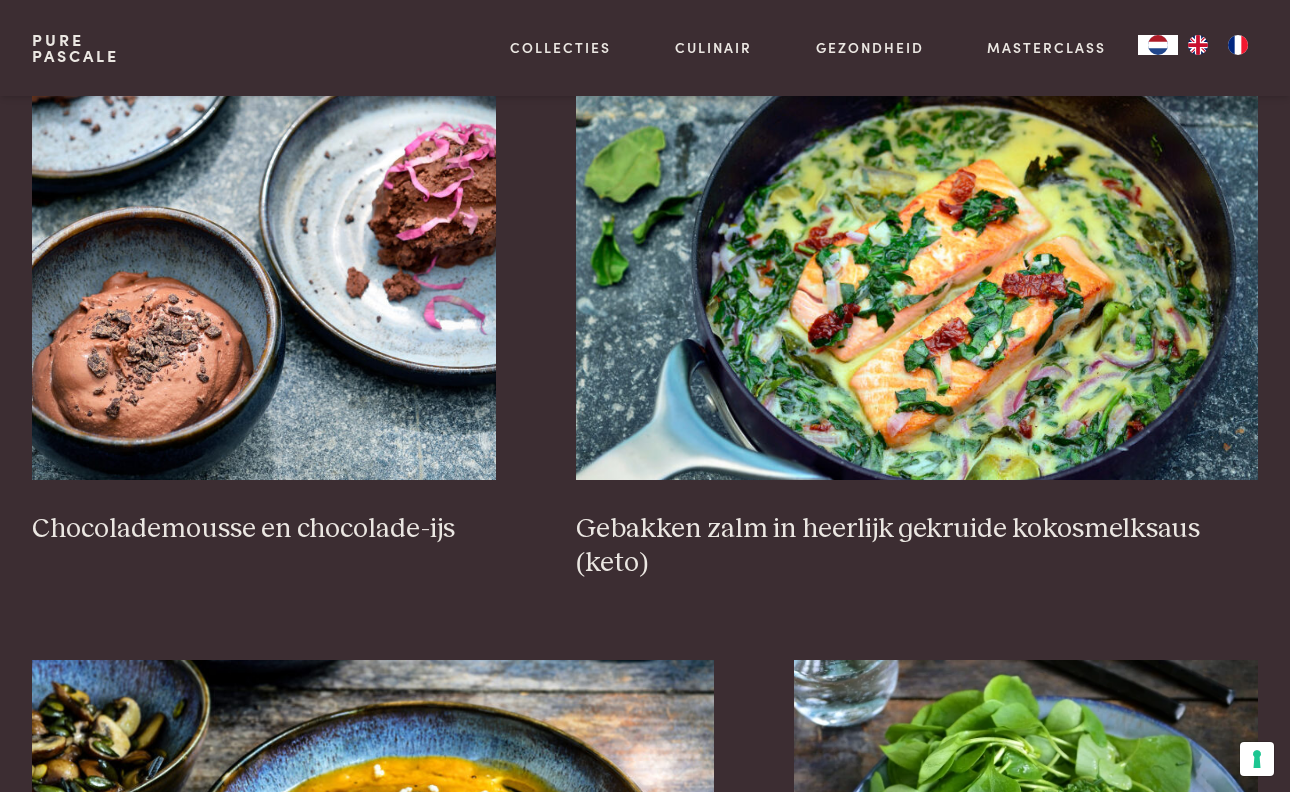 scroll, scrollTop: 1194, scrollLeft: 0, axis: vertical 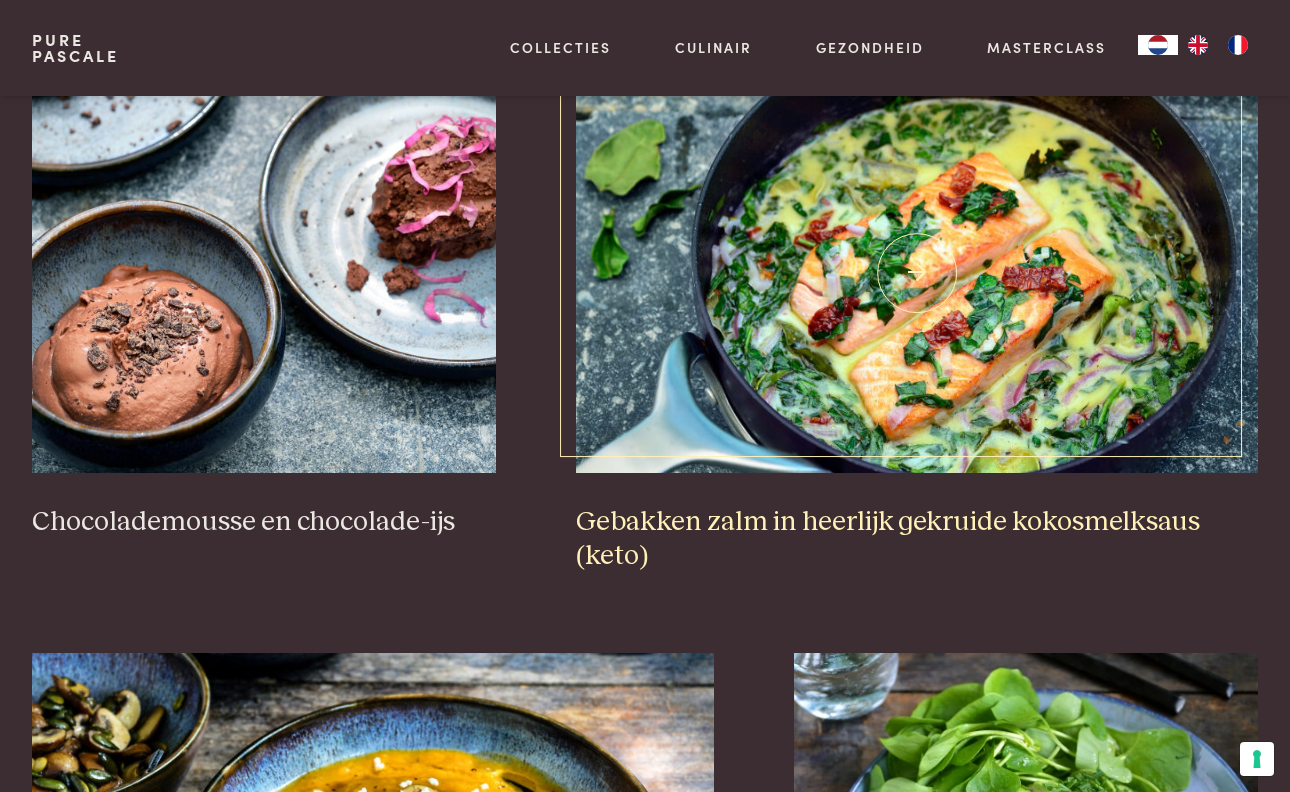 click on "Gebakken zalm in heerlijk gekruide kokosmelksaus (keto)" at bounding box center (917, 539) 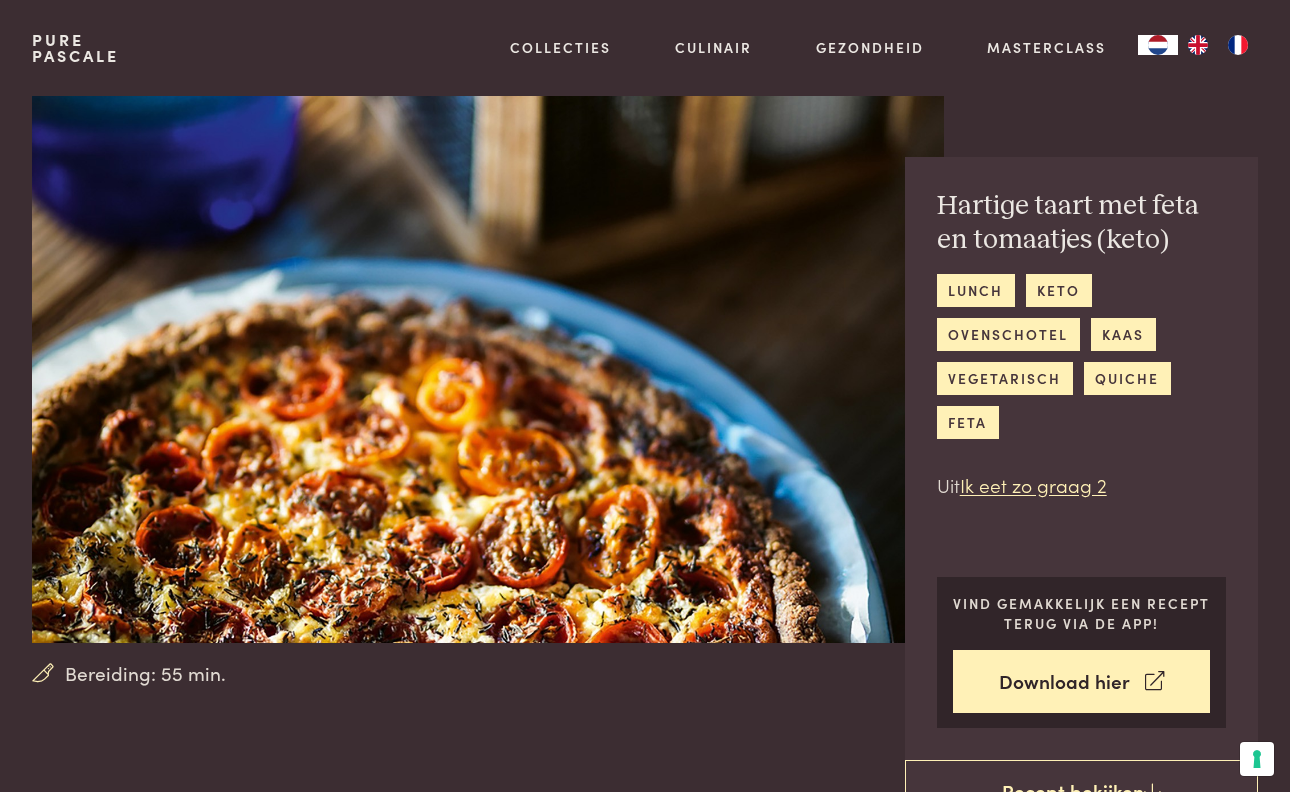 scroll, scrollTop: 0, scrollLeft: 0, axis: both 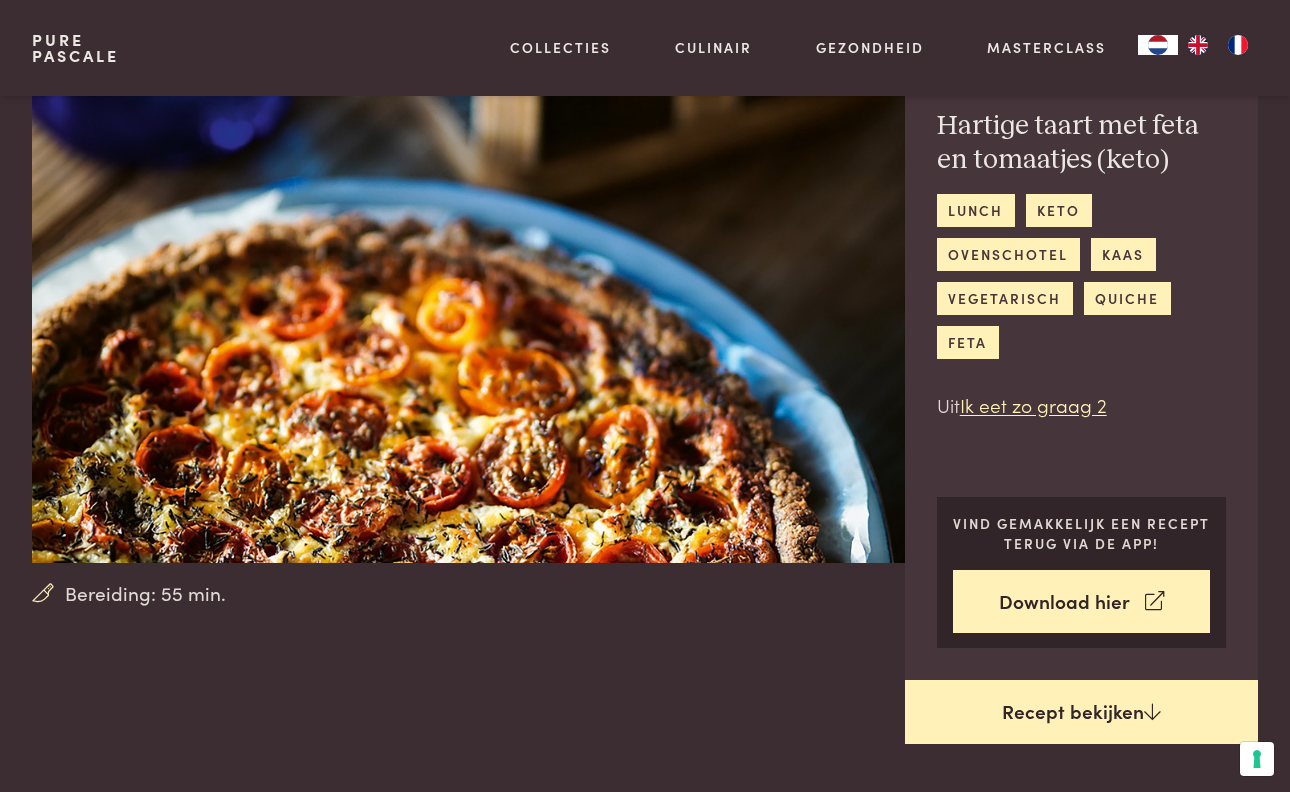 click on "Recept bekijken" at bounding box center [1081, 712] 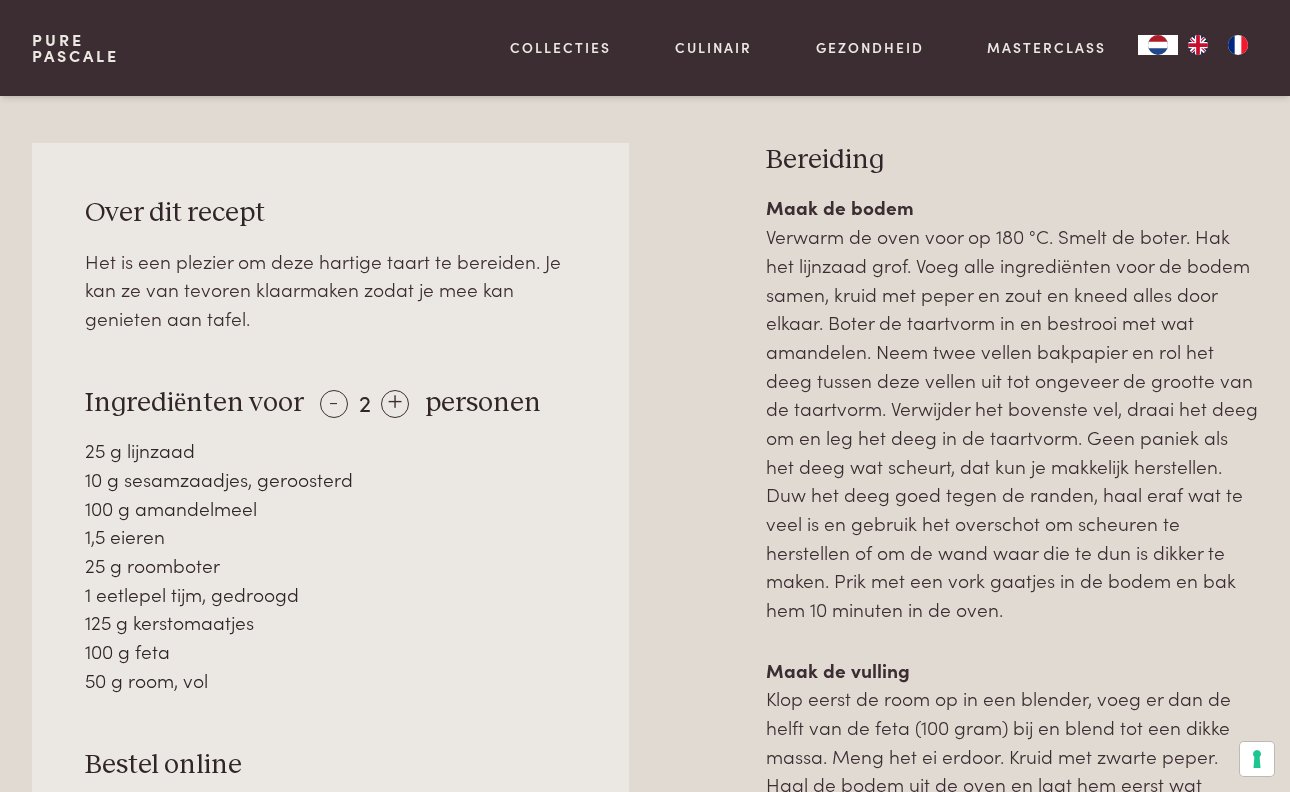 scroll, scrollTop: 868, scrollLeft: 0, axis: vertical 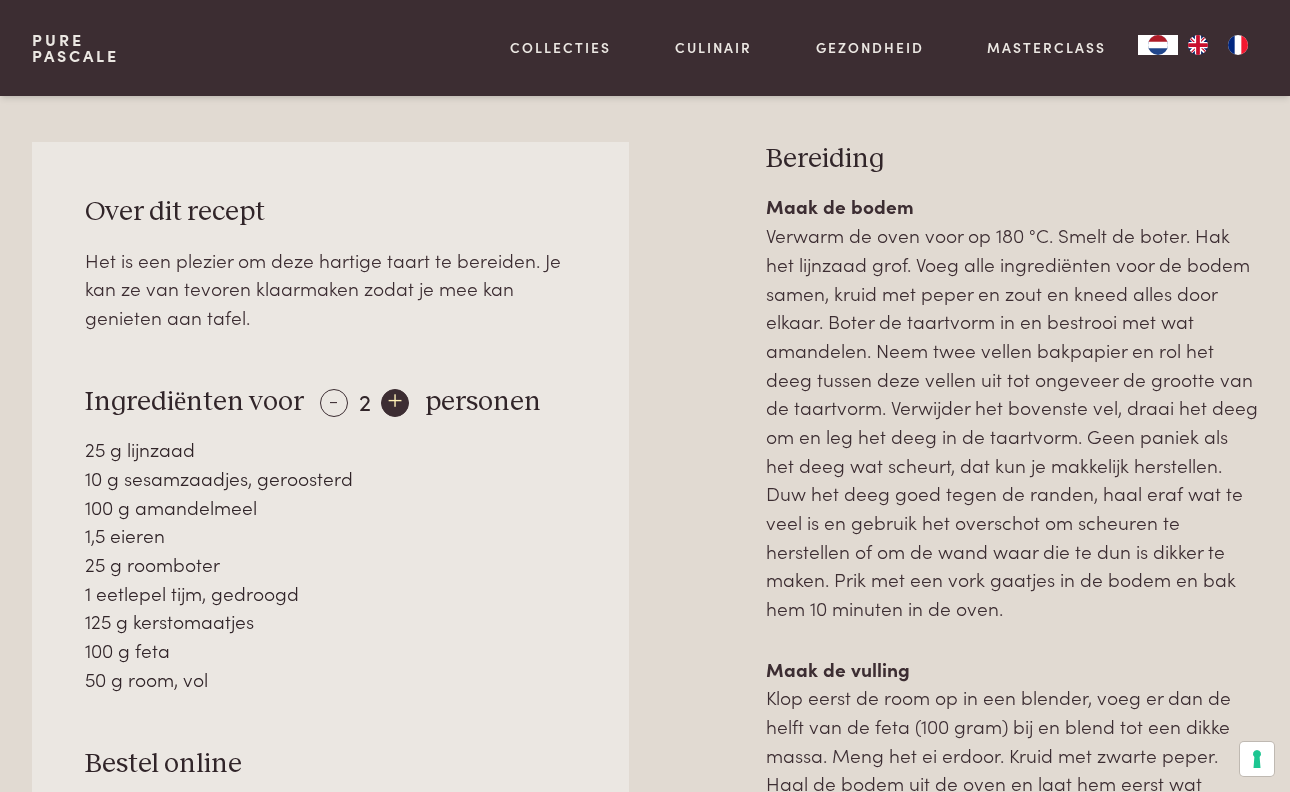 click on "+" at bounding box center [395, 403] 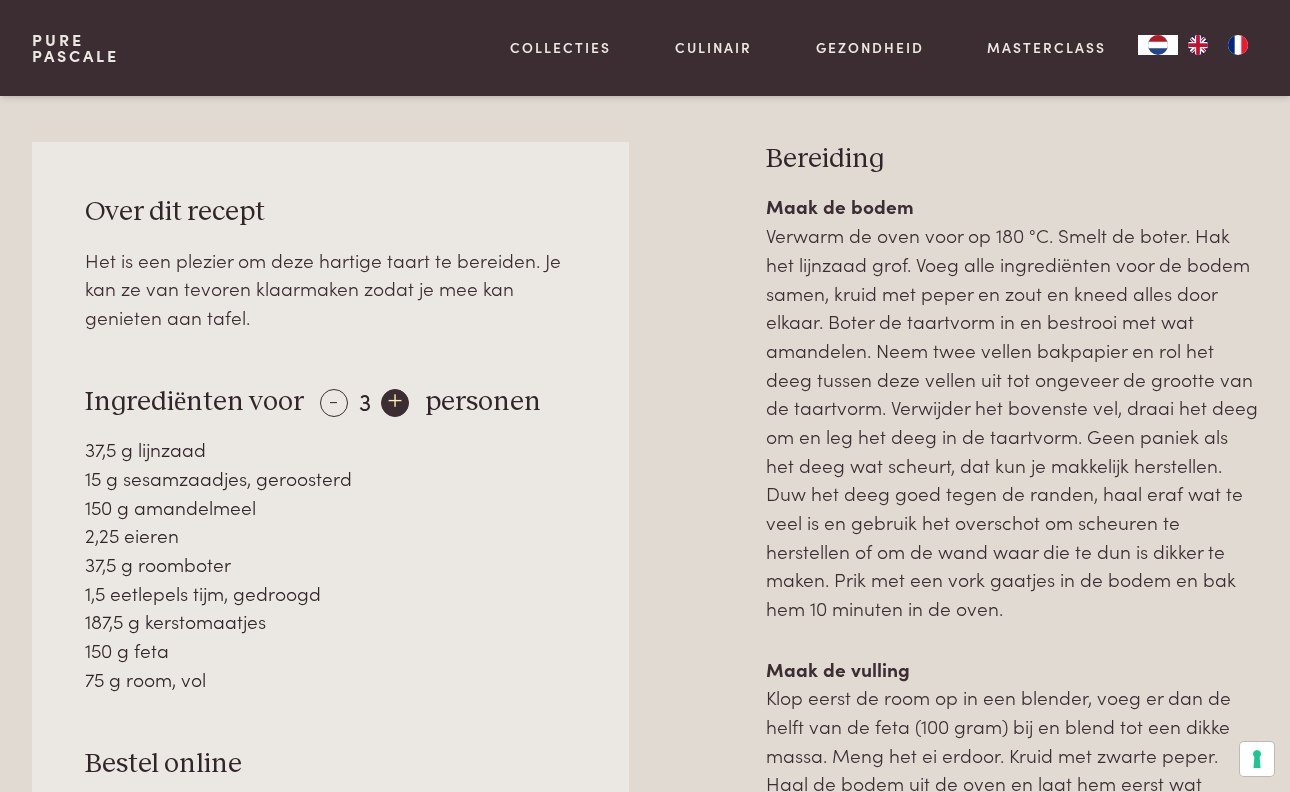 click on "+" at bounding box center [395, 403] 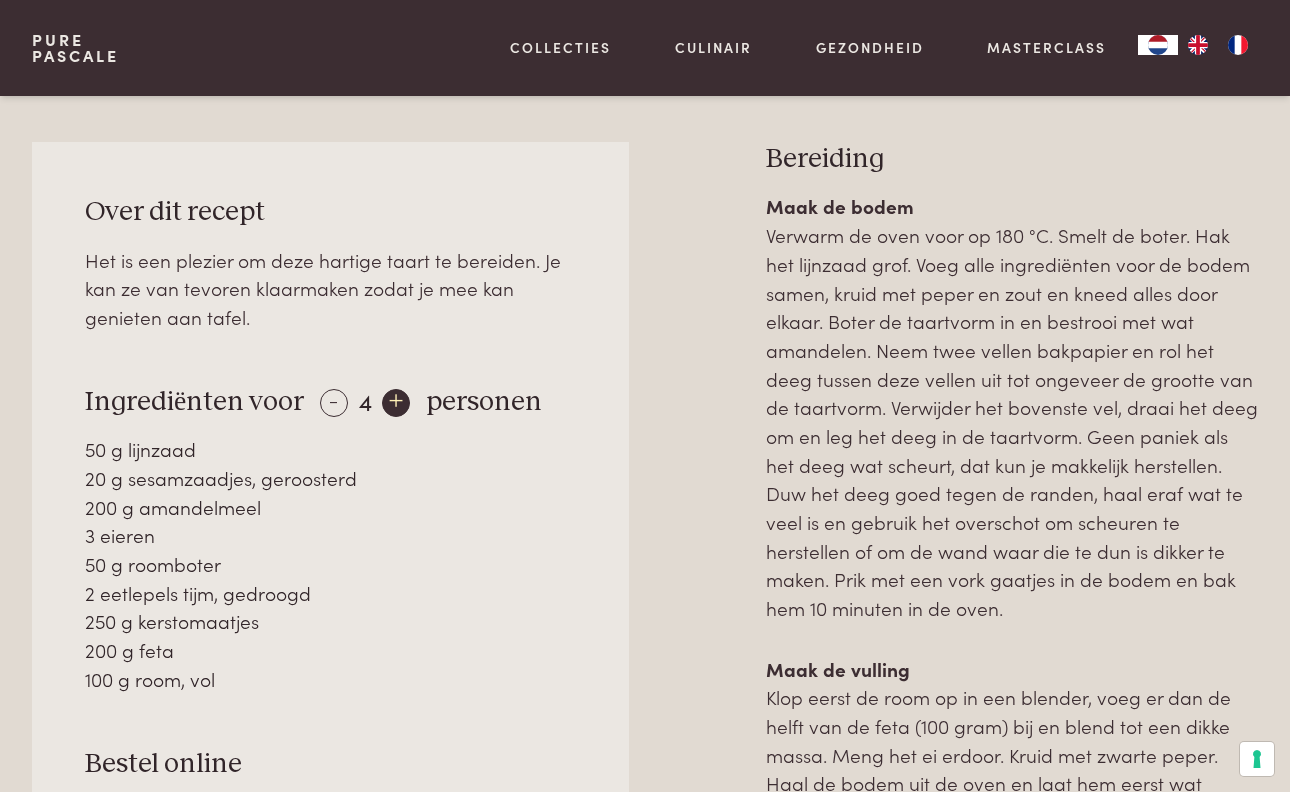 click on "+" at bounding box center (396, 403) 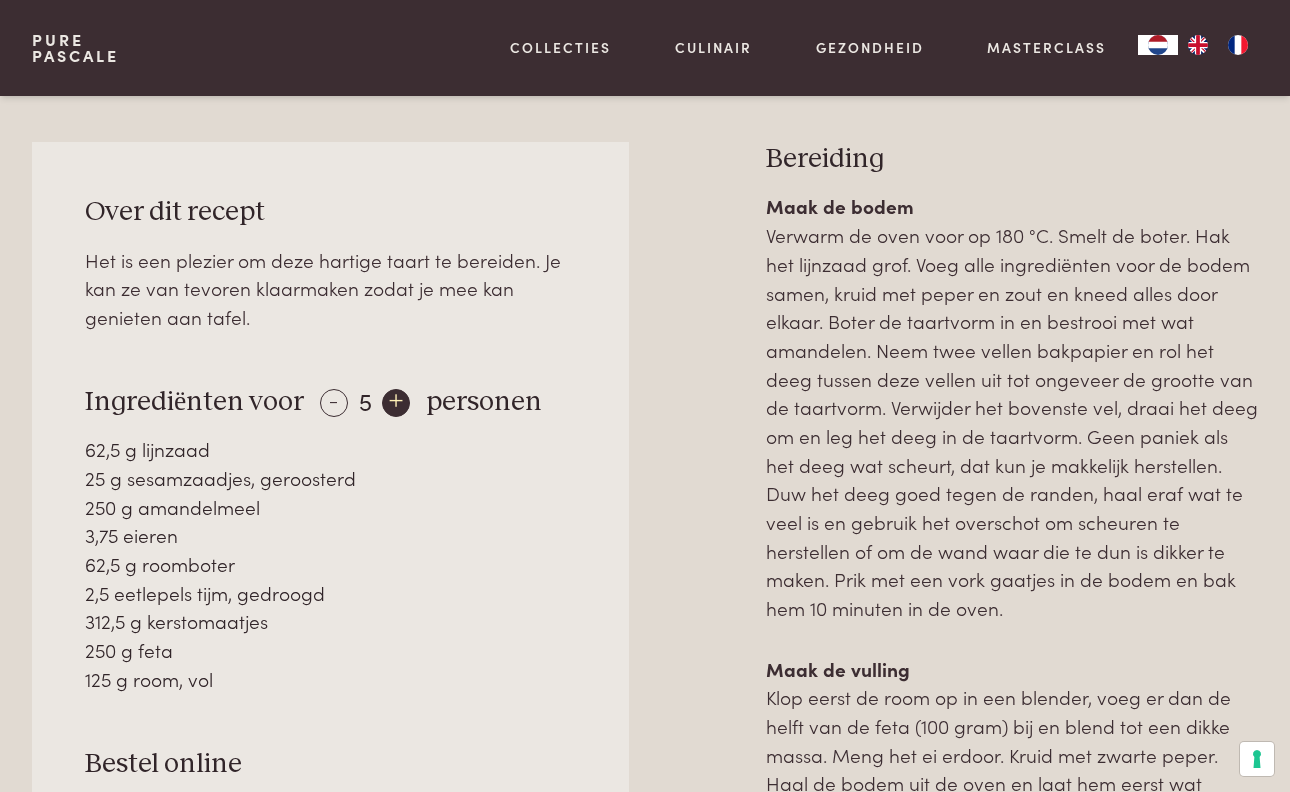 click on "+" at bounding box center [396, 403] 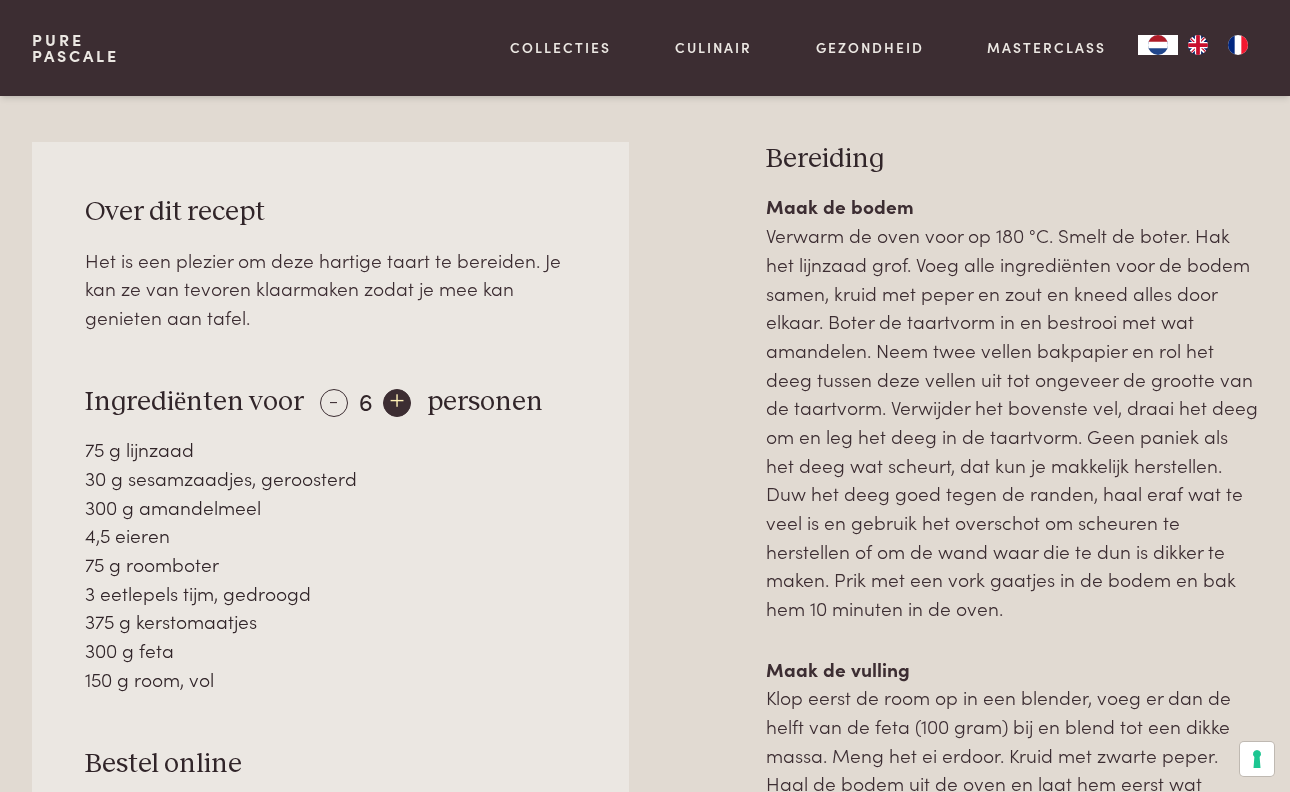 click on "+" at bounding box center [397, 403] 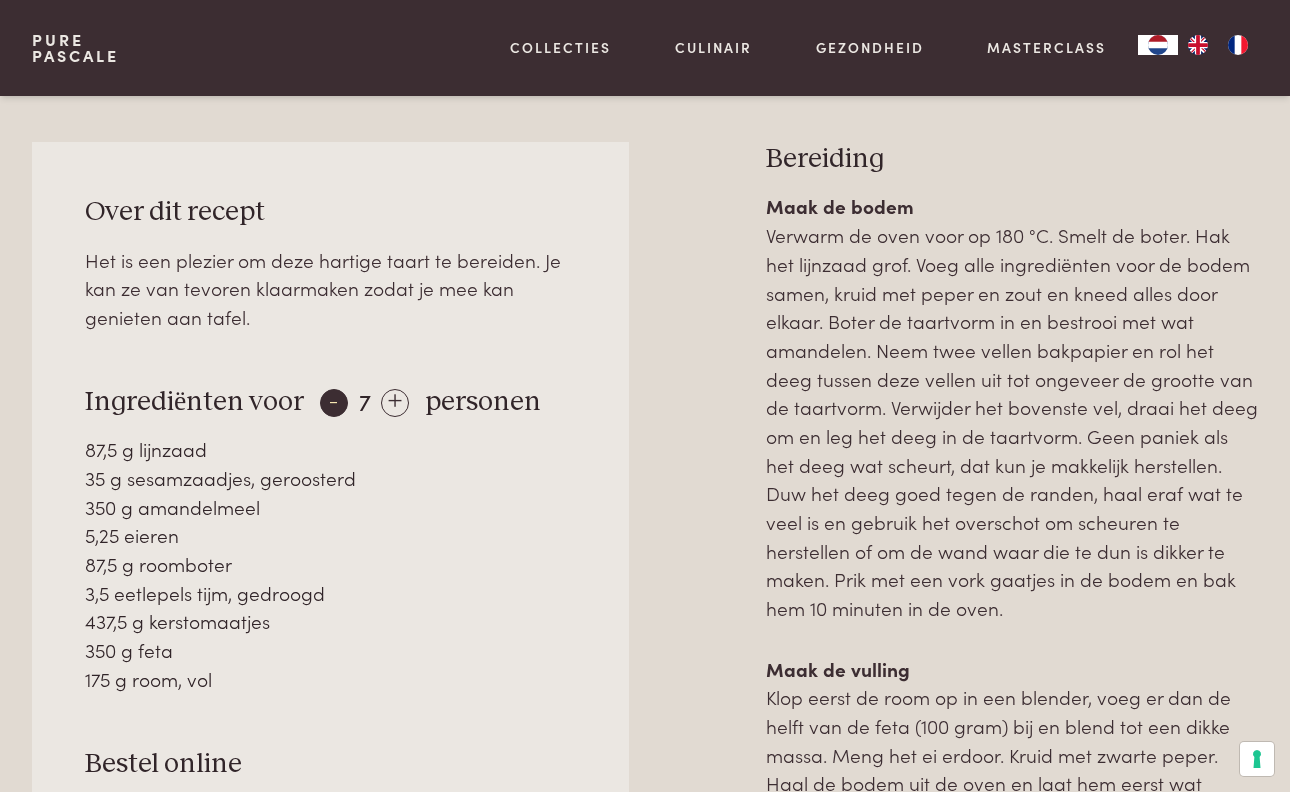 click on "-" at bounding box center [334, 403] 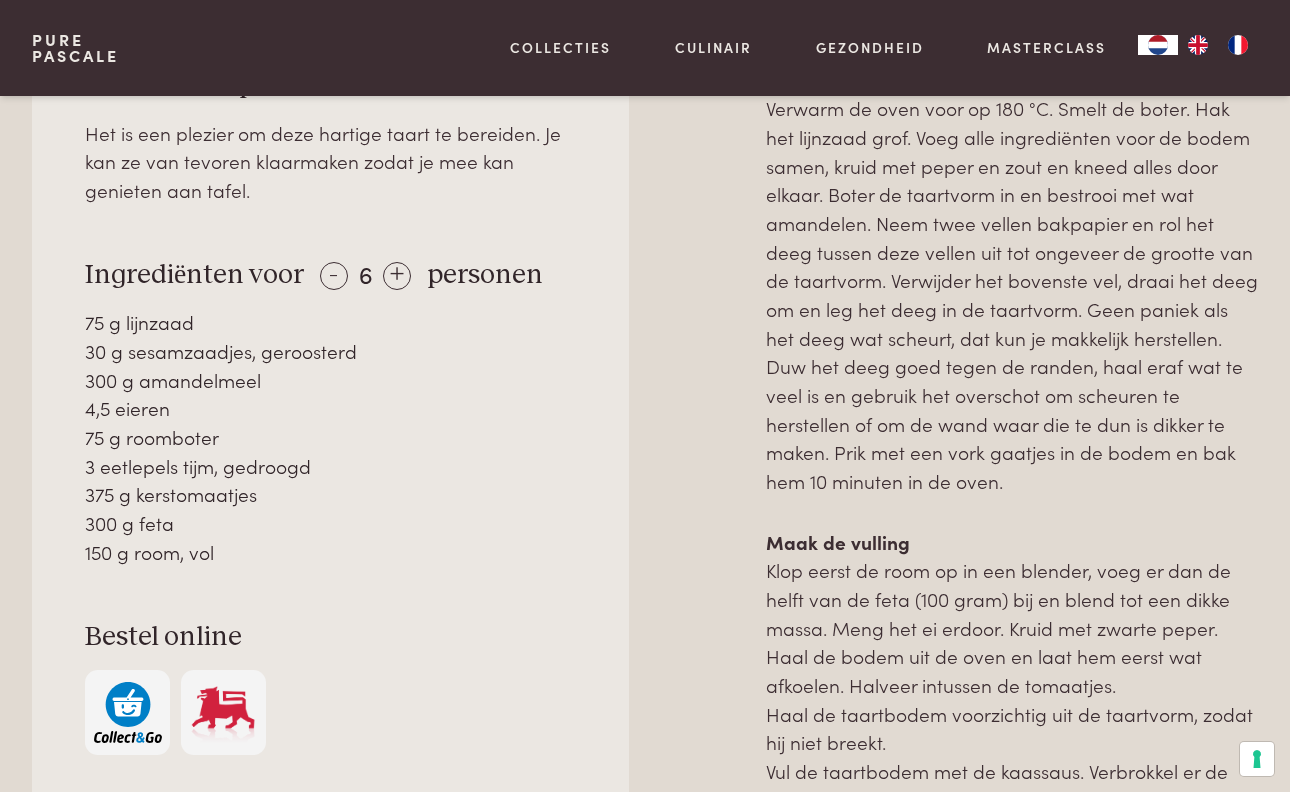 scroll, scrollTop: 1209, scrollLeft: 0, axis: vertical 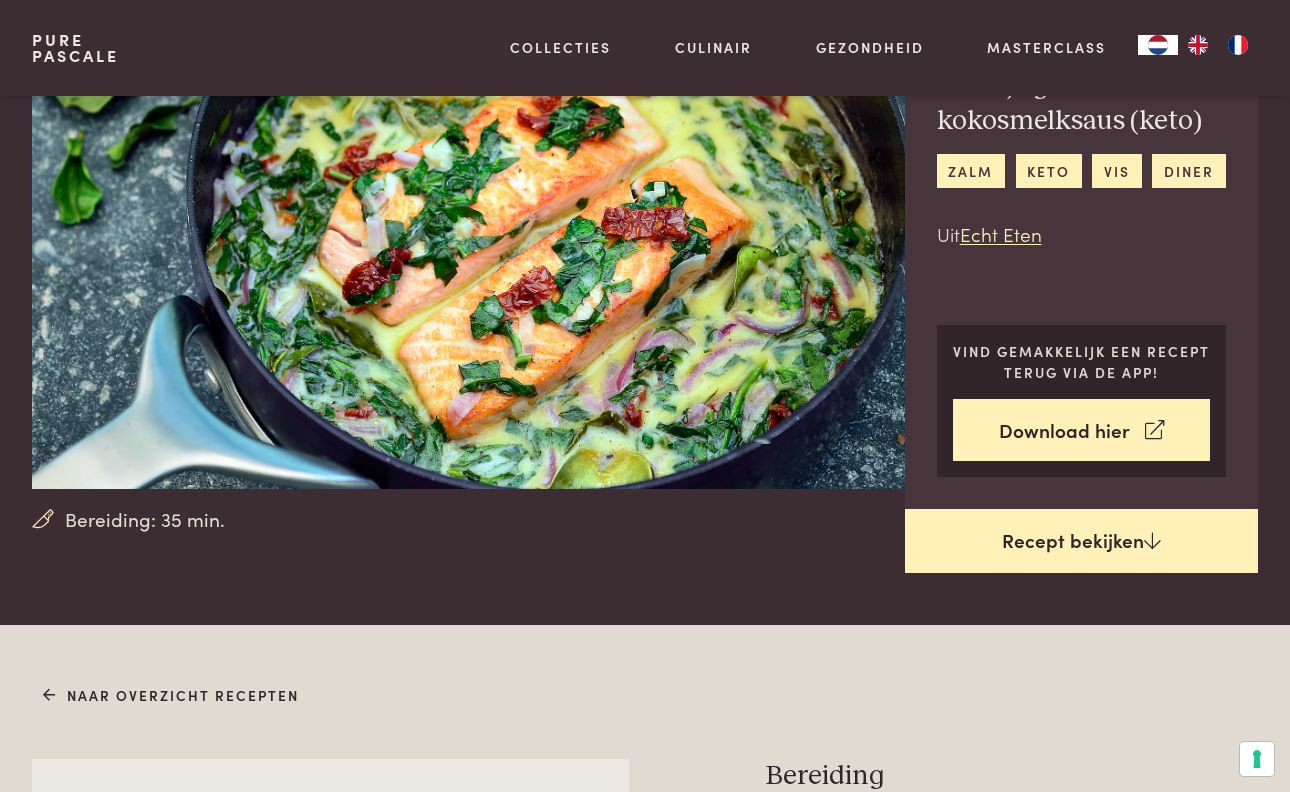 click on "Recept bekijken" at bounding box center (1081, 541) 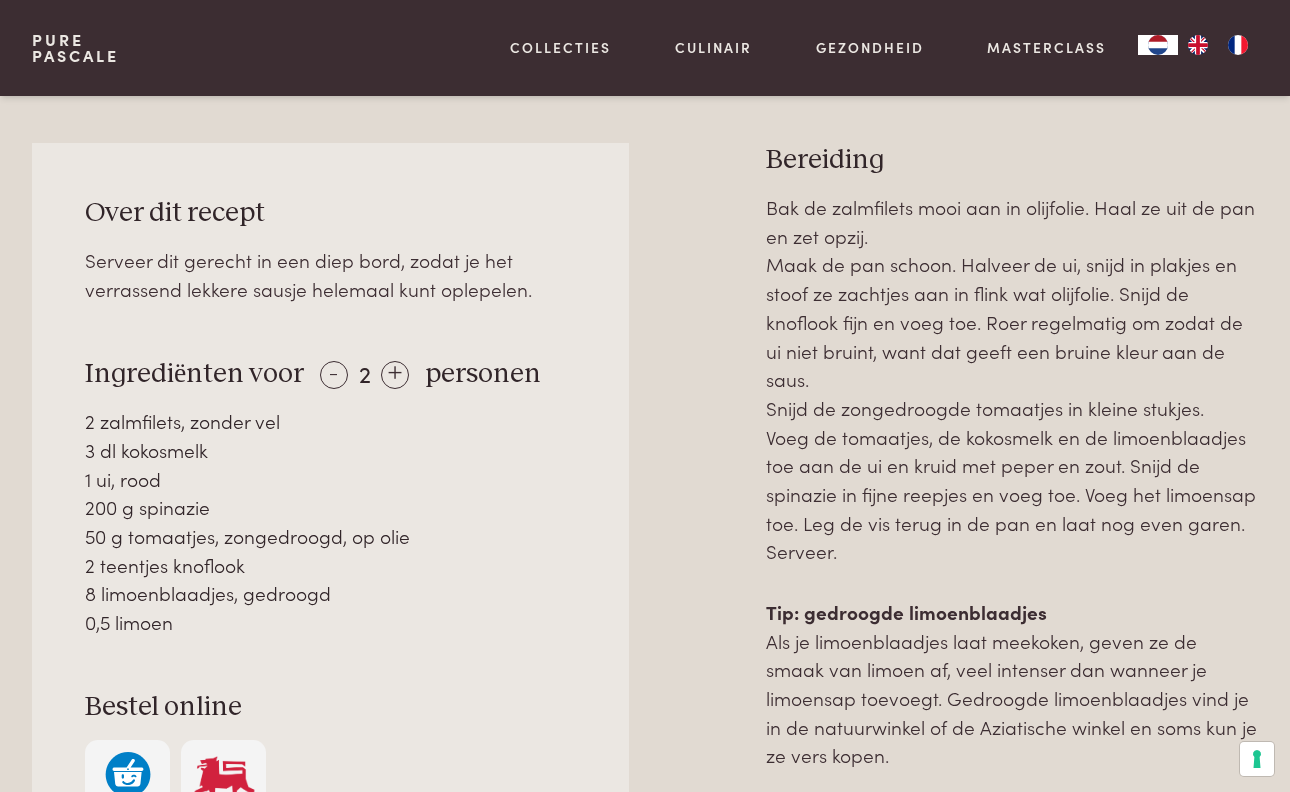 scroll, scrollTop: 772, scrollLeft: 0, axis: vertical 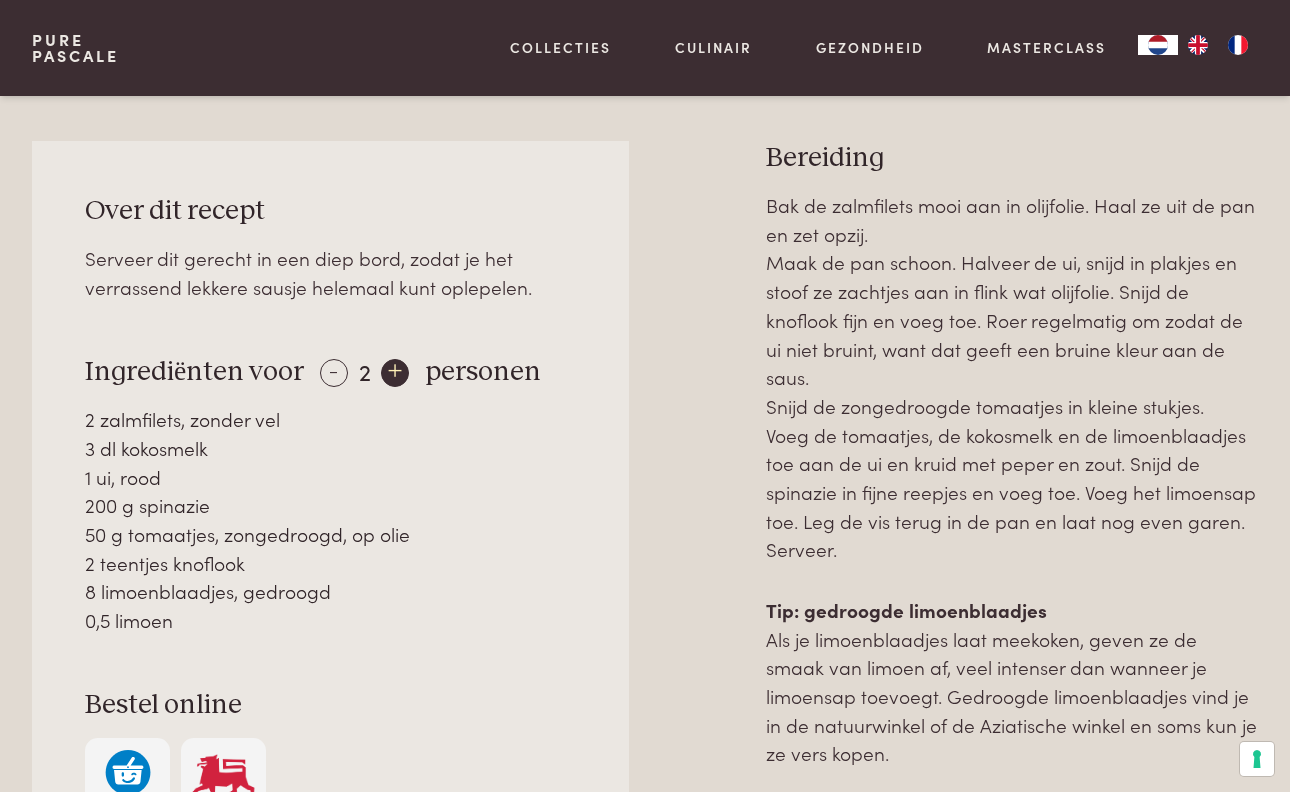 click on "+" at bounding box center (395, 373) 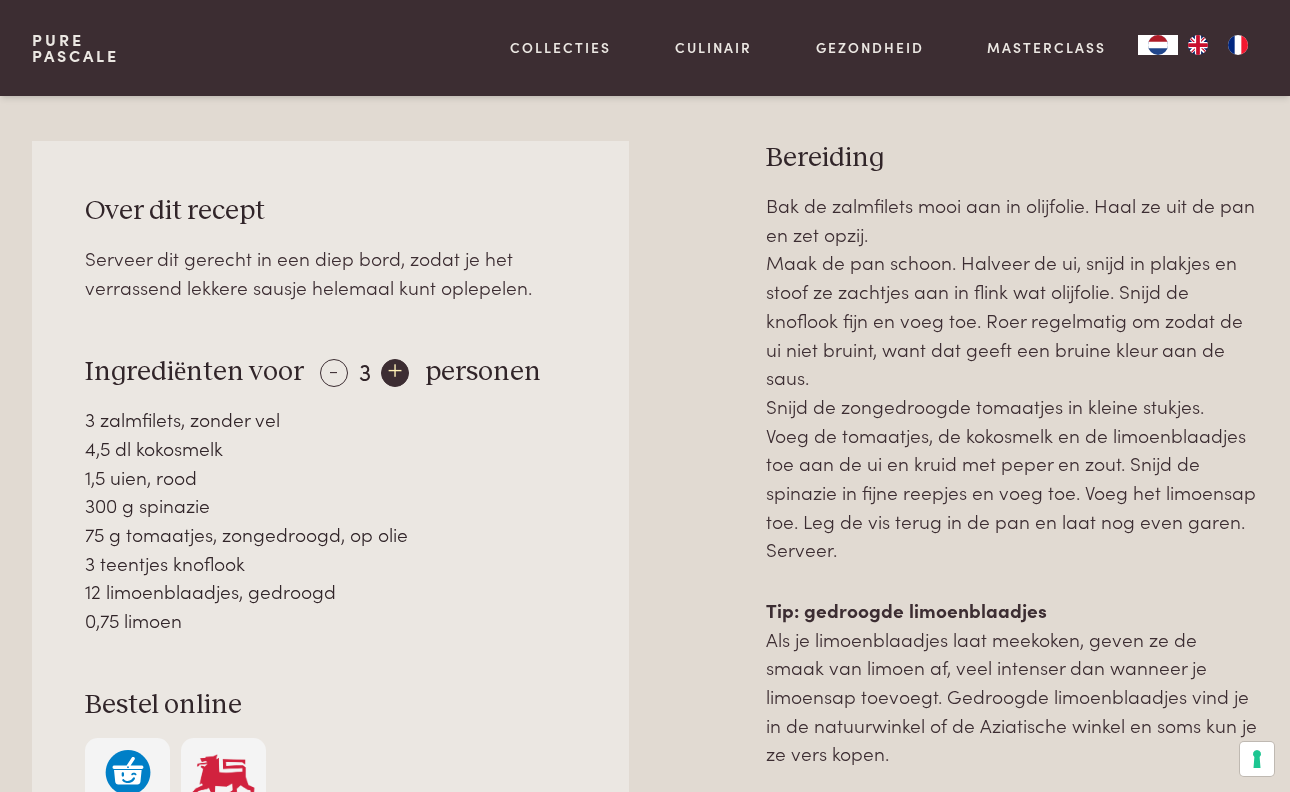 click on "+" at bounding box center [395, 373] 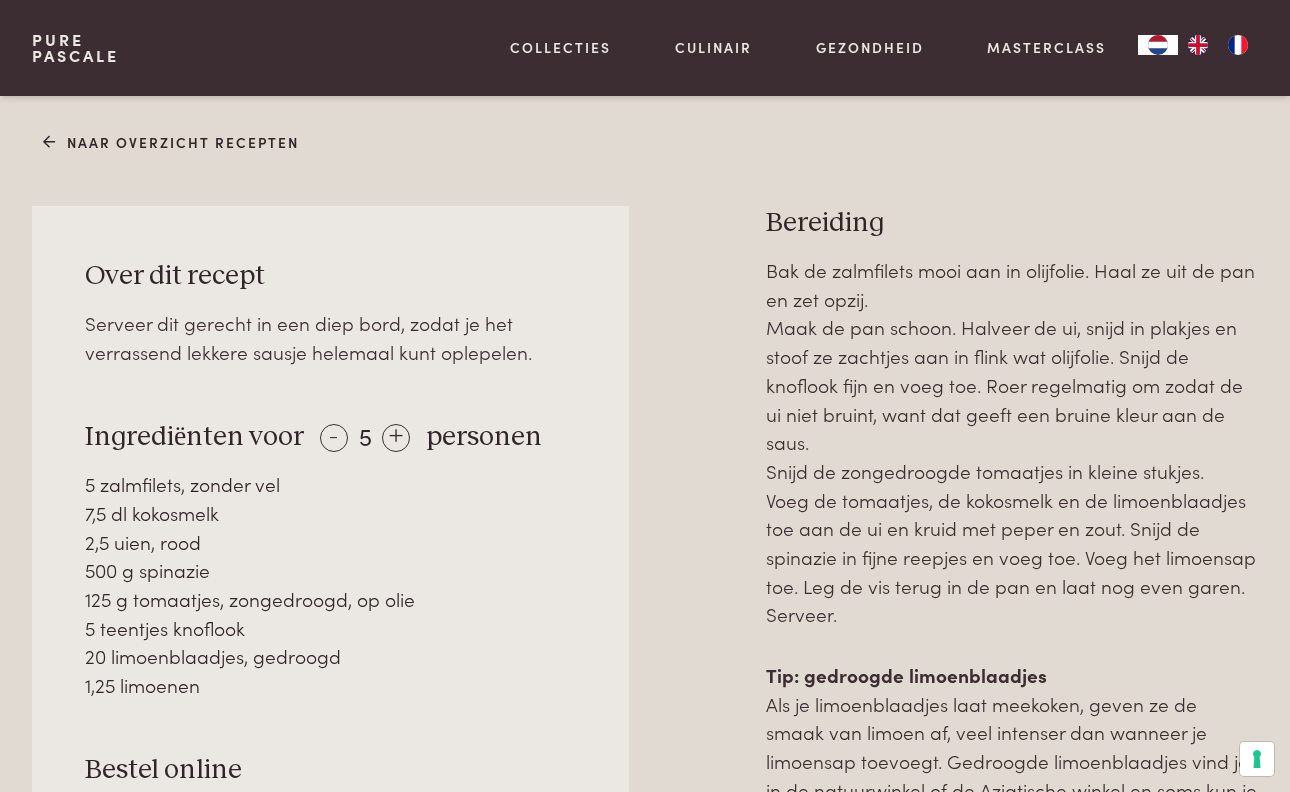 scroll, scrollTop: 703, scrollLeft: 0, axis: vertical 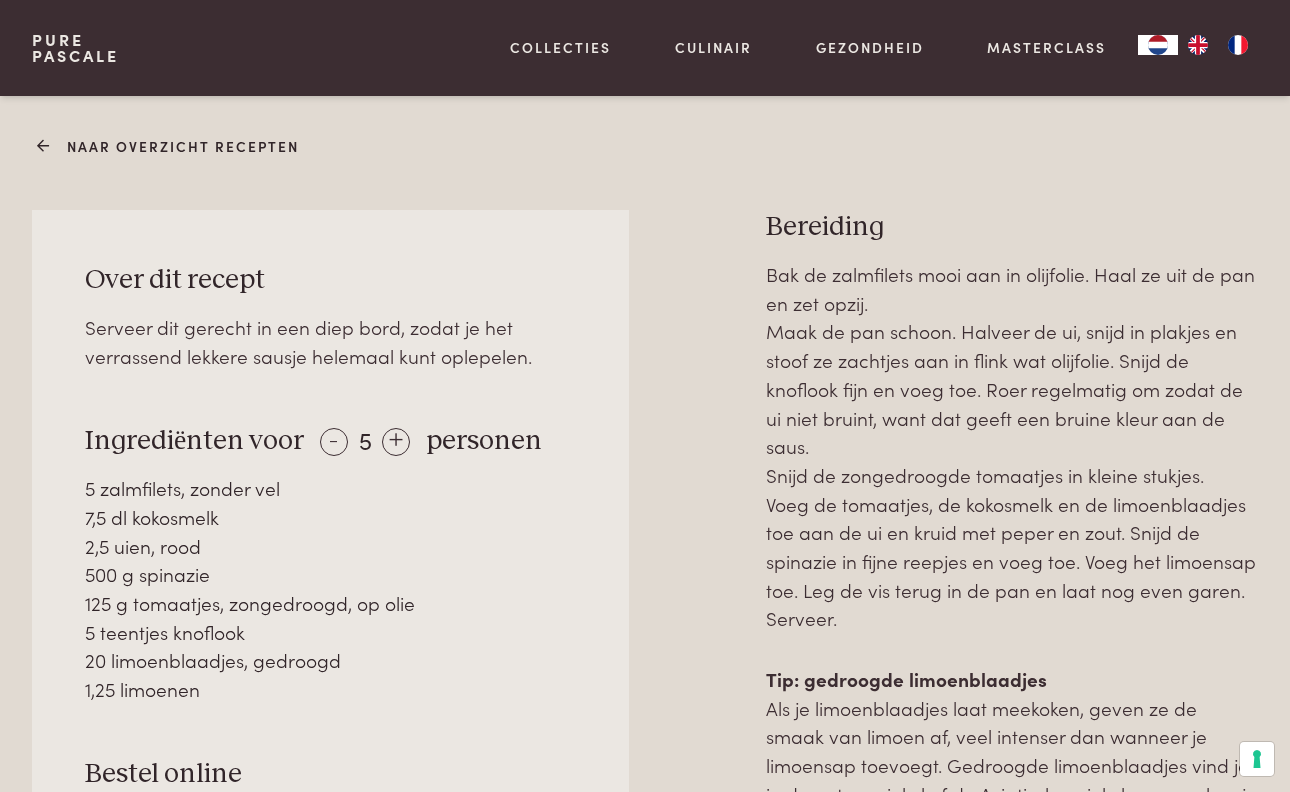 click at bounding box center (44, 146) 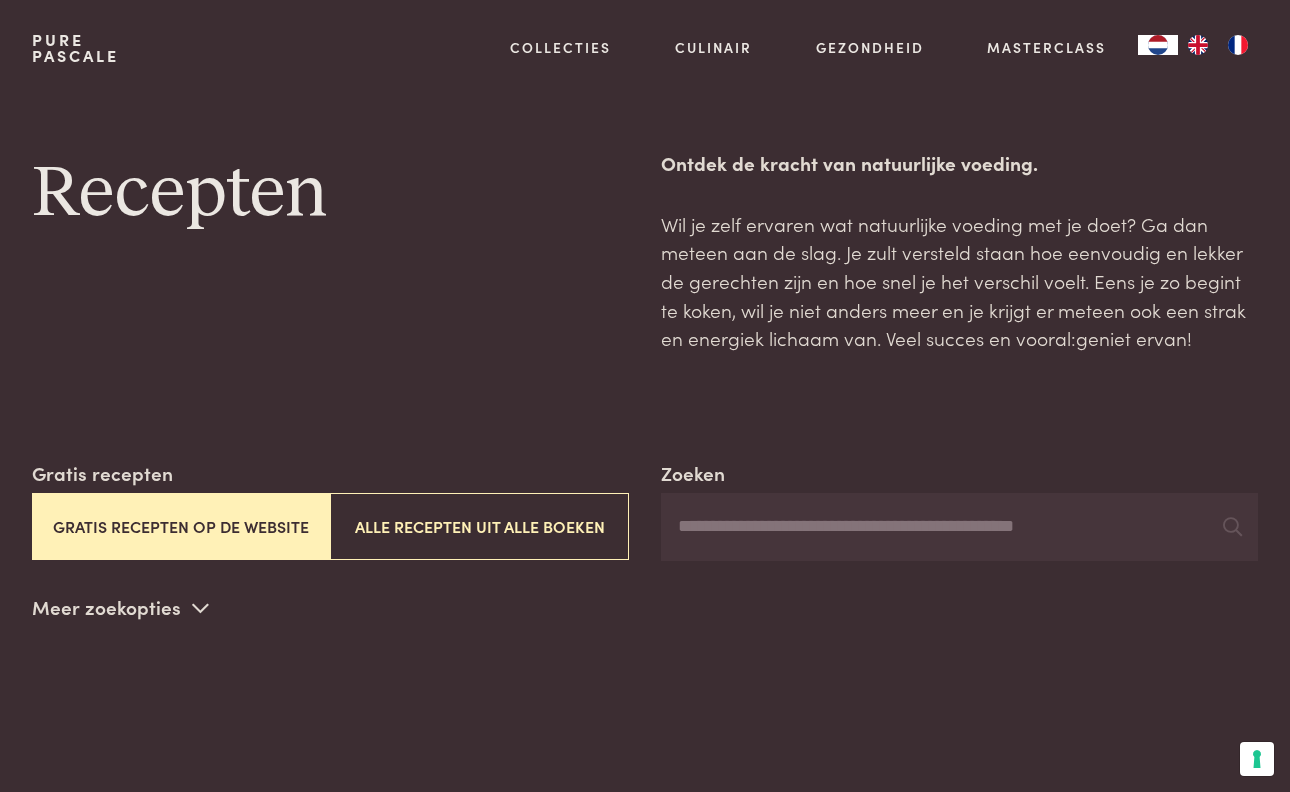 scroll, scrollTop: 0, scrollLeft: 0, axis: both 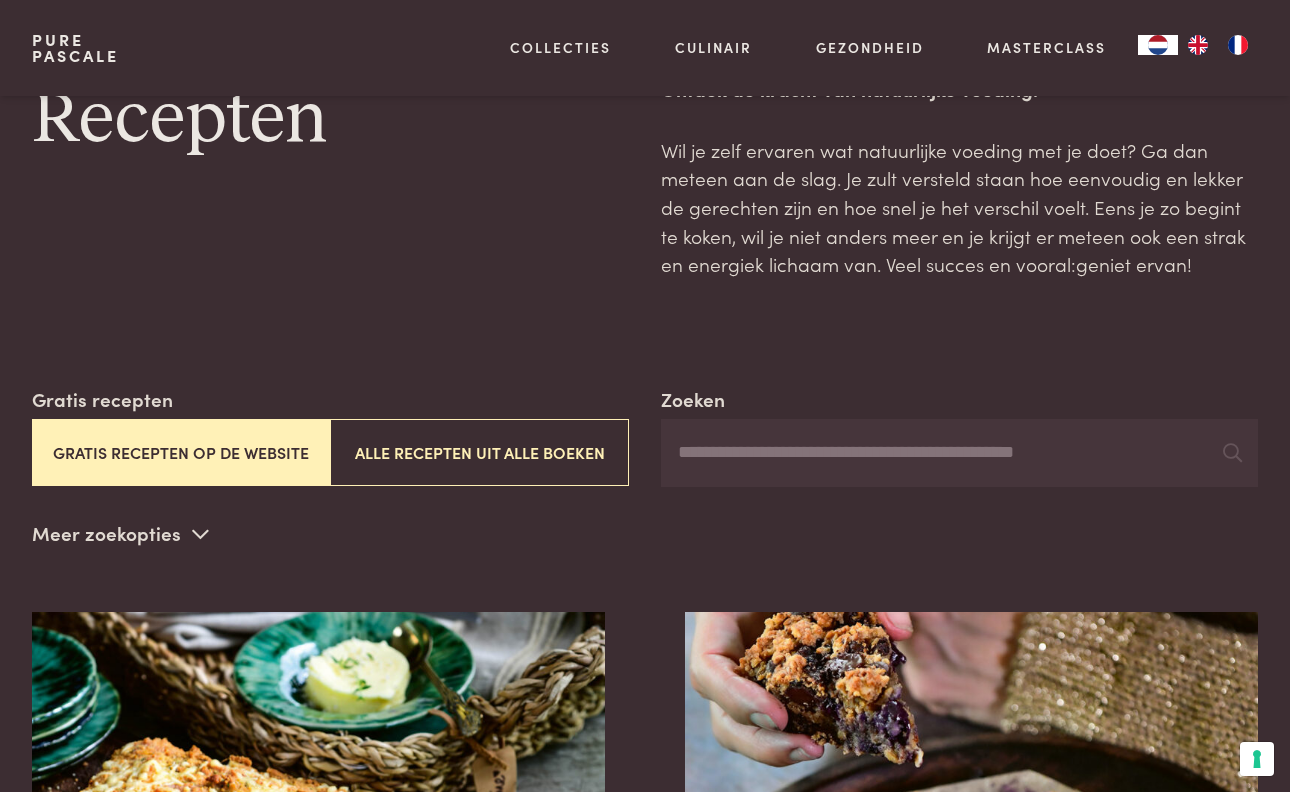 click on "Gratis recepten op de website" at bounding box center [181, 452] 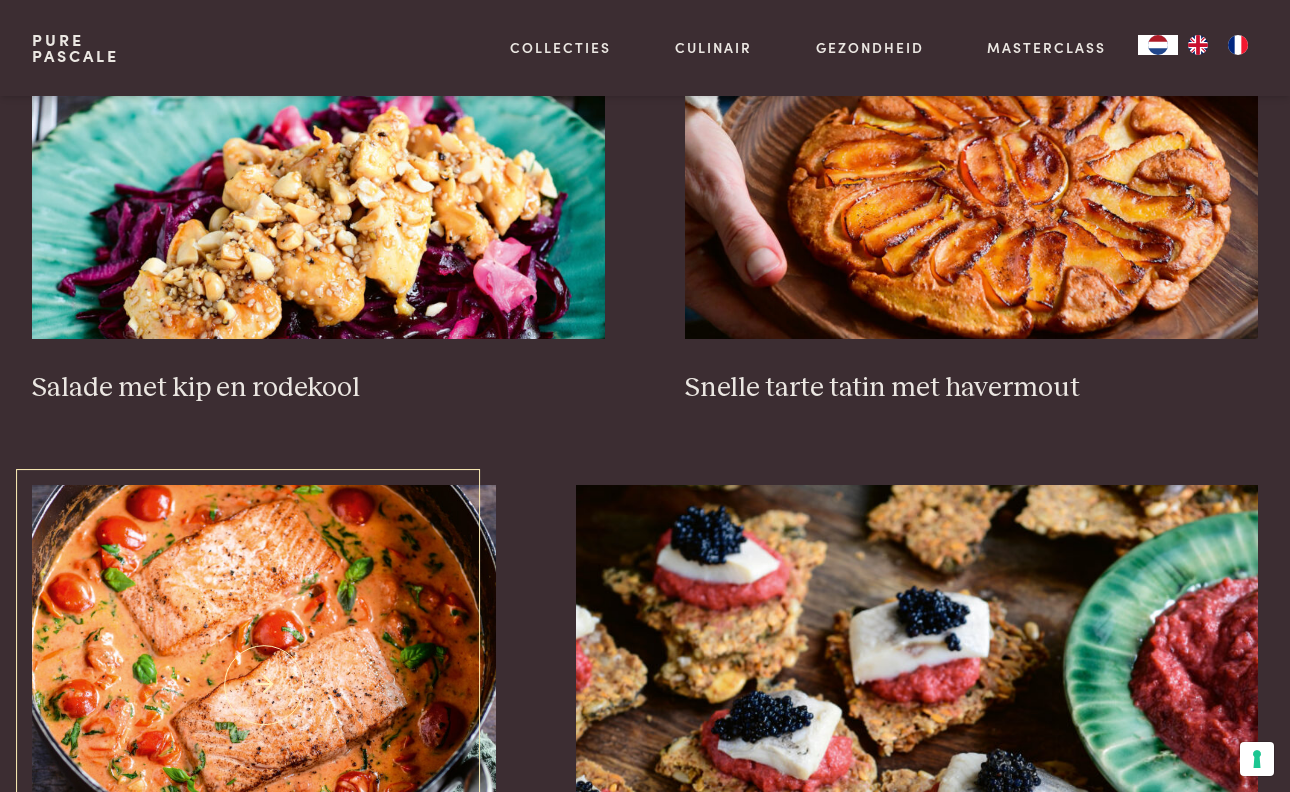 scroll, scrollTop: 2422, scrollLeft: 0, axis: vertical 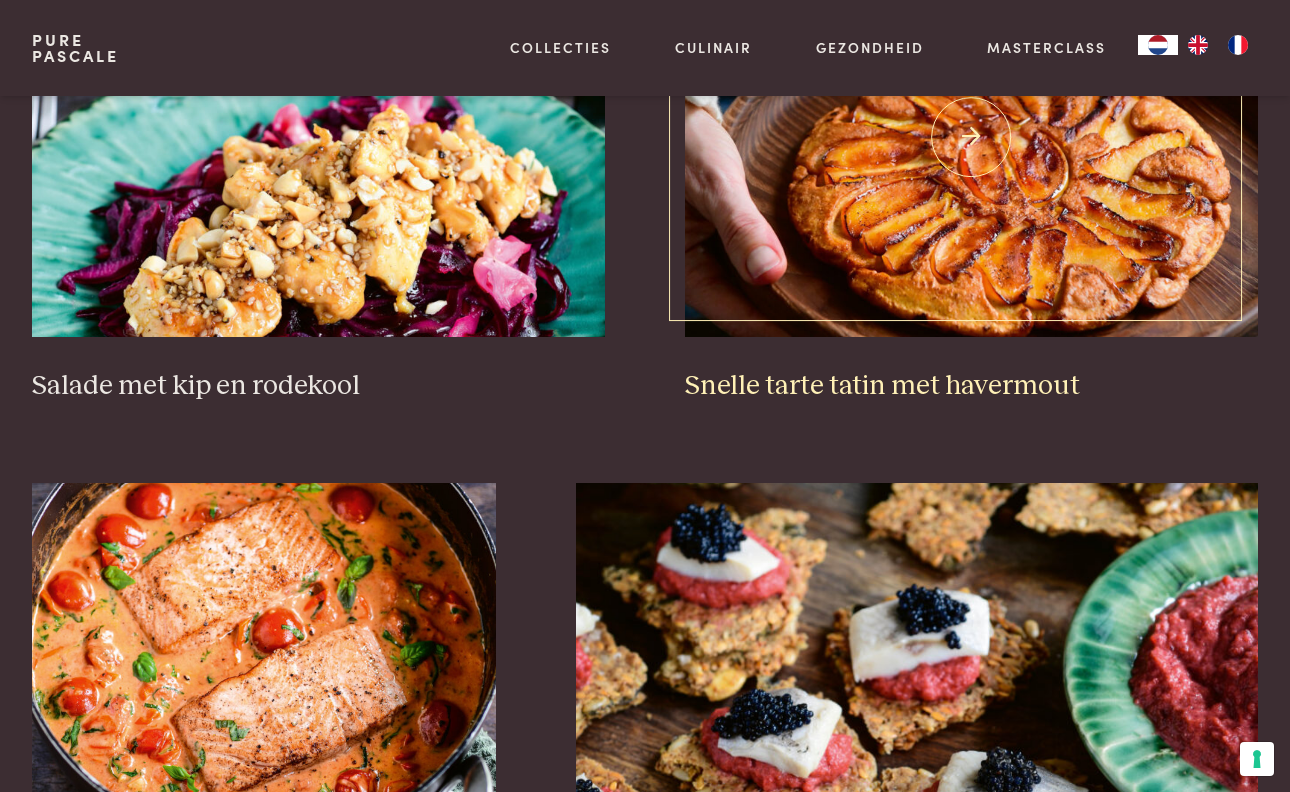 click on "Snelle tarte tatin met havermout" at bounding box center [971, 386] 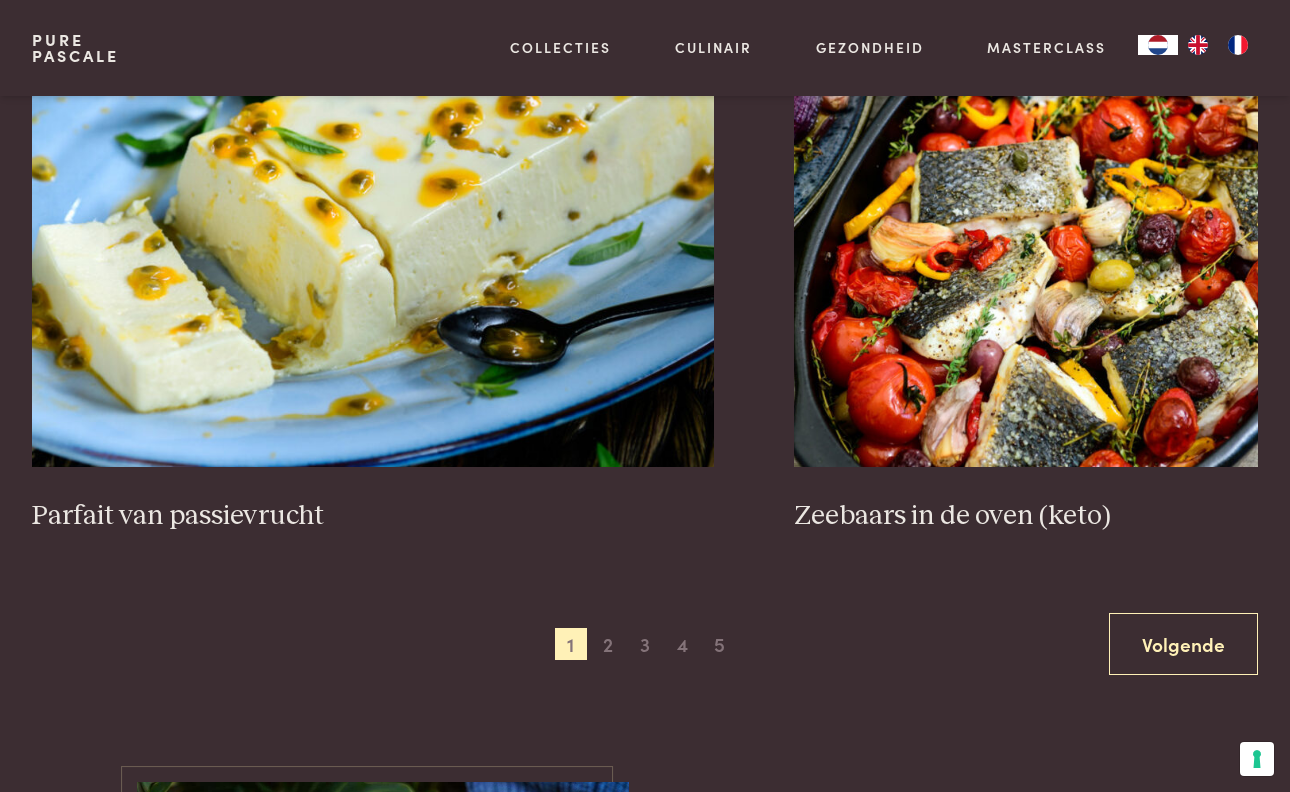 scroll, scrollTop: 3420, scrollLeft: 0, axis: vertical 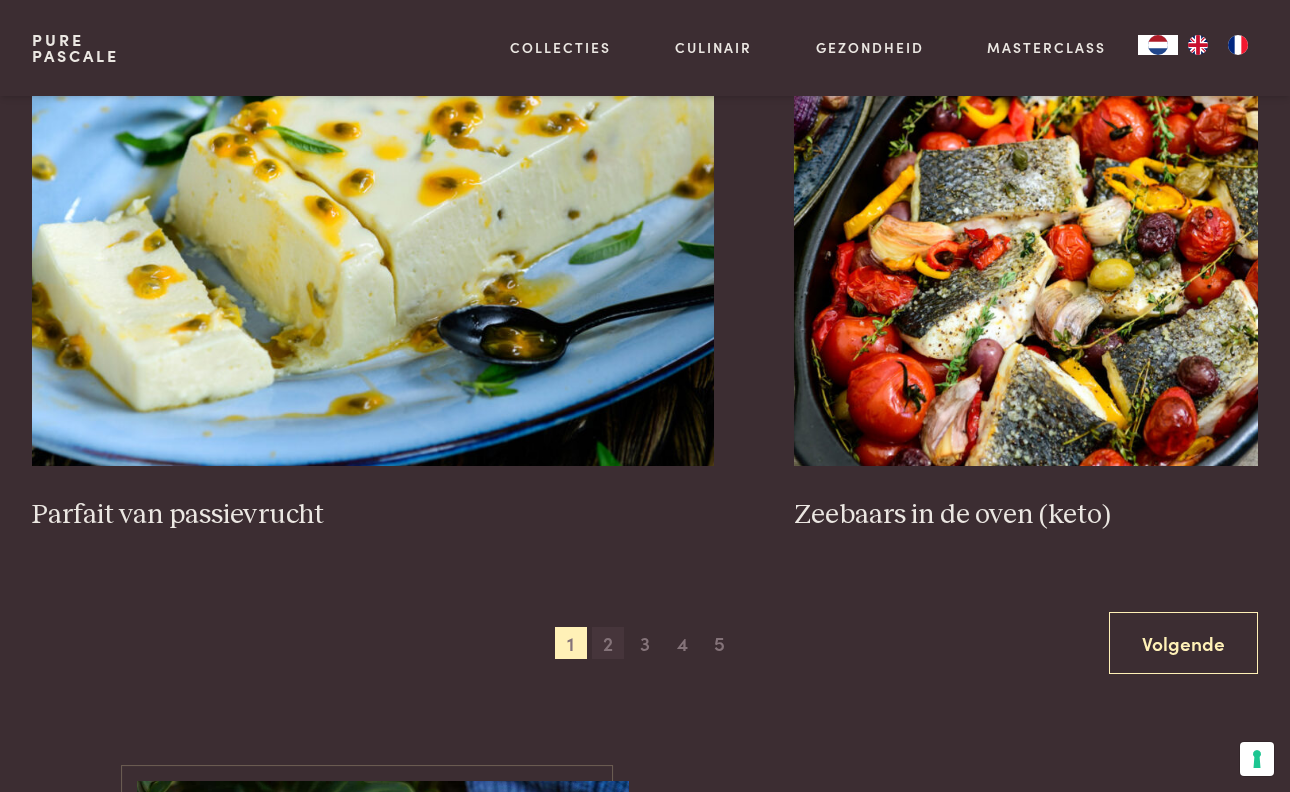 click on "2" at bounding box center (608, 643) 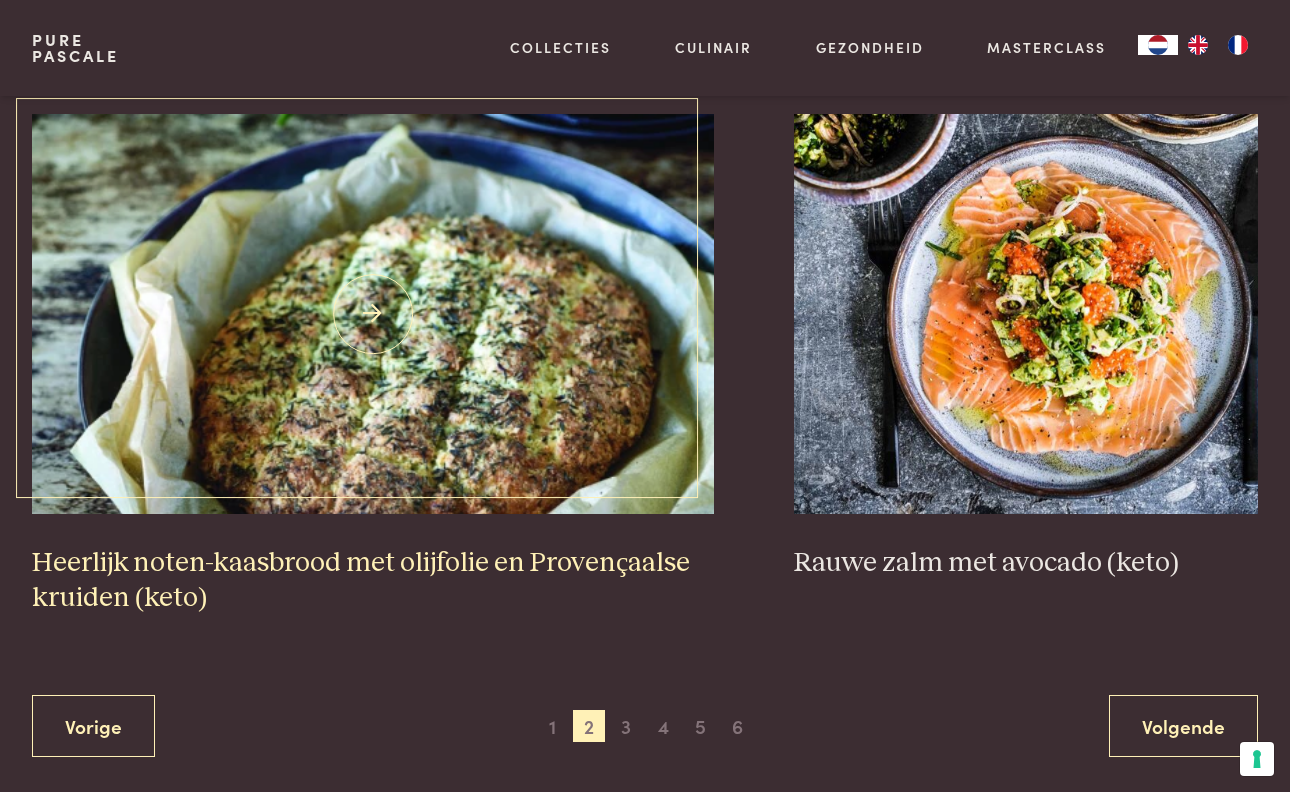 scroll, scrollTop: 3411, scrollLeft: 0, axis: vertical 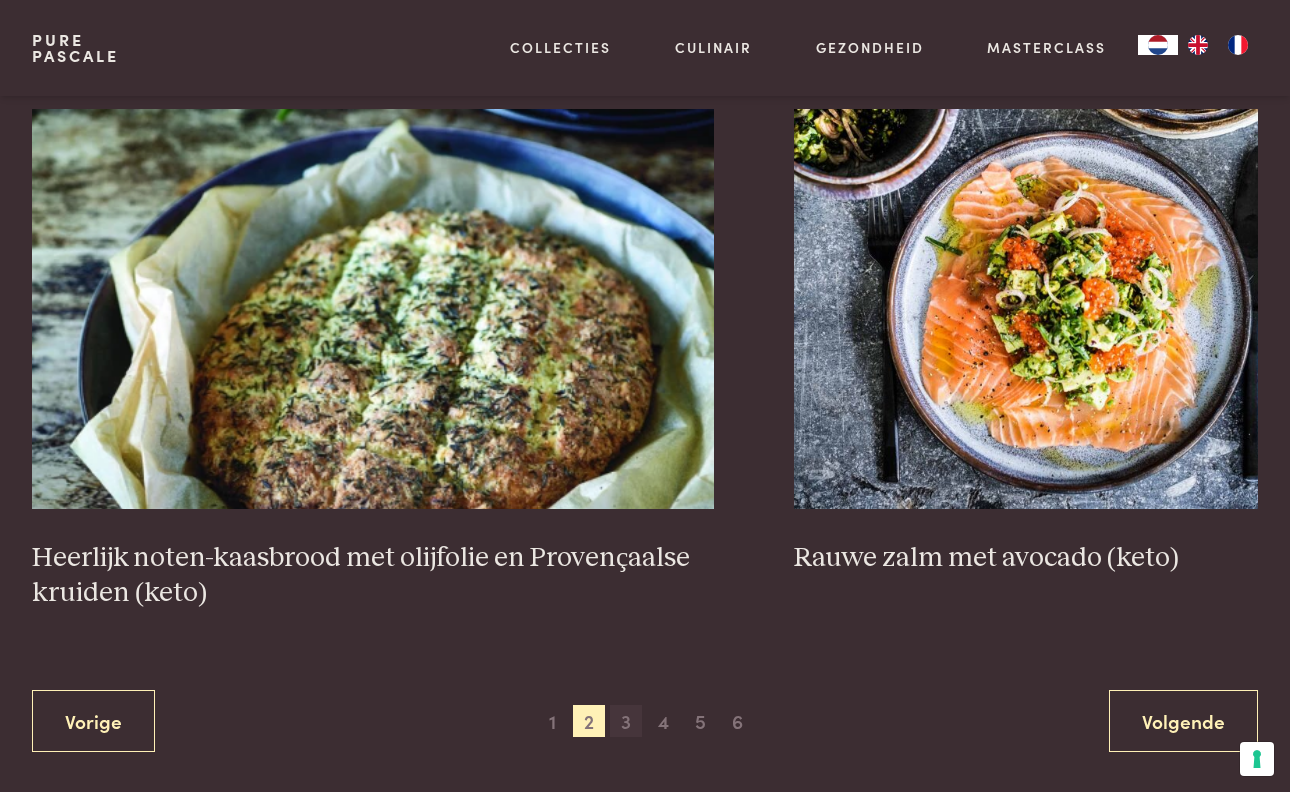 click on "3" at bounding box center (626, 721) 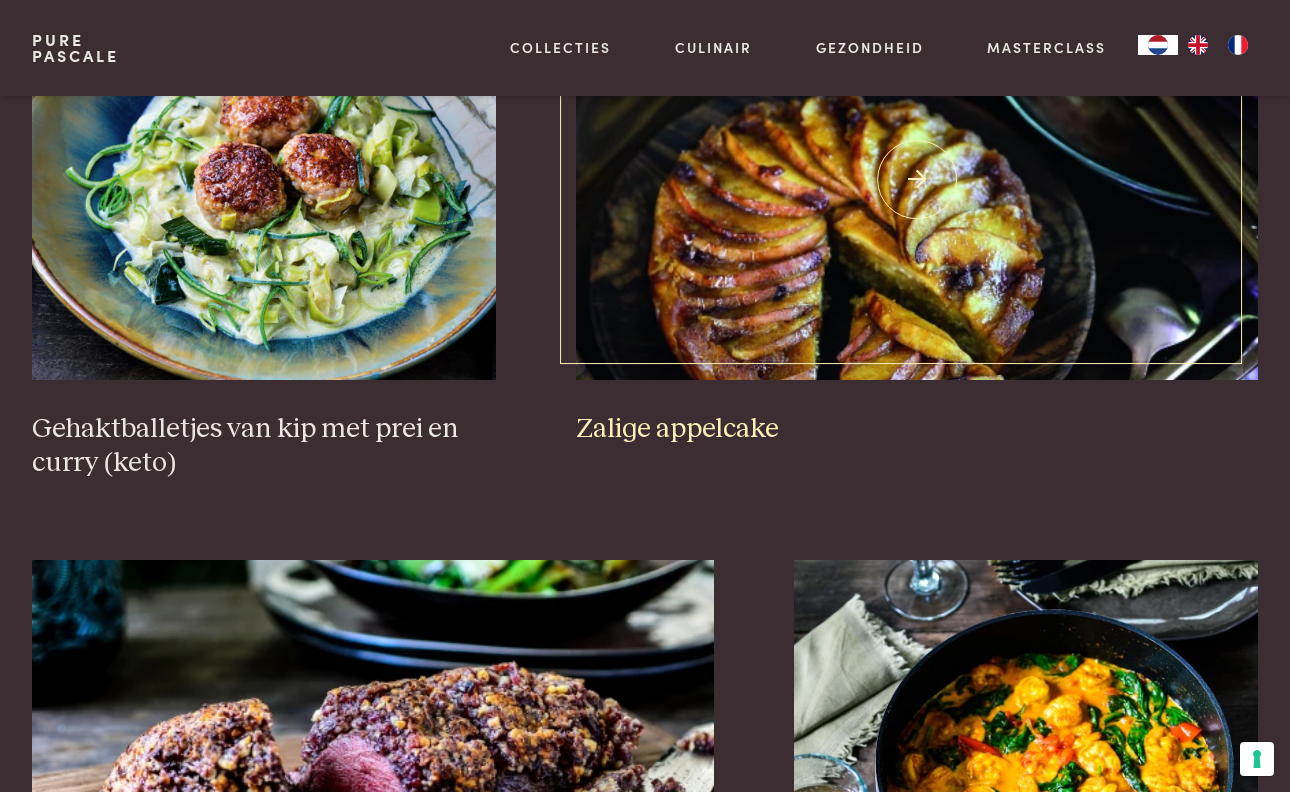scroll, scrollTop: 3032, scrollLeft: 0, axis: vertical 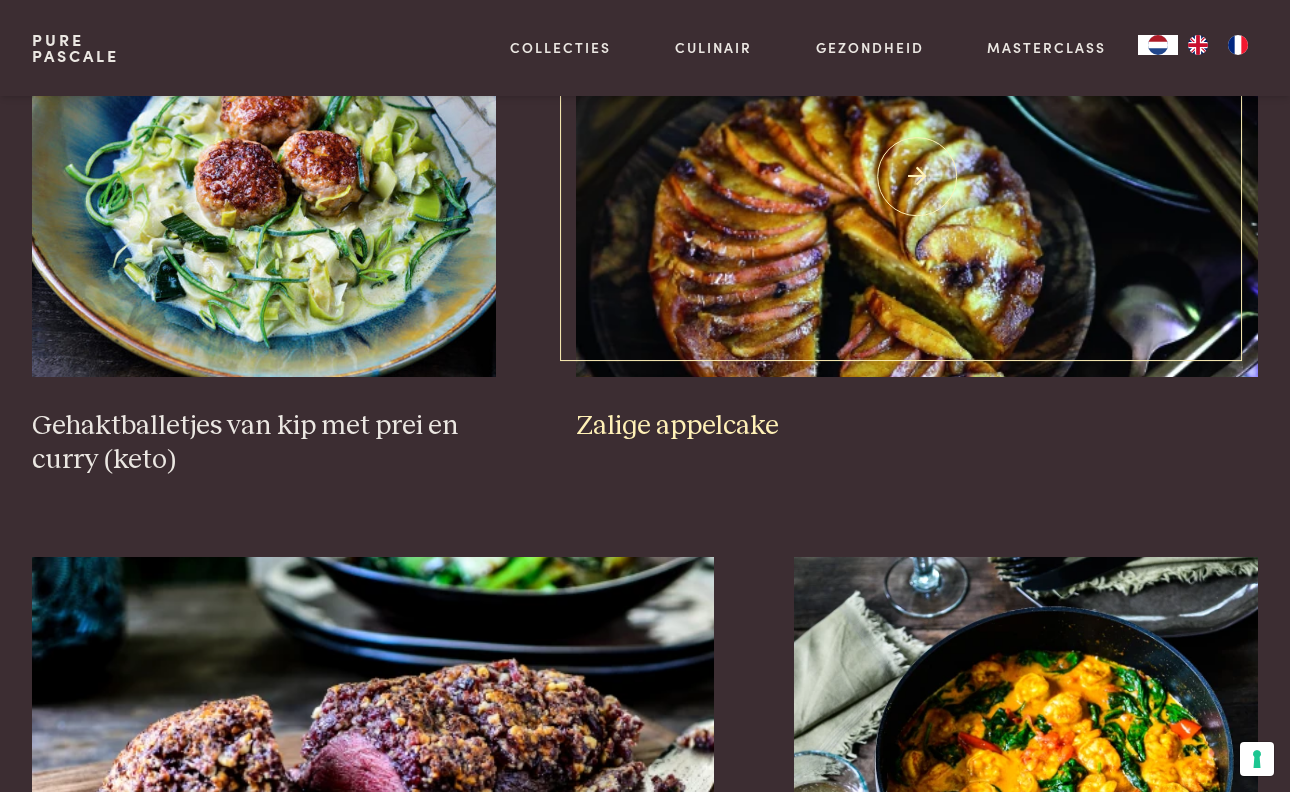 click on "Zalige appelcake" at bounding box center [917, 426] 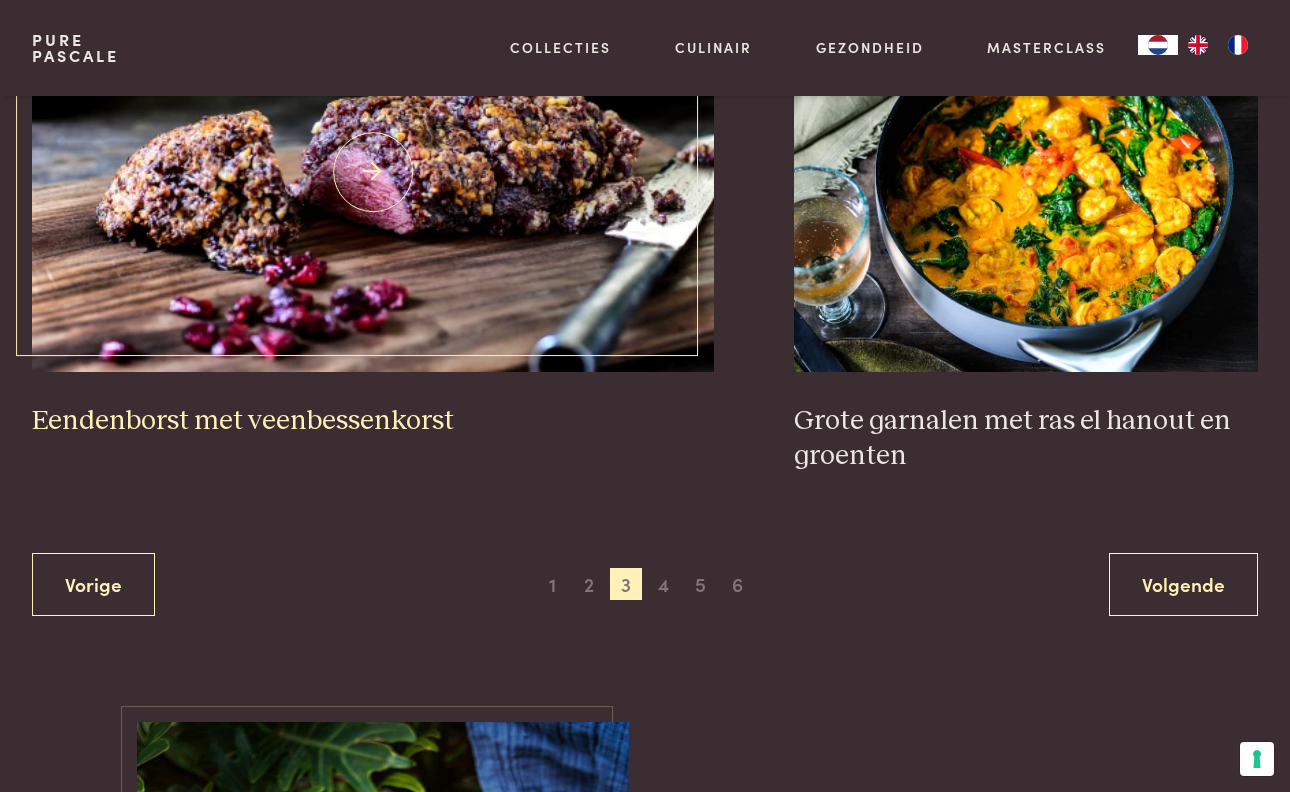 scroll, scrollTop: 3642, scrollLeft: 0, axis: vertical 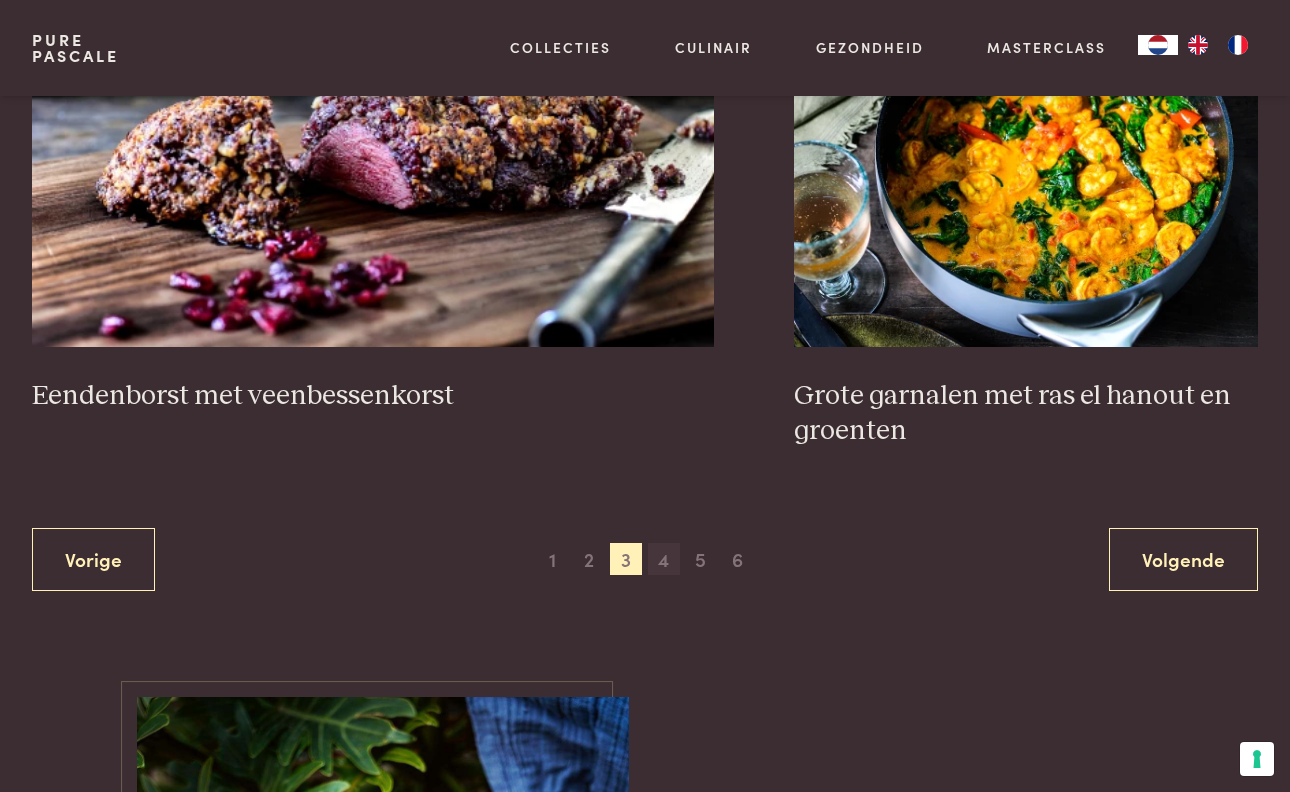 click on "4" at bounding box center [664, 559] 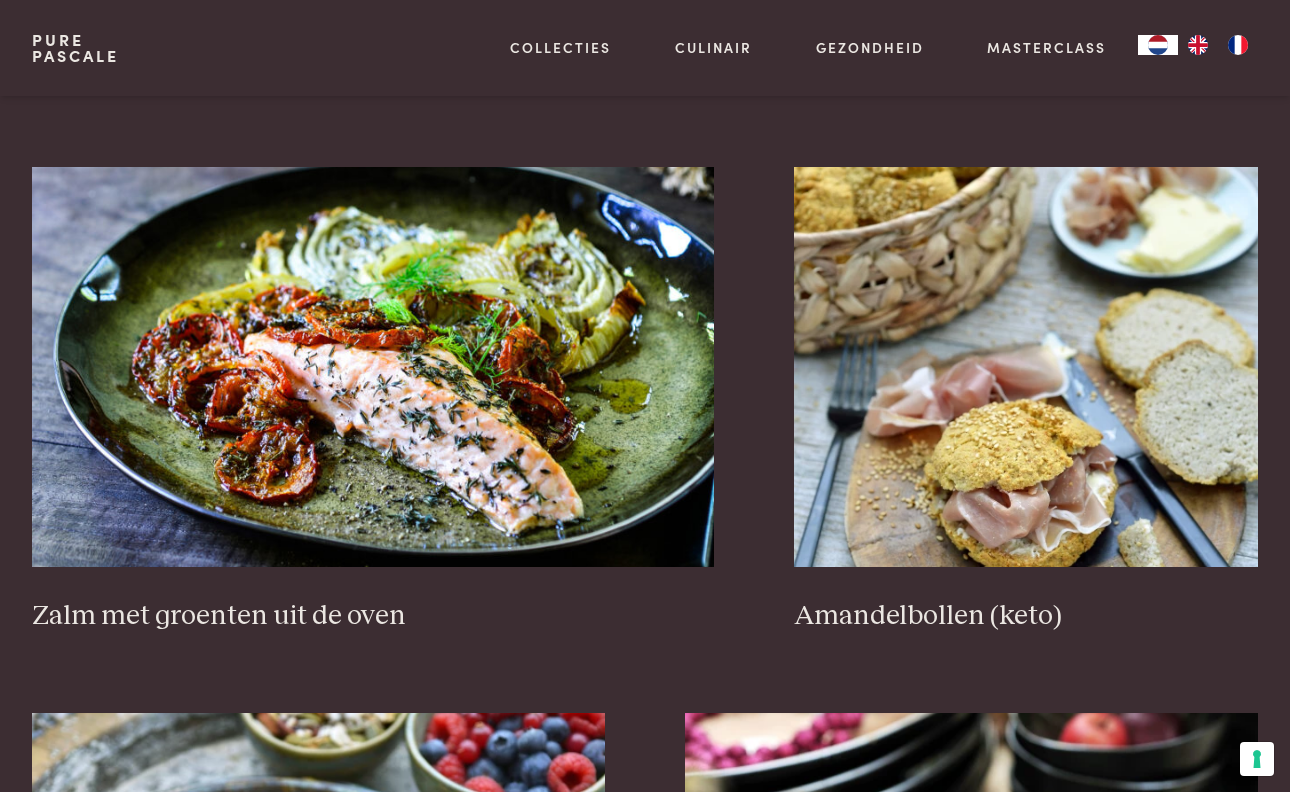 scroll, scrollTop: 1649, scrollLeft: 0, axis: vertical 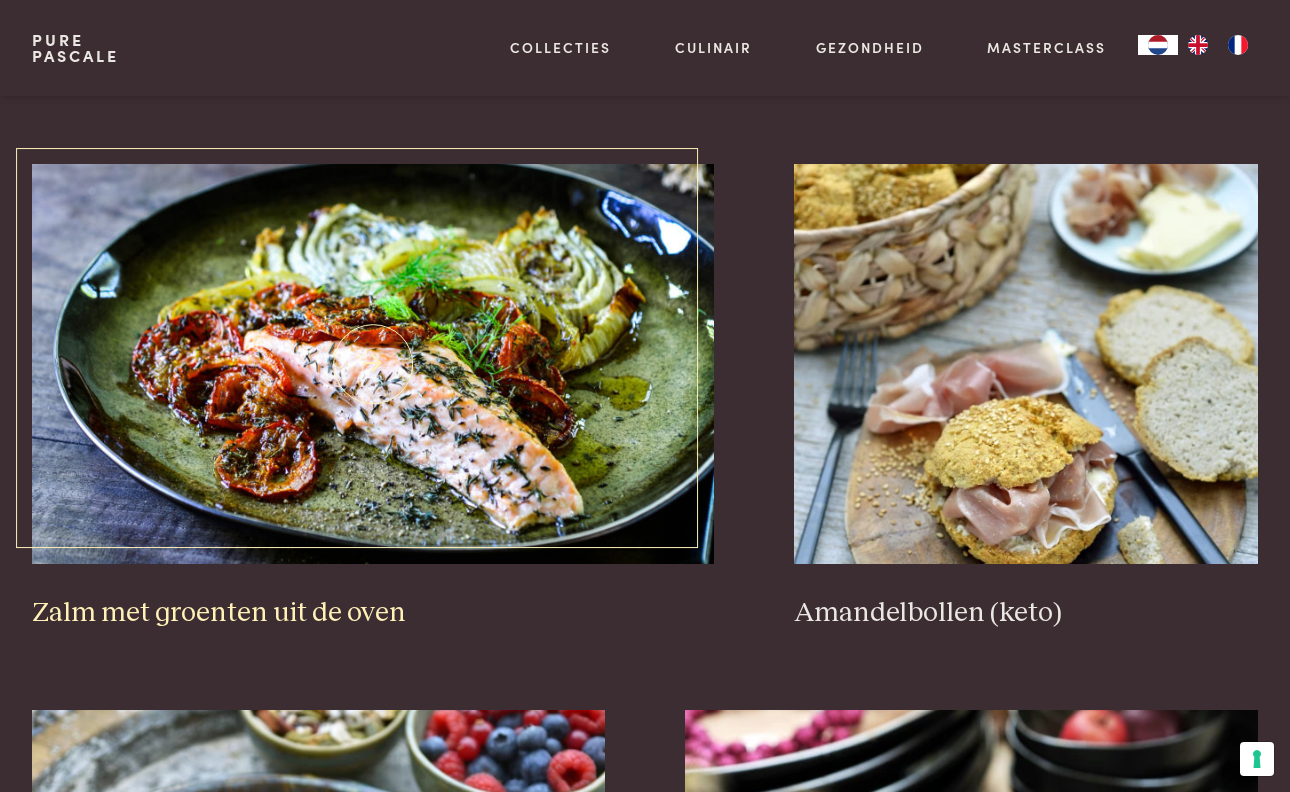 click on "Zalm met groenten uit de oven" at bounding box center (373, 613) 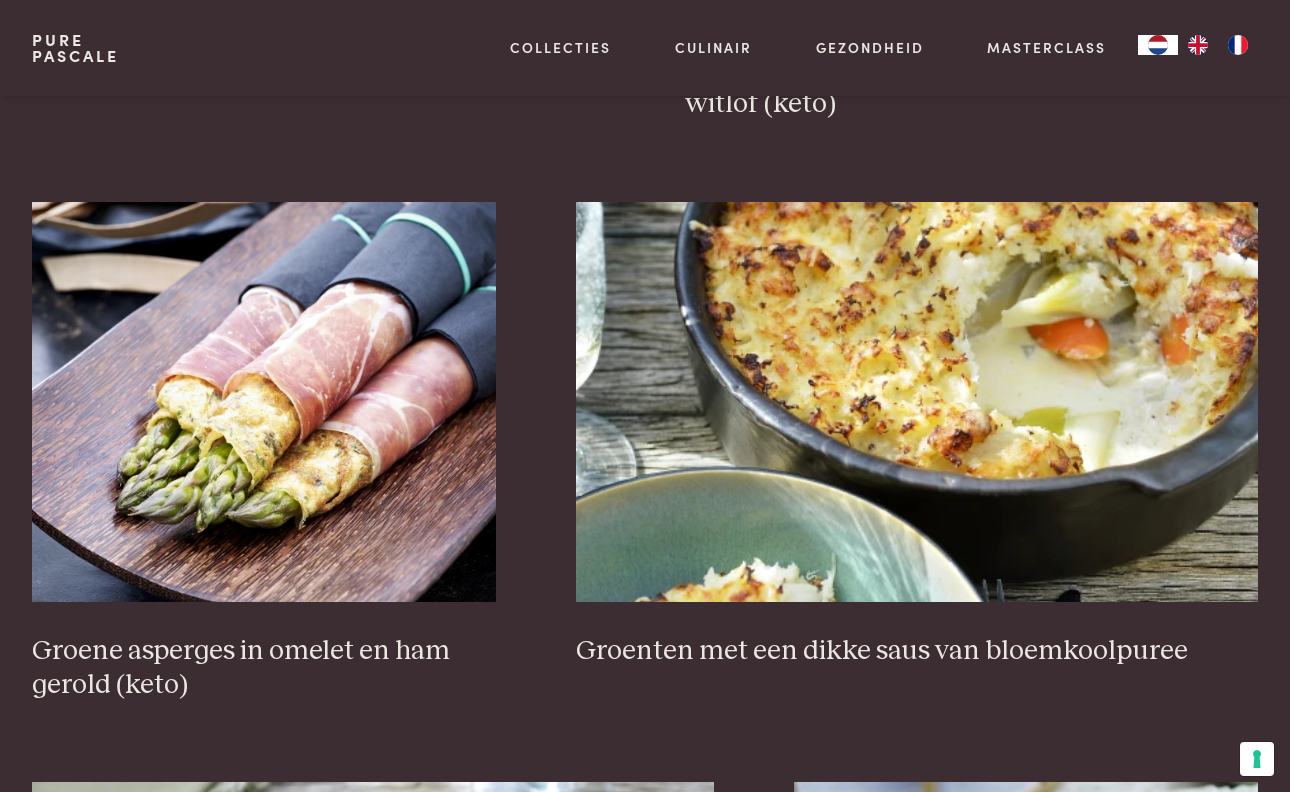 scroll, scrollTop: 2741, scrollLeft: 0, axis: vertical 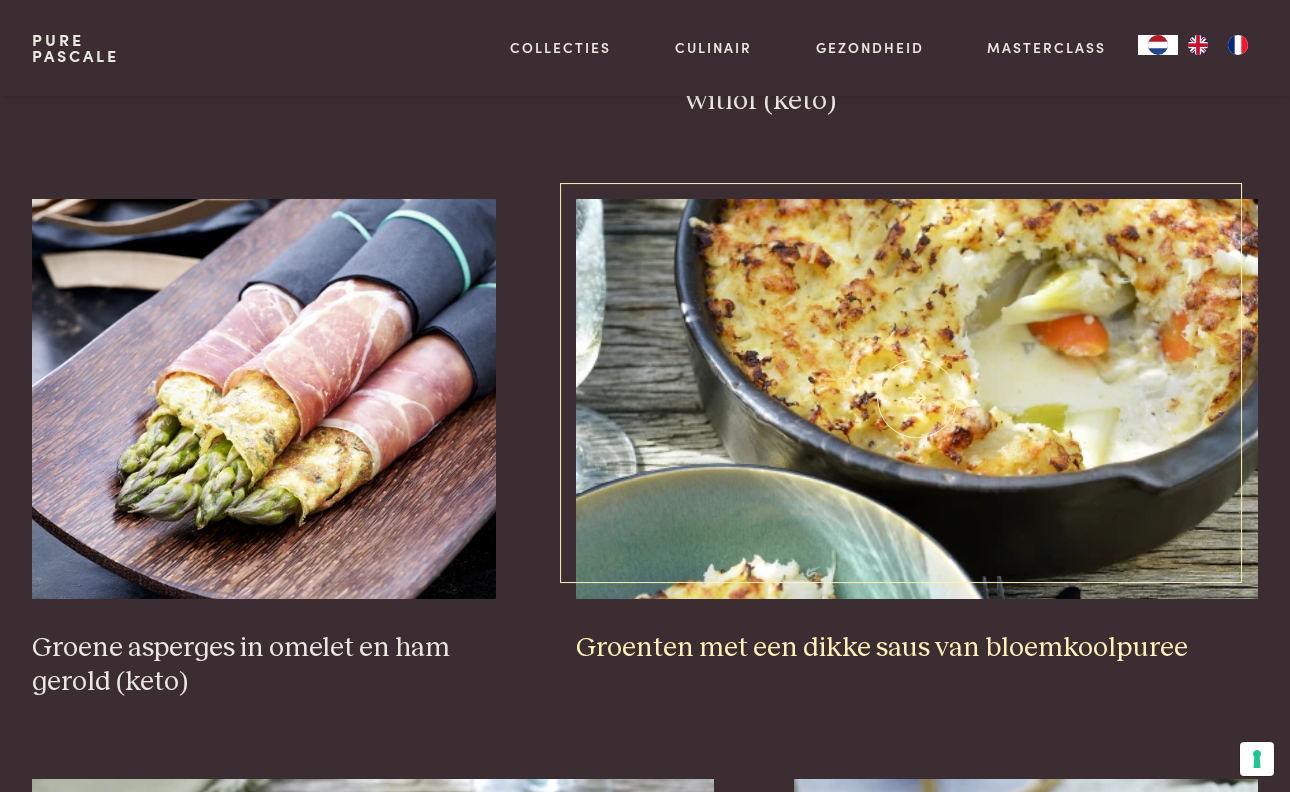 click on "Groenten met een dikke saus van bloemkoolpuree" at bounding box center [917, 648] 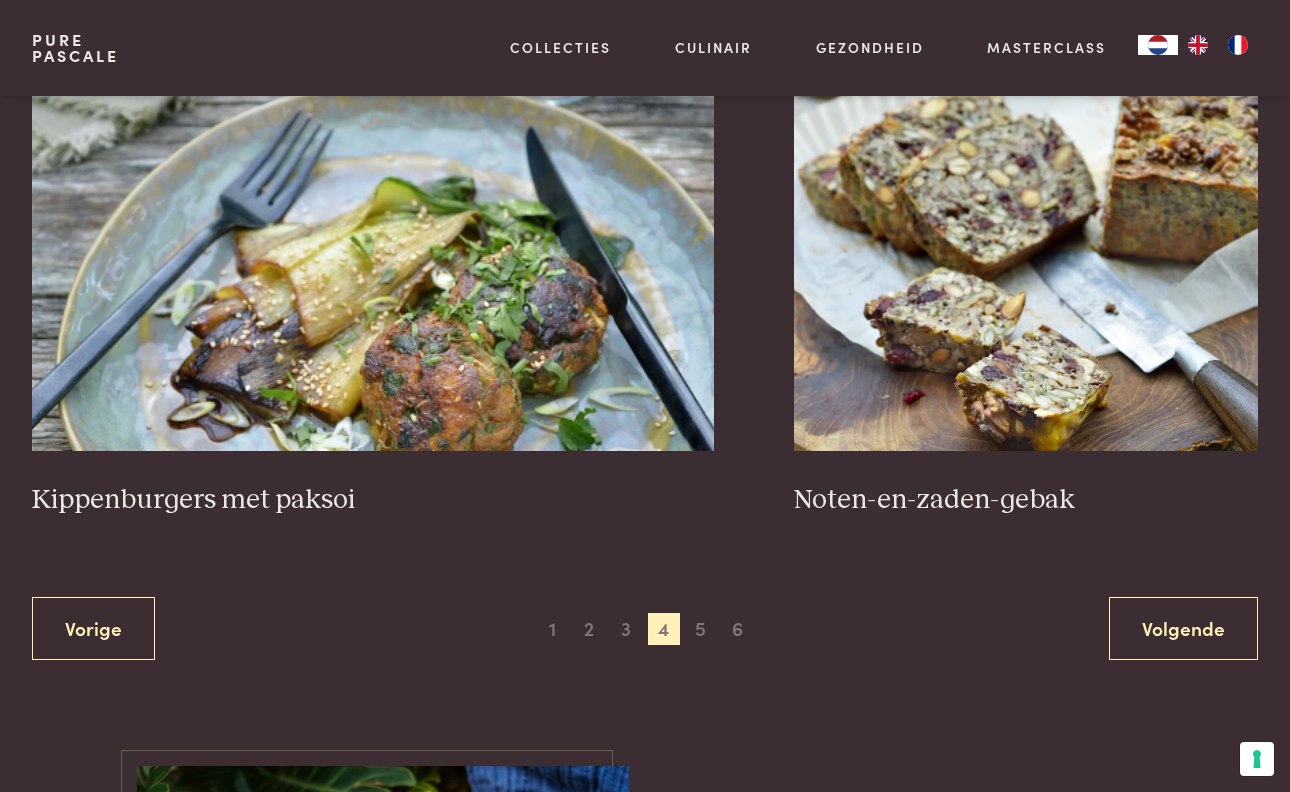 scroll, scrollTop: 3474, scrollLeft: 0, axis: vertical 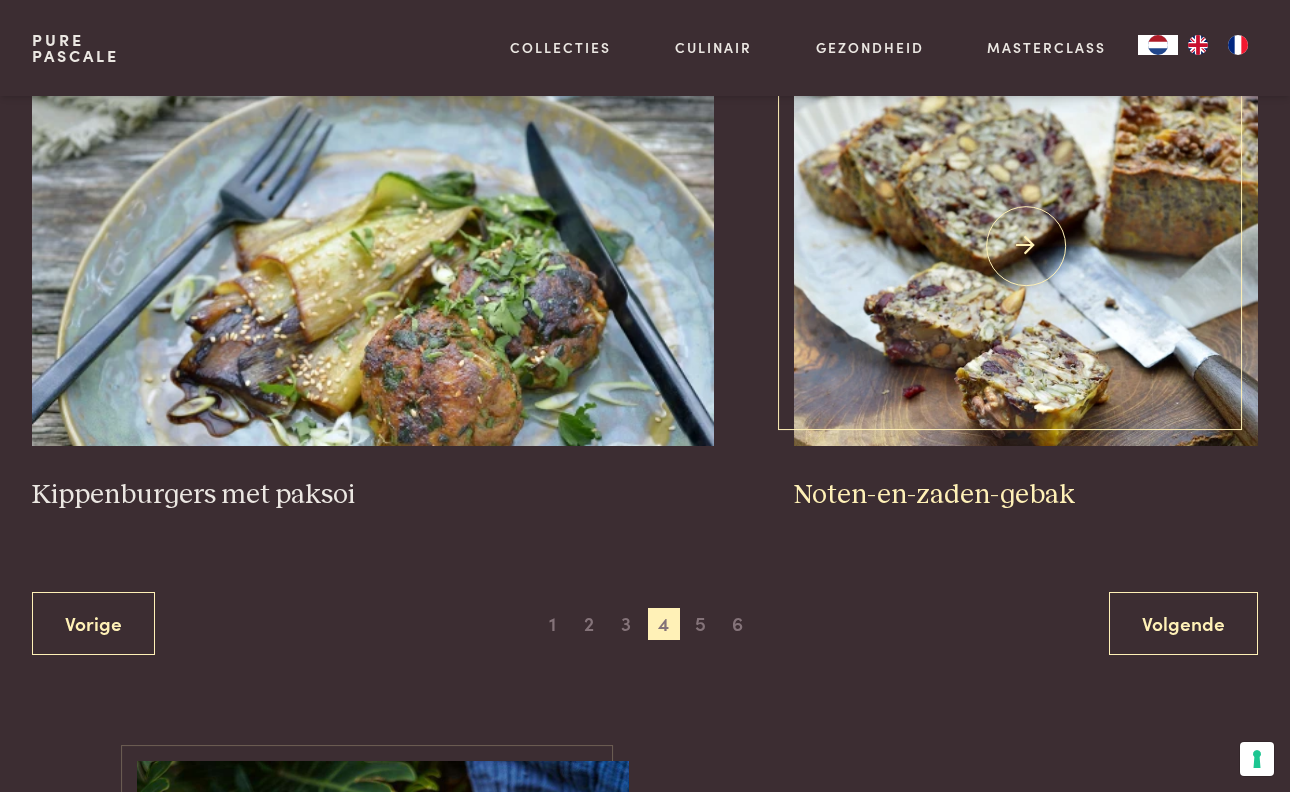 click at bounding box center (1026, 246) 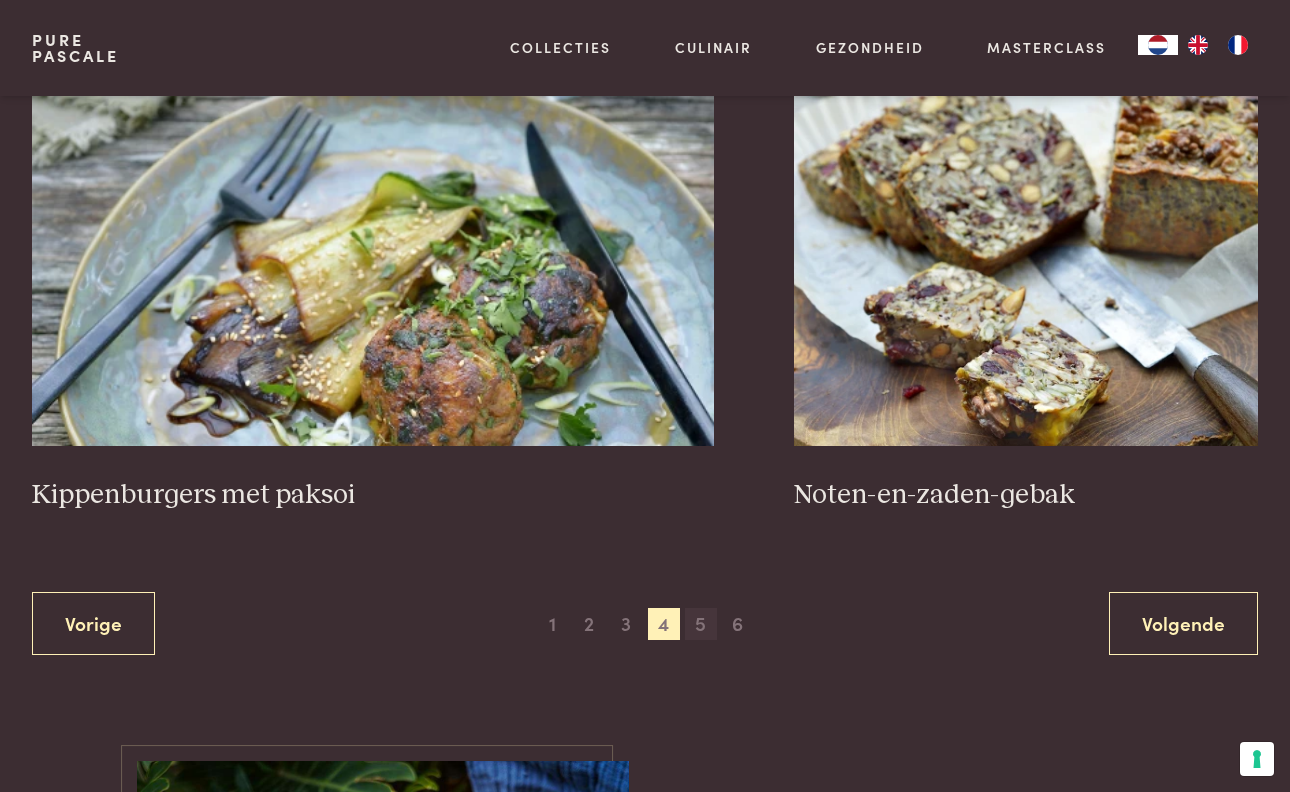 click on "5" at bounding box center (701, 624) 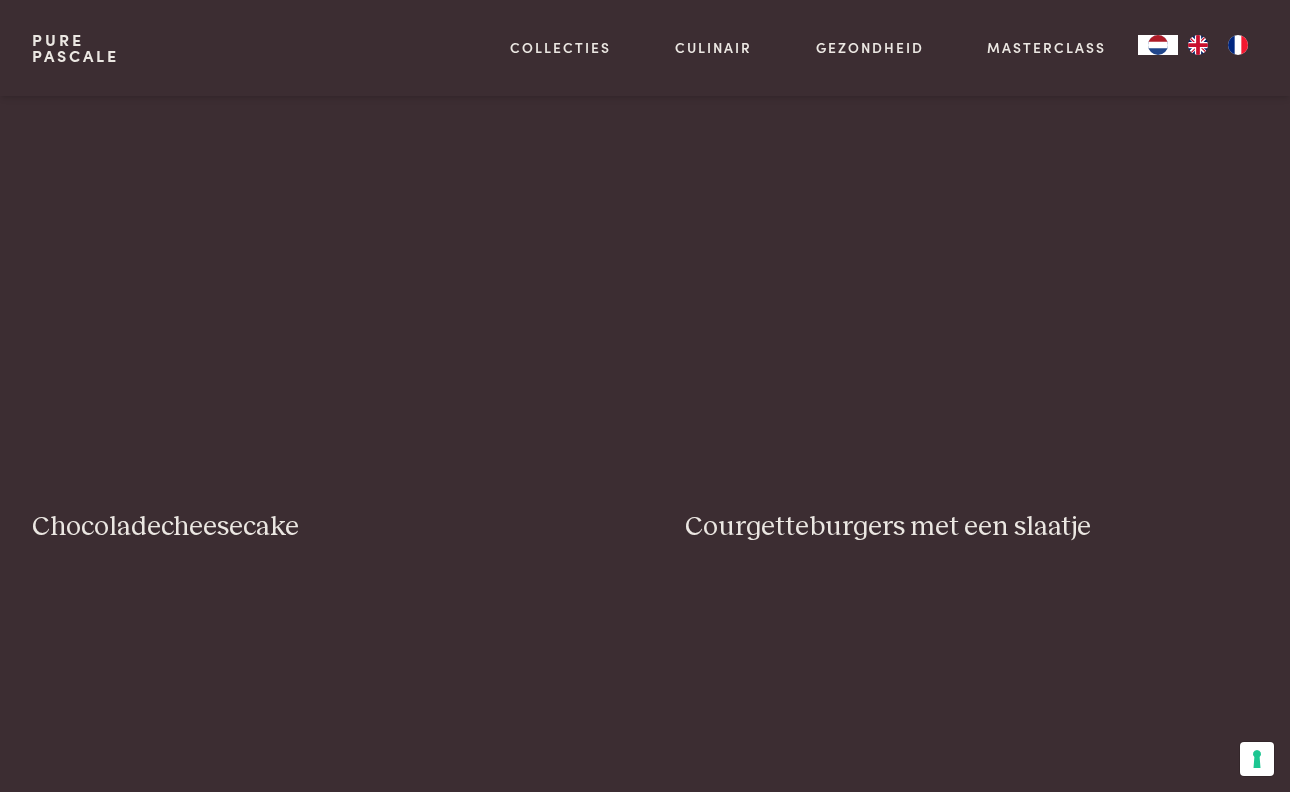 scroll, scrollTop: 612, scrollLeft: 0, axis: vertical 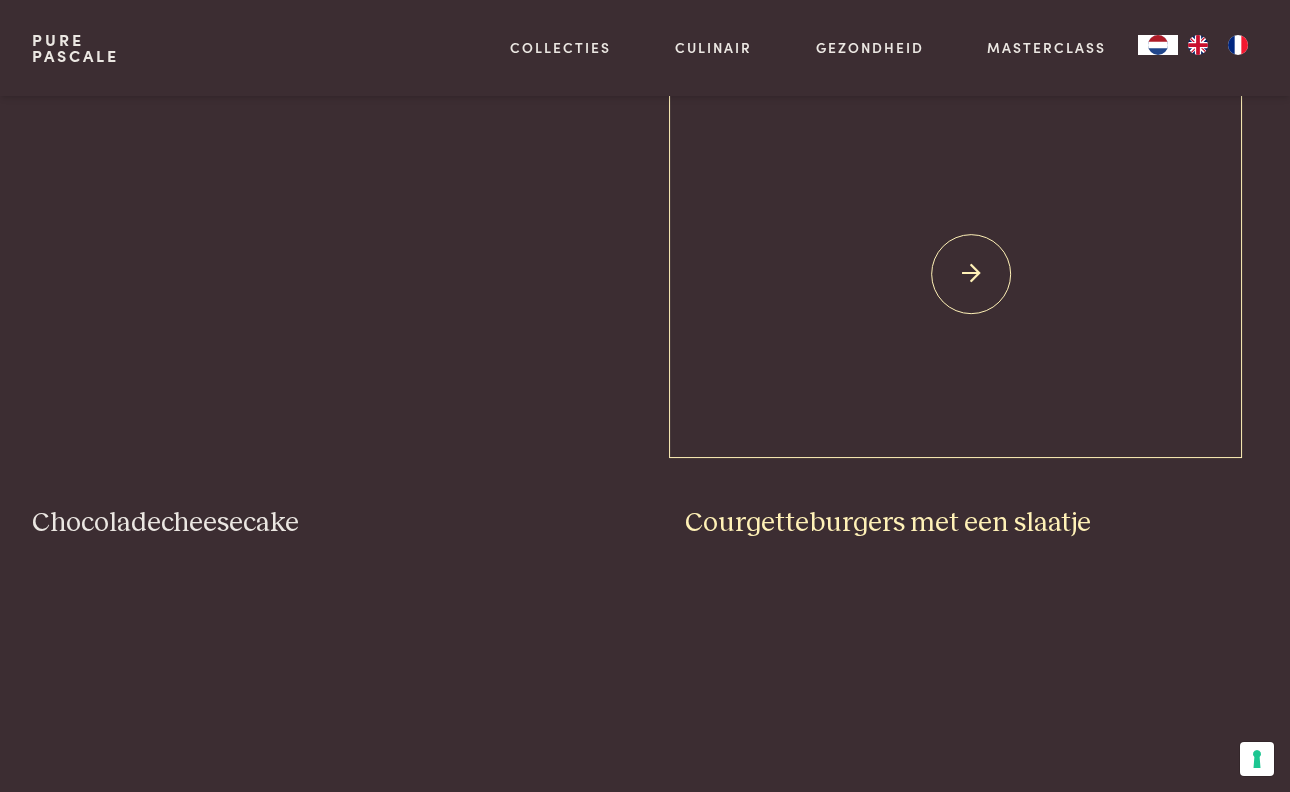 click on "Courgetteburgers met een slaatje" at bounding box center [971, 523] 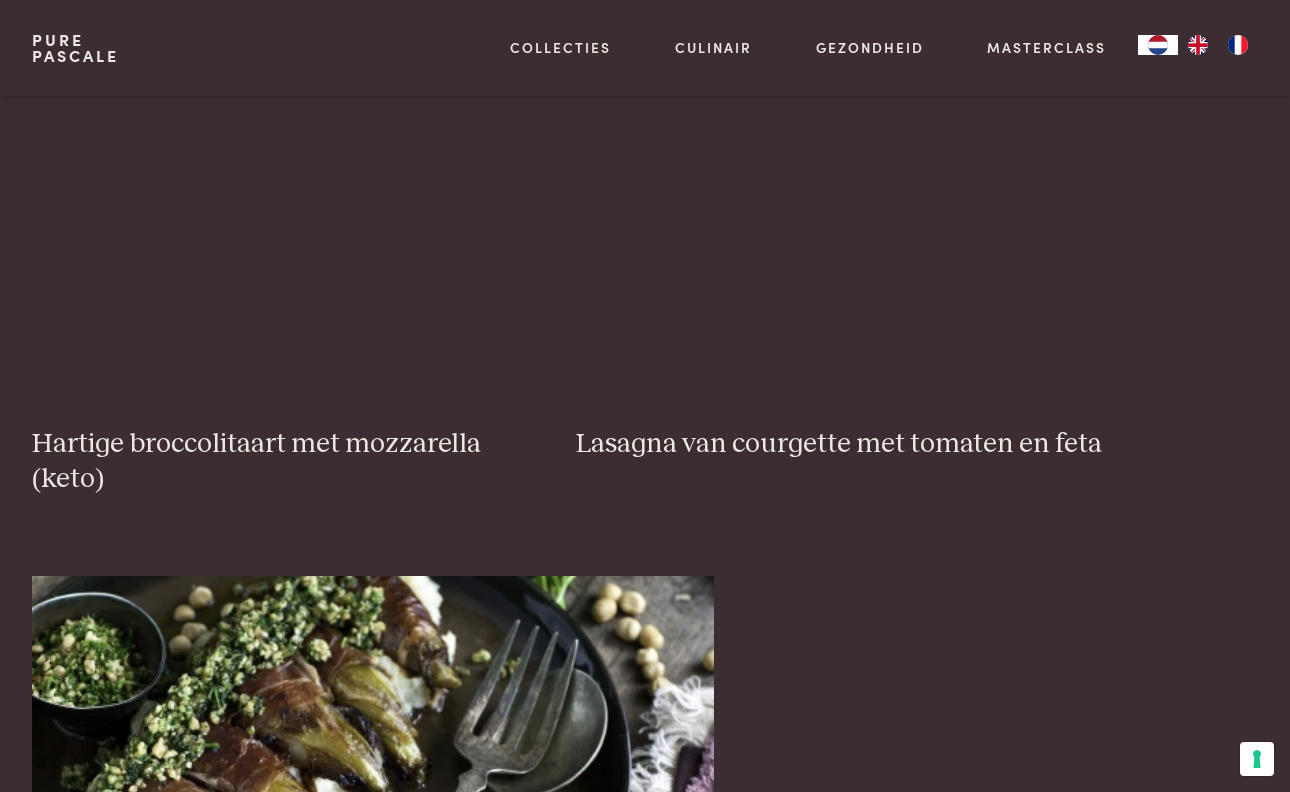 scroll, scrollTop: 1240, scrollLeft: 0, axis: vertical 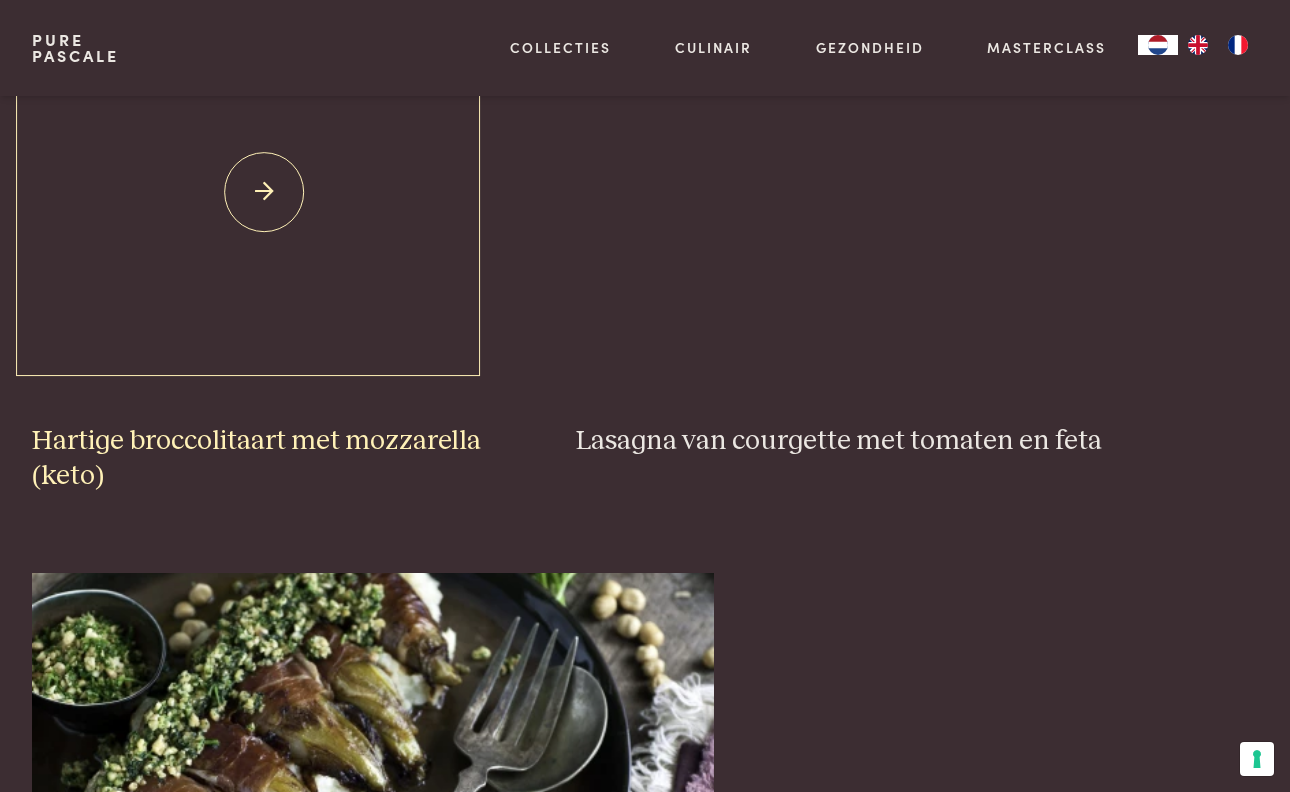 click on "Hartige broccolitaart met mozzarella (keto)" at bounding box center [264, 458] 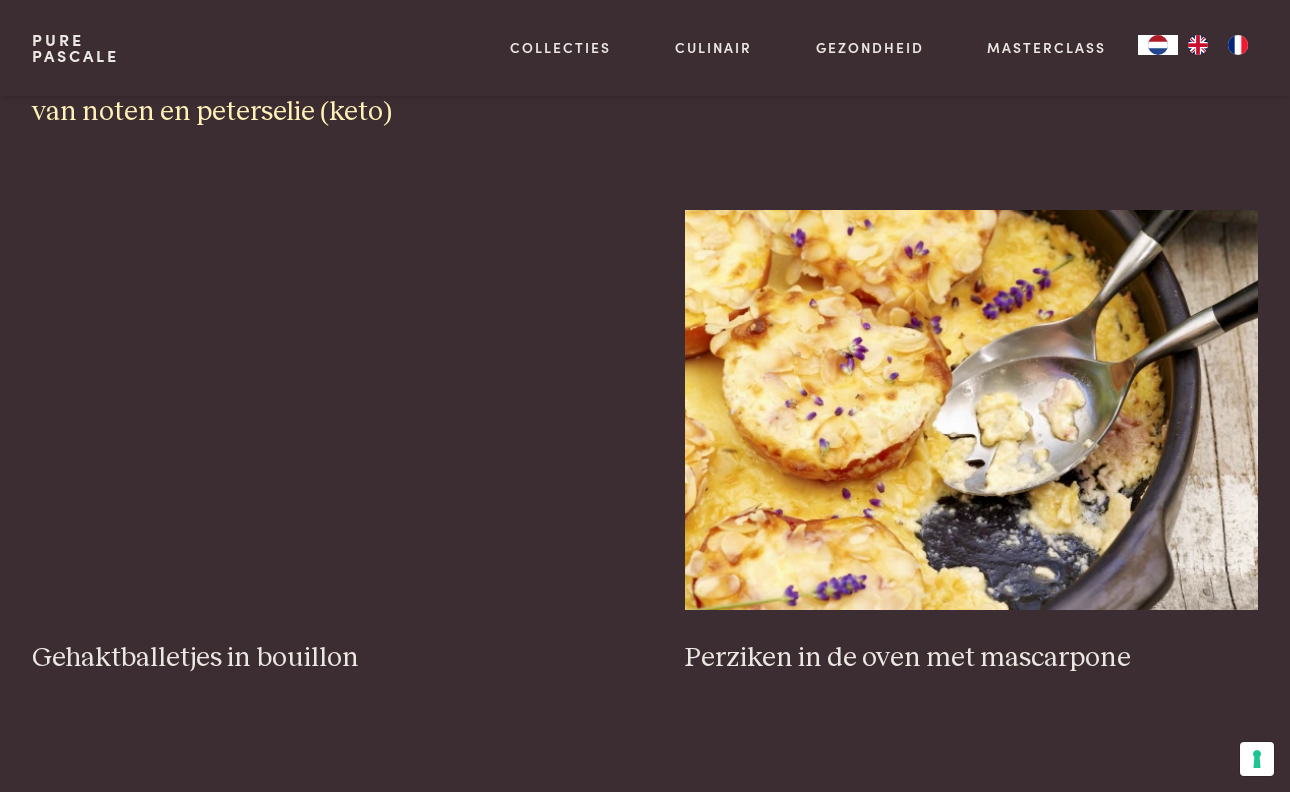 scroll, scrollTop: 2186, scrollLeft: 0, axis: vertical 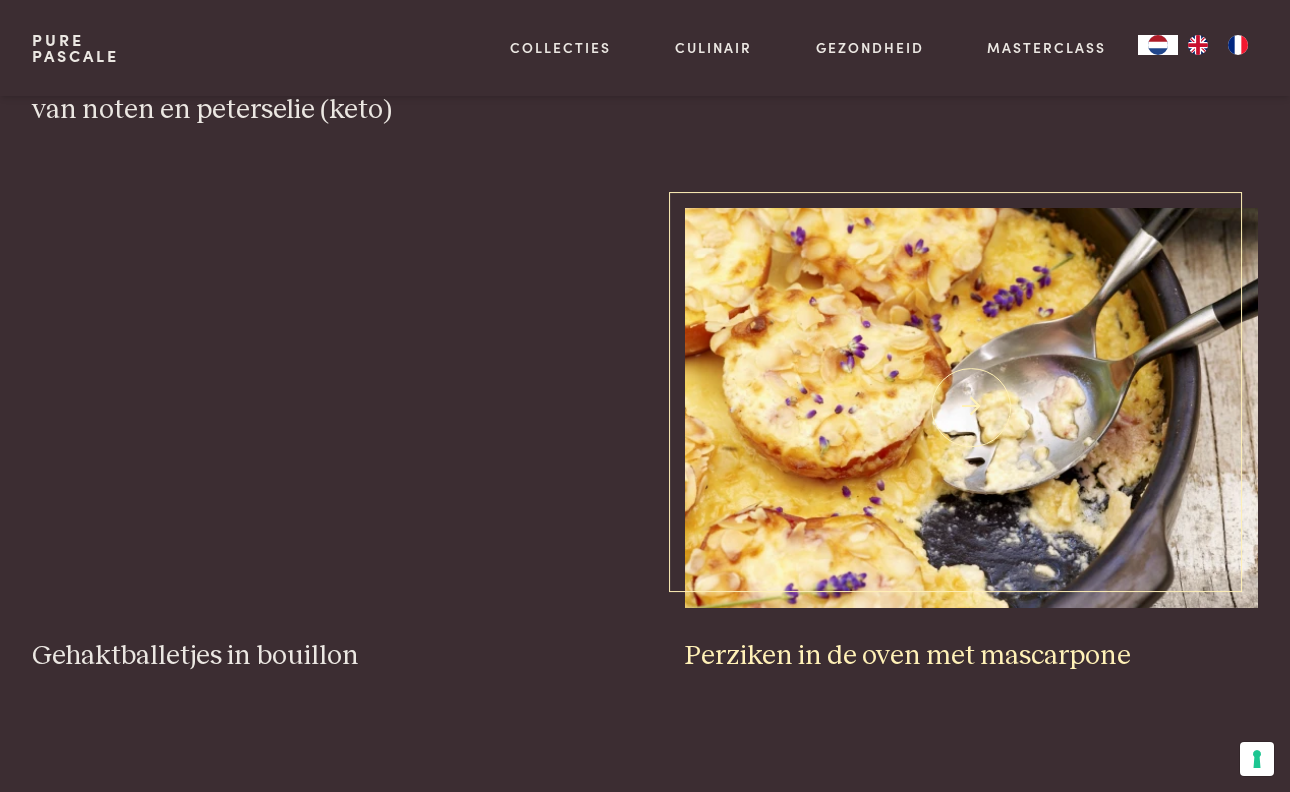 click on "Perziken in de oven met mascarpone" at bounding box center (971, 656) 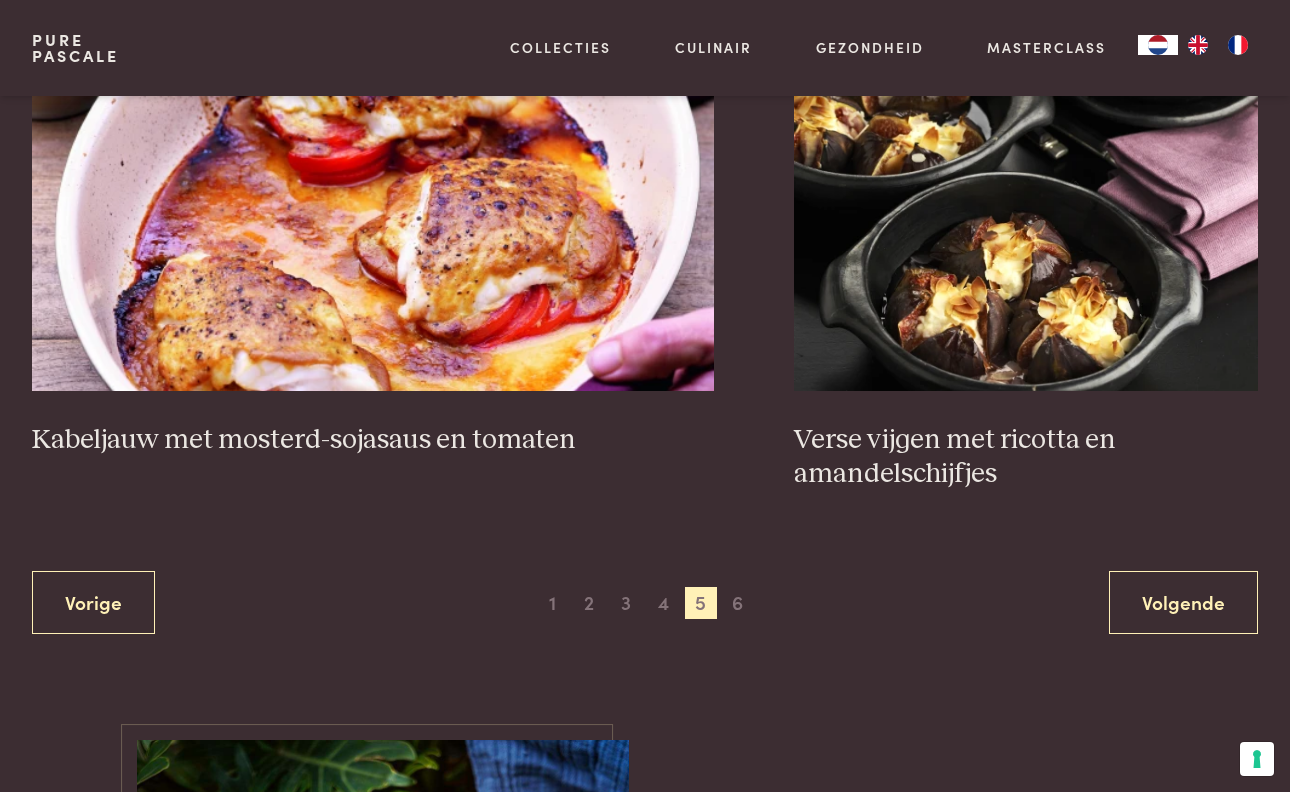 scroll, scrollTop: 3502, scrollLeft: 0, axis: vertical 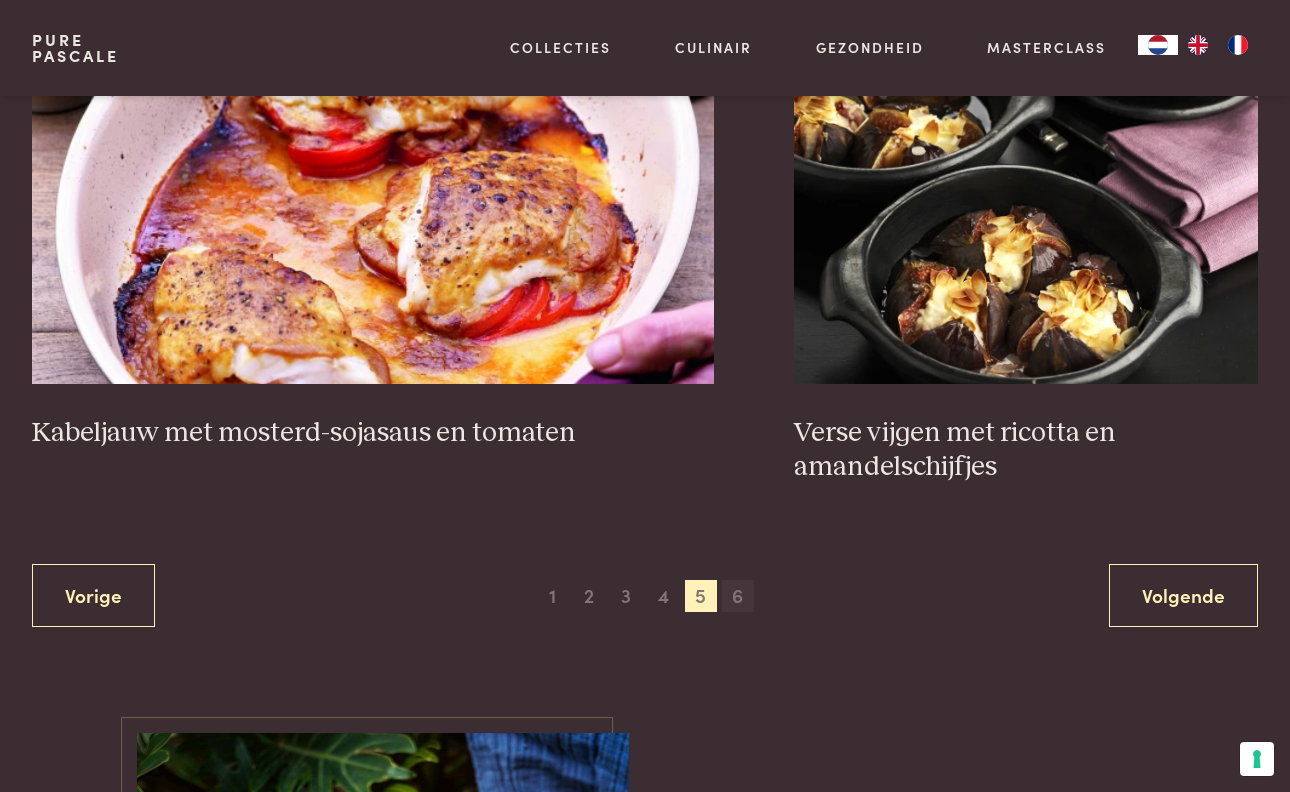 click on "6" at bounding box center [738, 596] 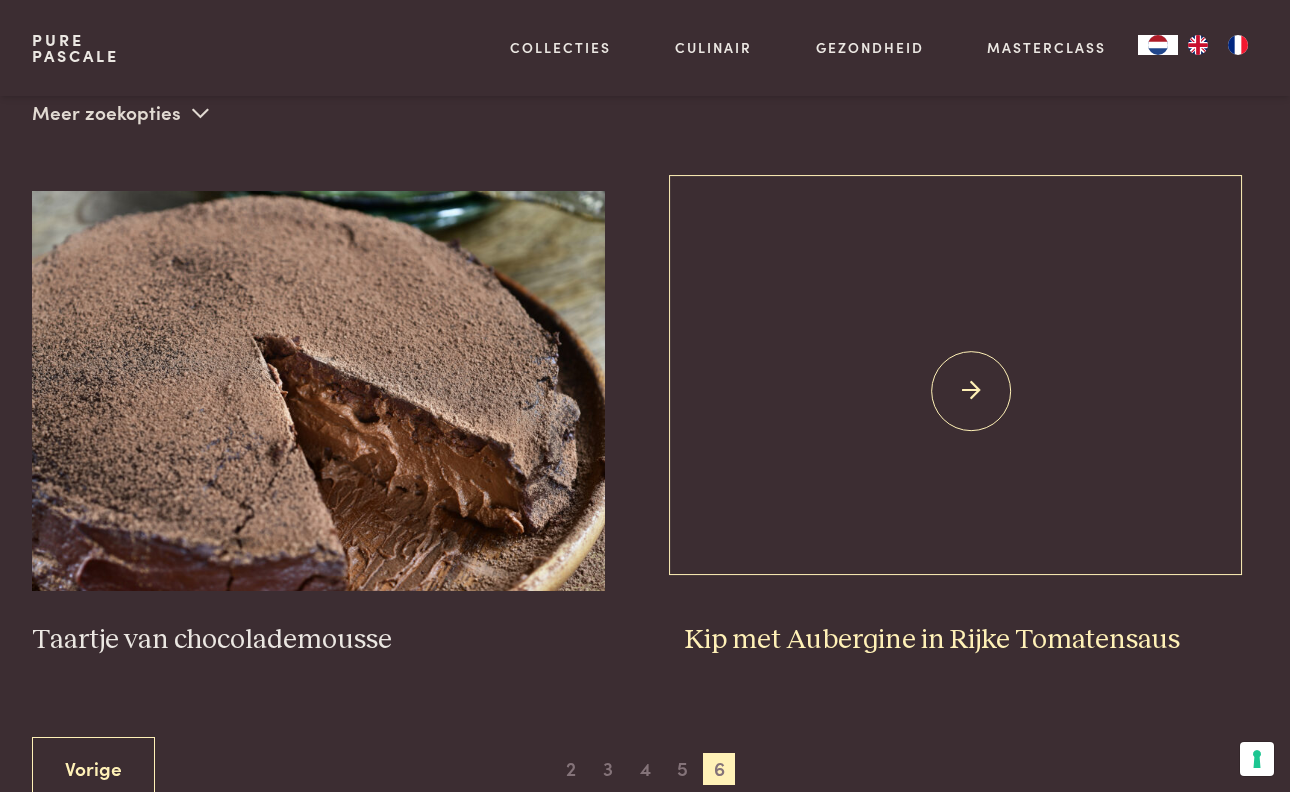 scroll, scrollTop: 496, scrollLeft: 0, axis: vertical 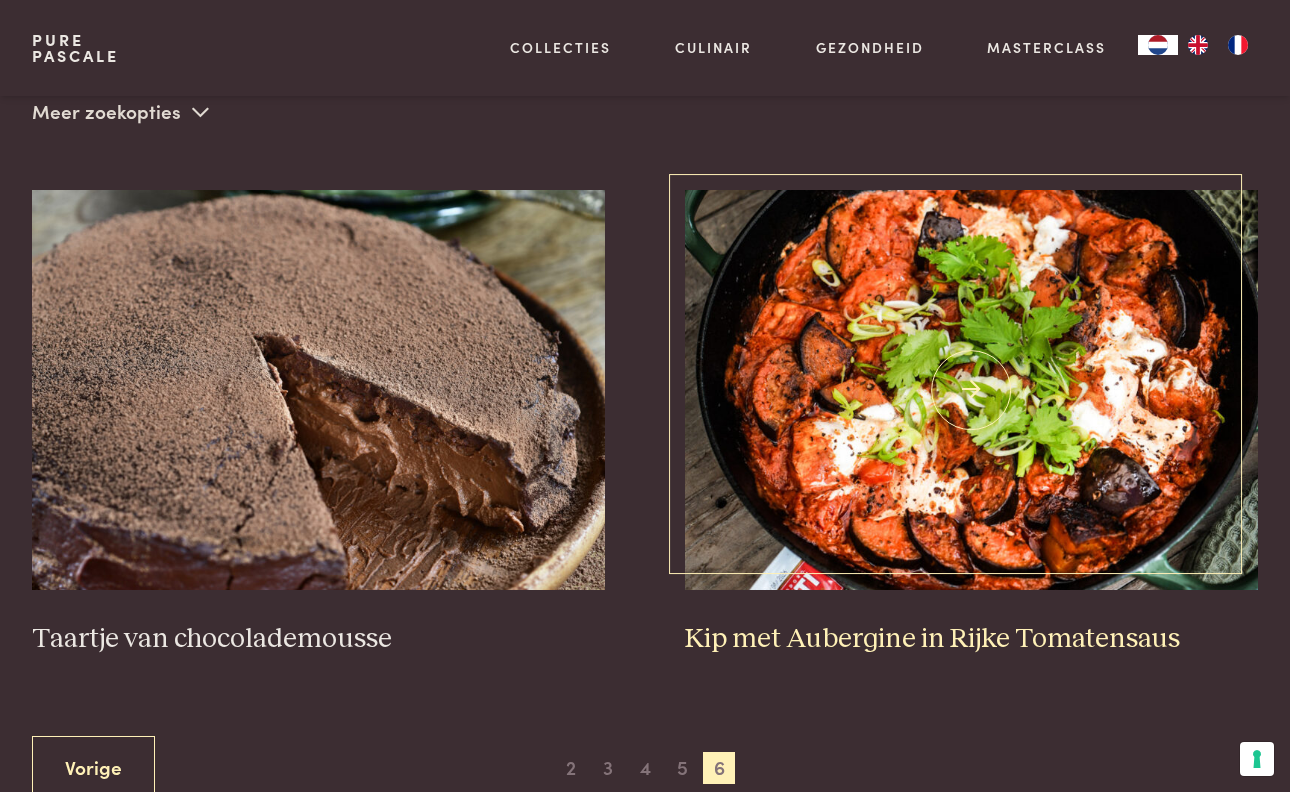 click on "Kip met Aubergine in Rijke Tomatensaus" at bounding box center (971, 639) 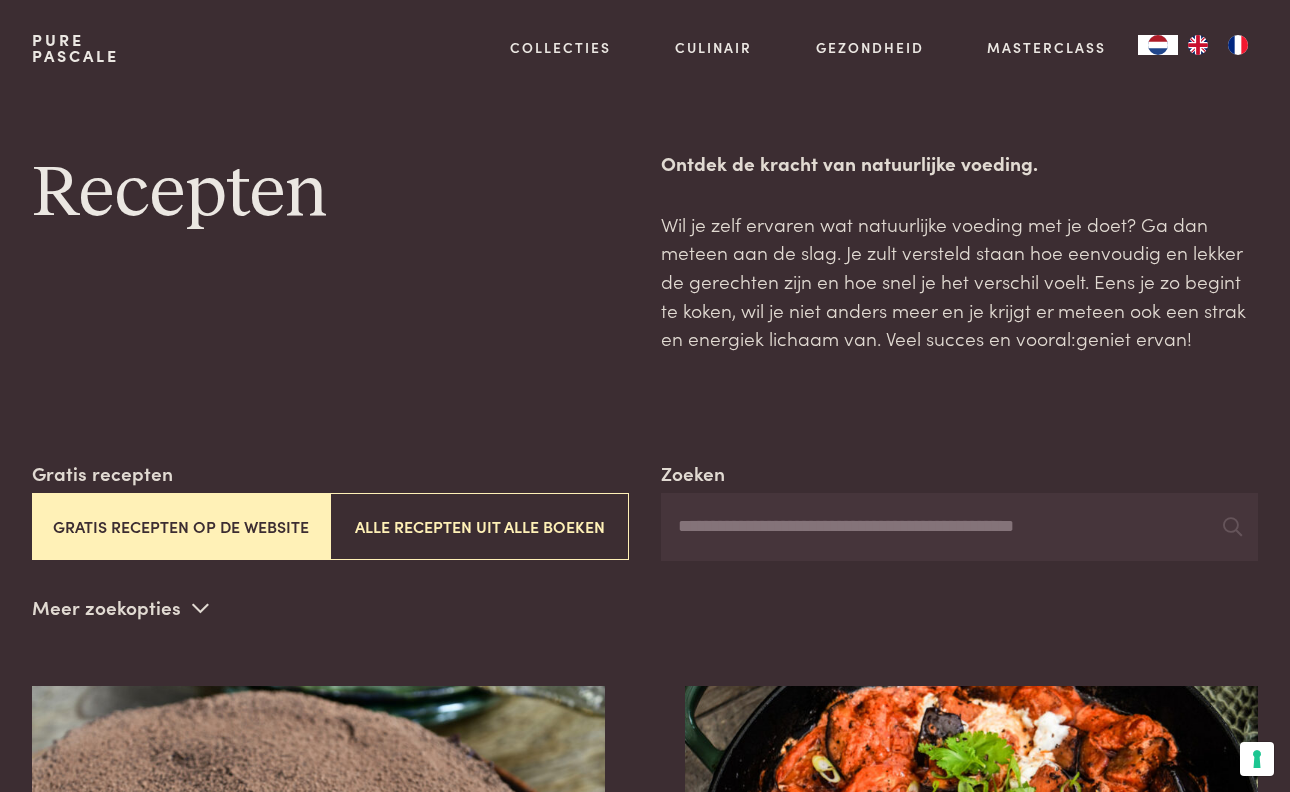 scroll, scrollTop: 0, scrollLeft: 0, axis: both 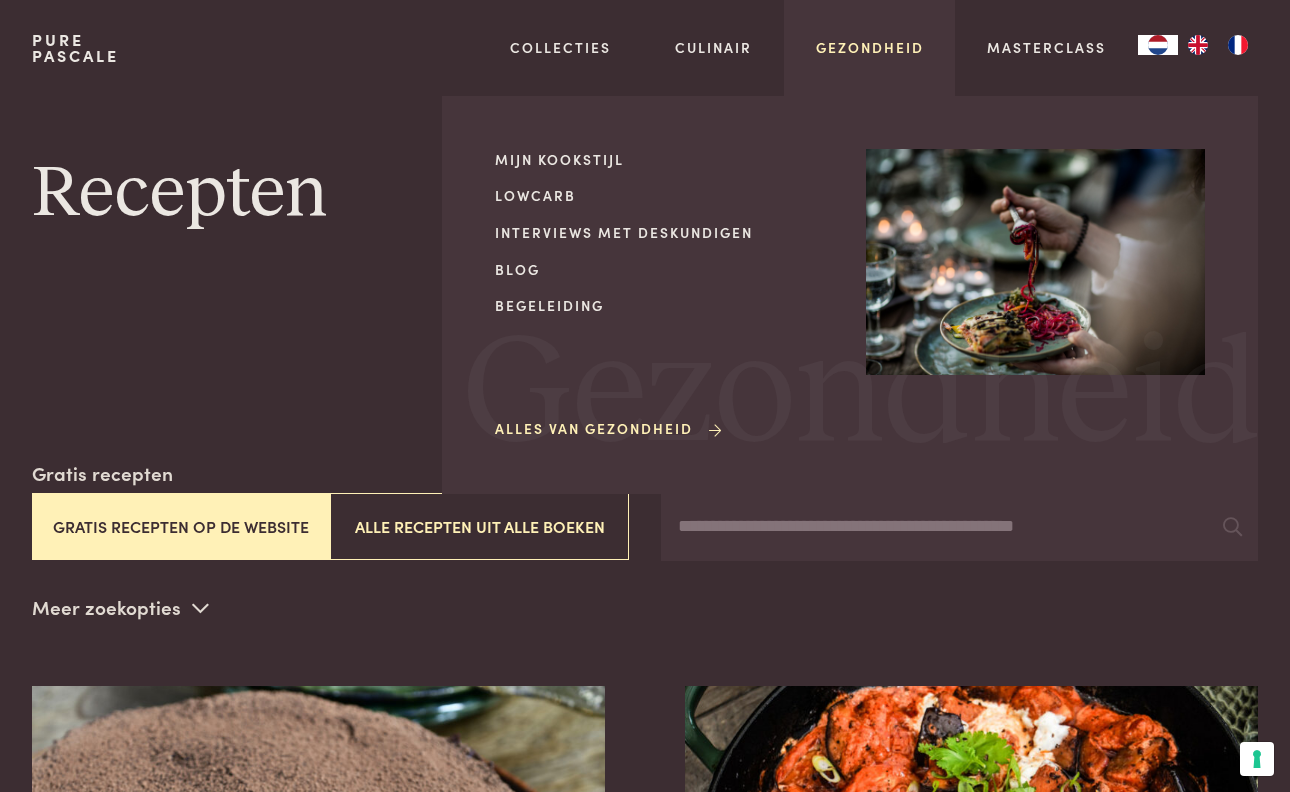 click on "Gezondheid" at bounding box center [870, 47] 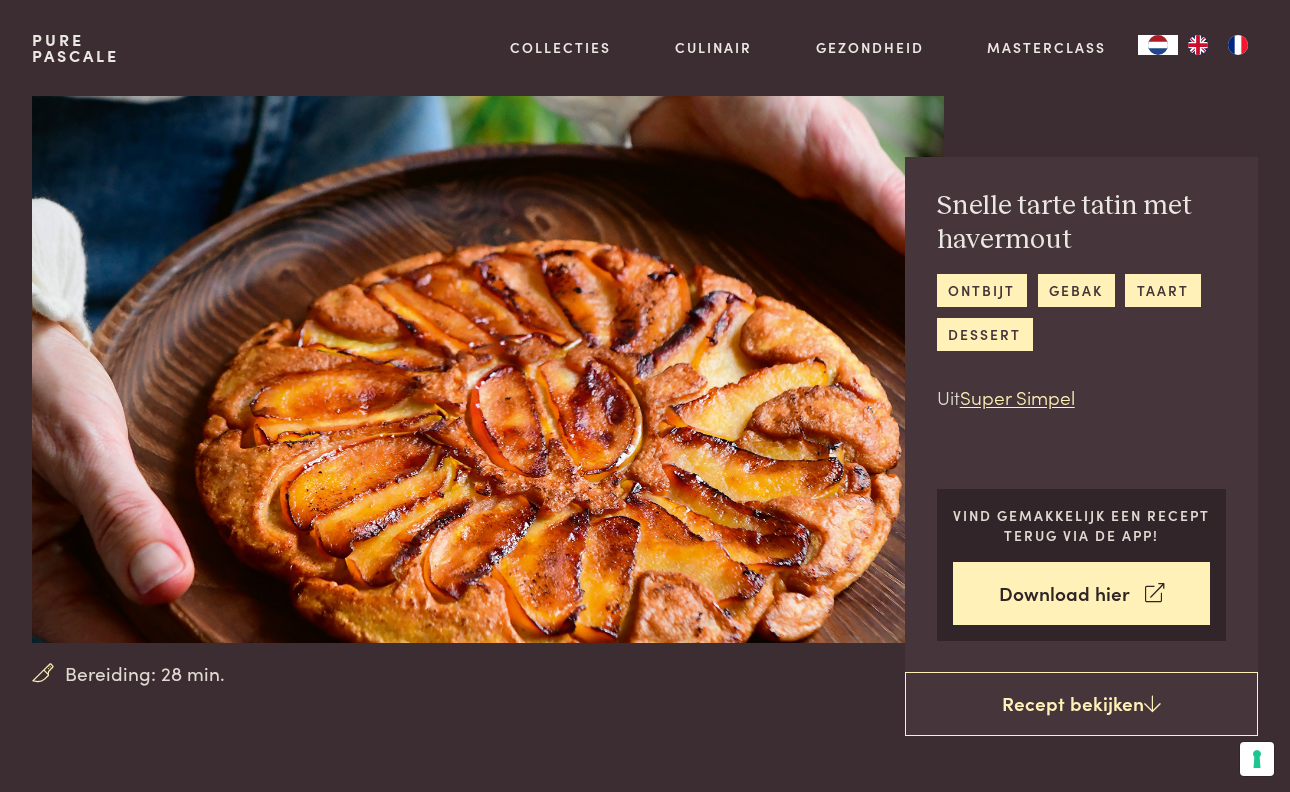 scroll, scrollTop: 0, scrollLeft: 0, axis: both 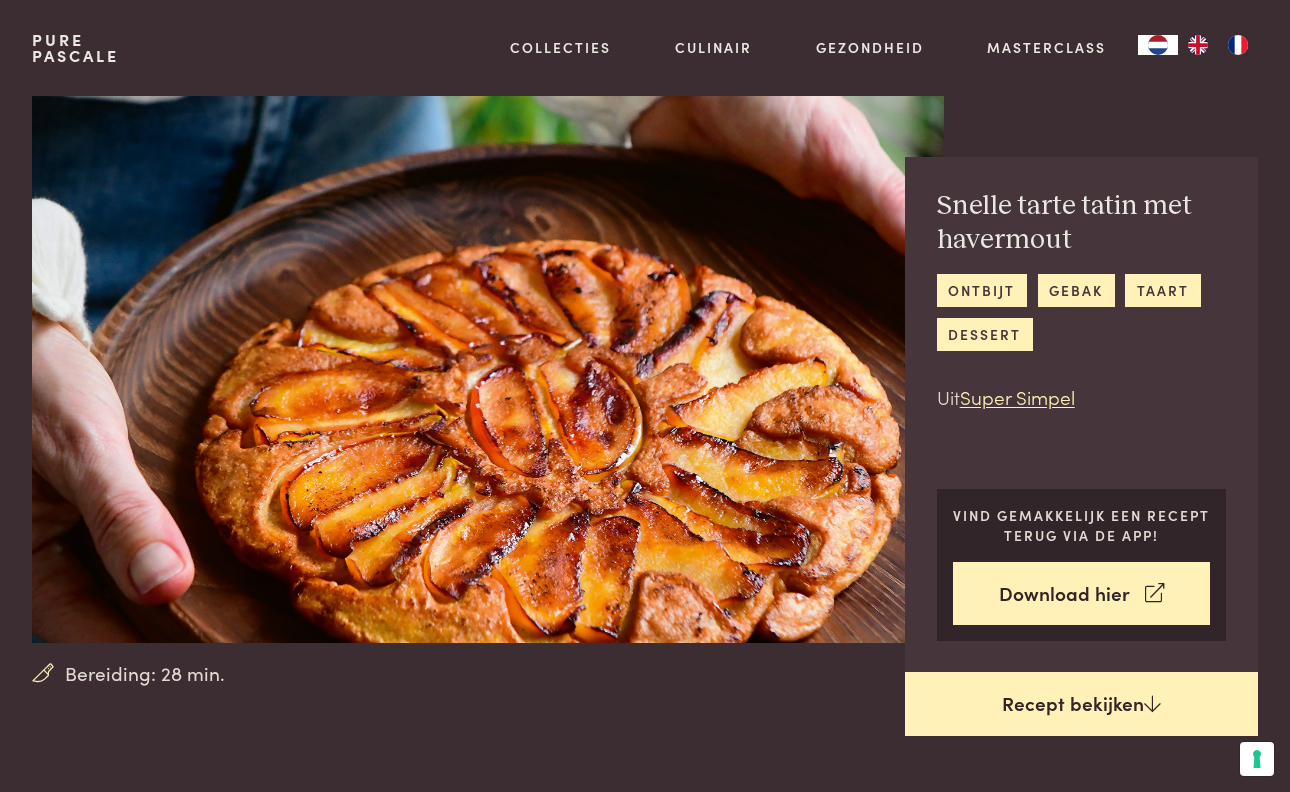 click on "Recept bekijken" at bounding box center (1081, 704) 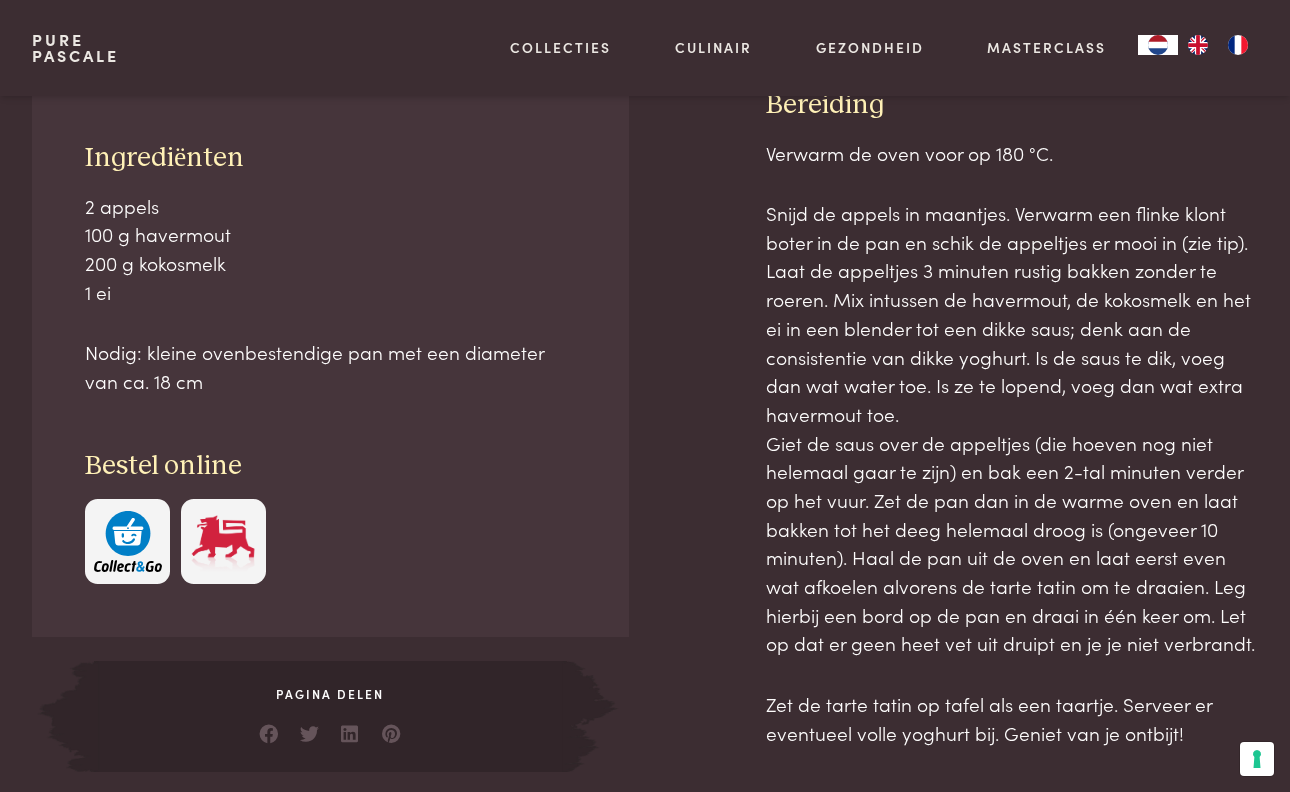 scroll, scrollTop: 835, scrollLeft: 0, axis: vertical 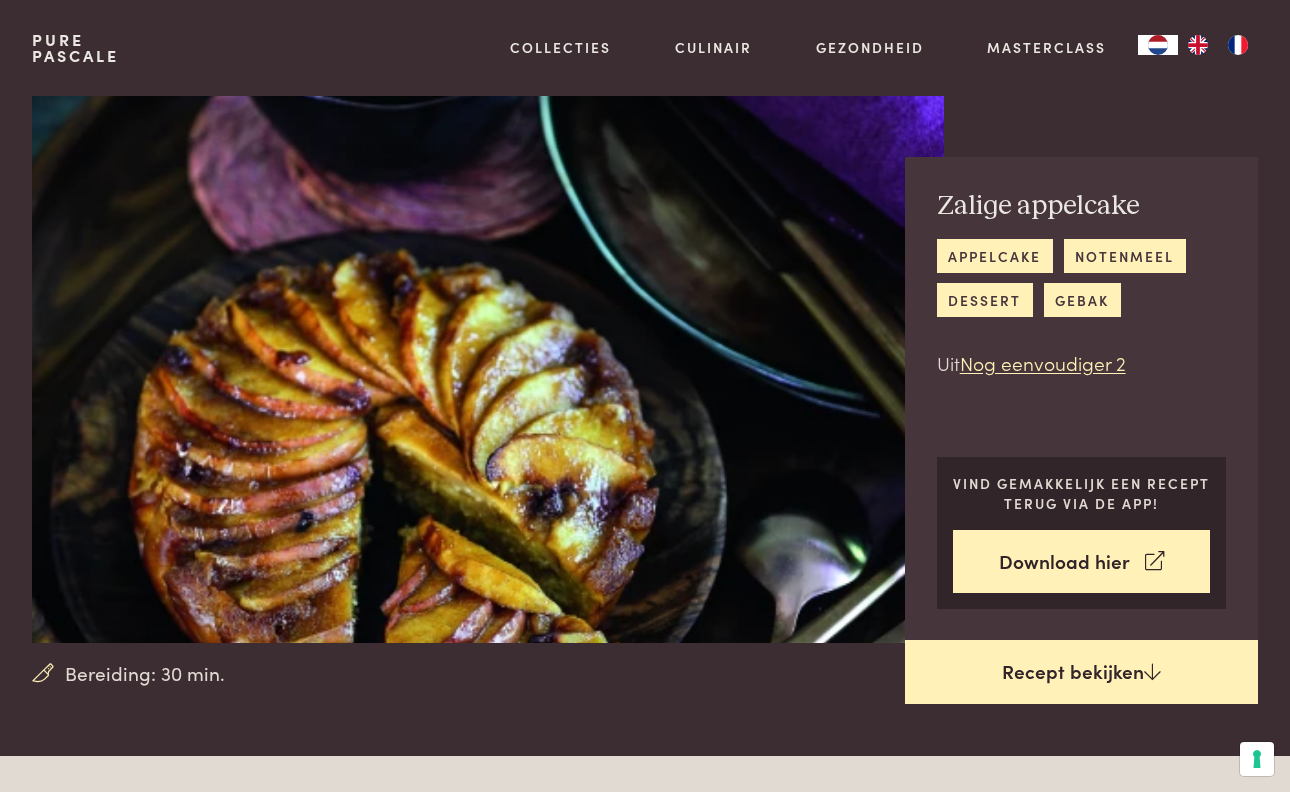 click on "Recept bekijken" at bounding box center (1081, 672) 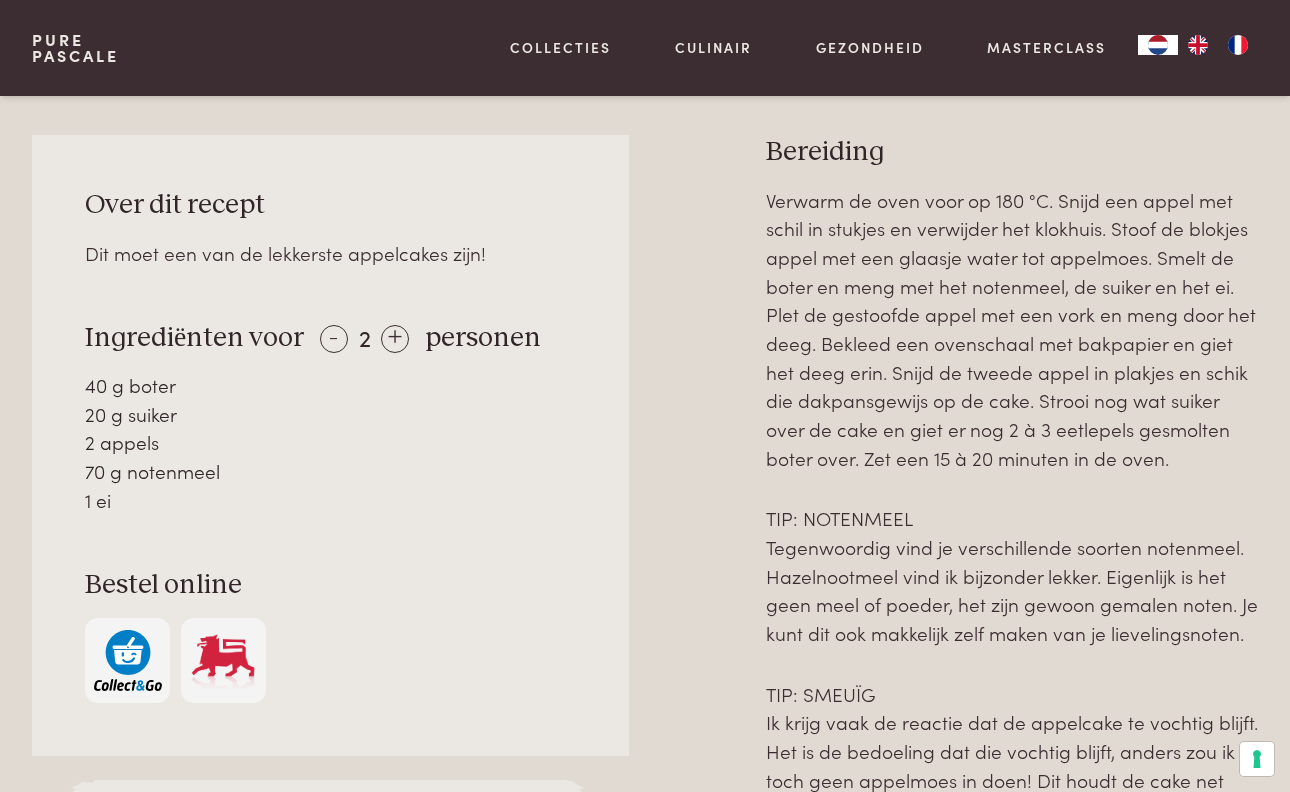 scroll, scrollTop: 756, scrollLeft: 0, axis: vertical 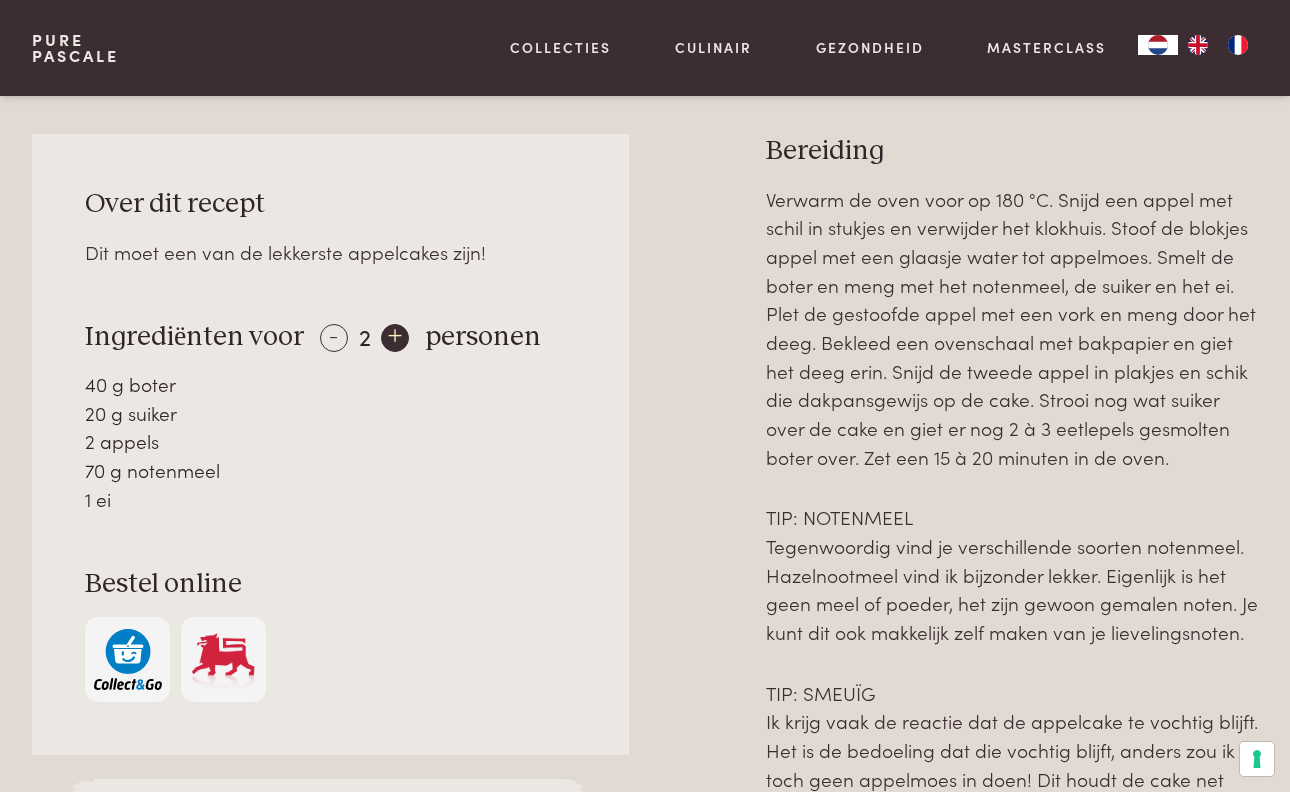 click on "+" at bounding box center (395, 338) 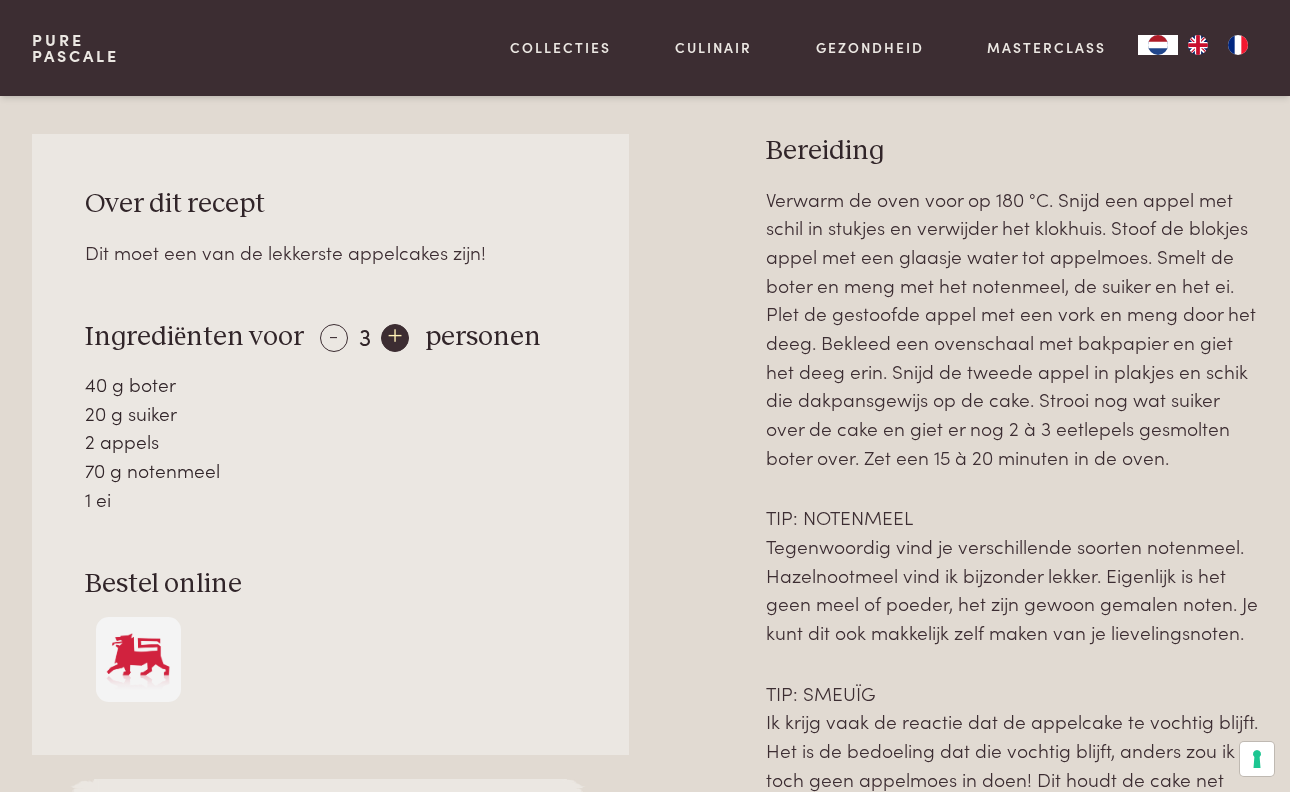 click on "+" at bounding box center (395, 338) 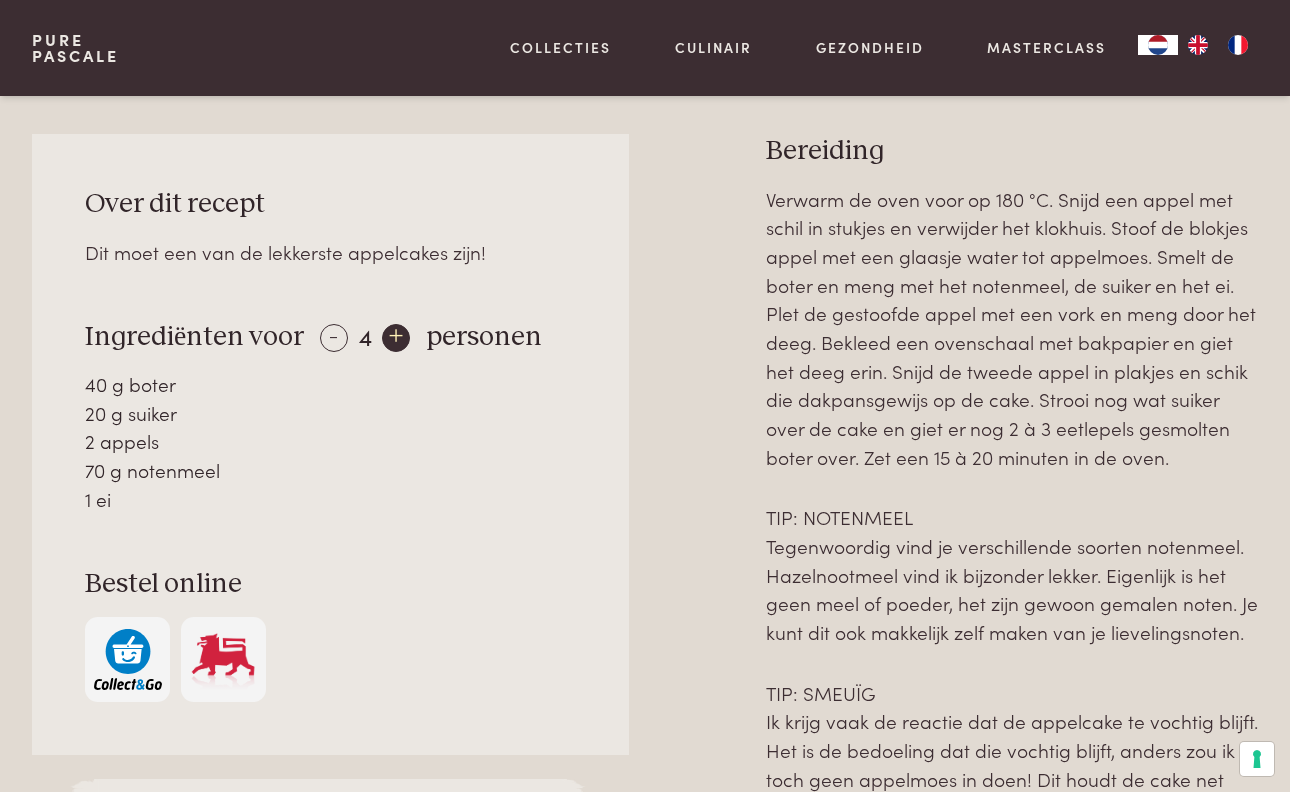 click on "+" at bounding box center [396, 338] 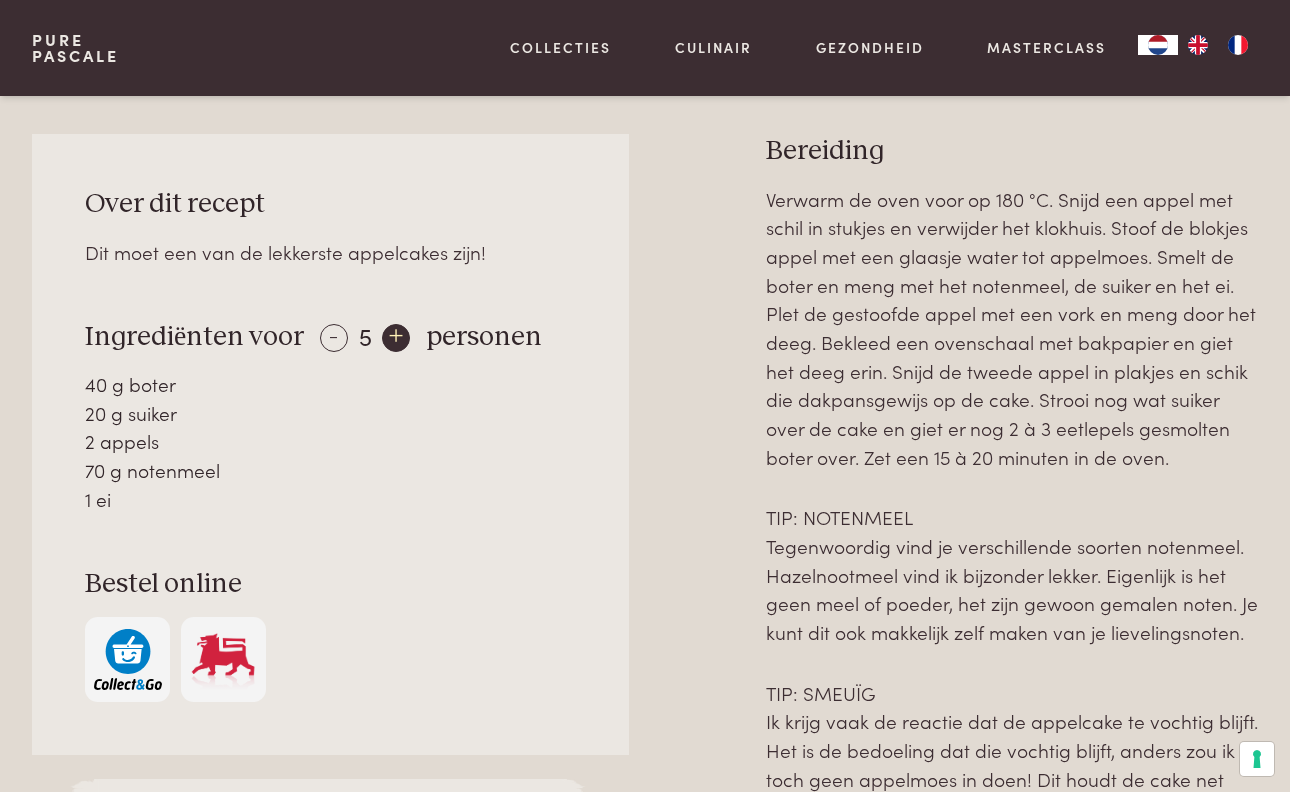 click on "+" at bounding box center [396, 338] 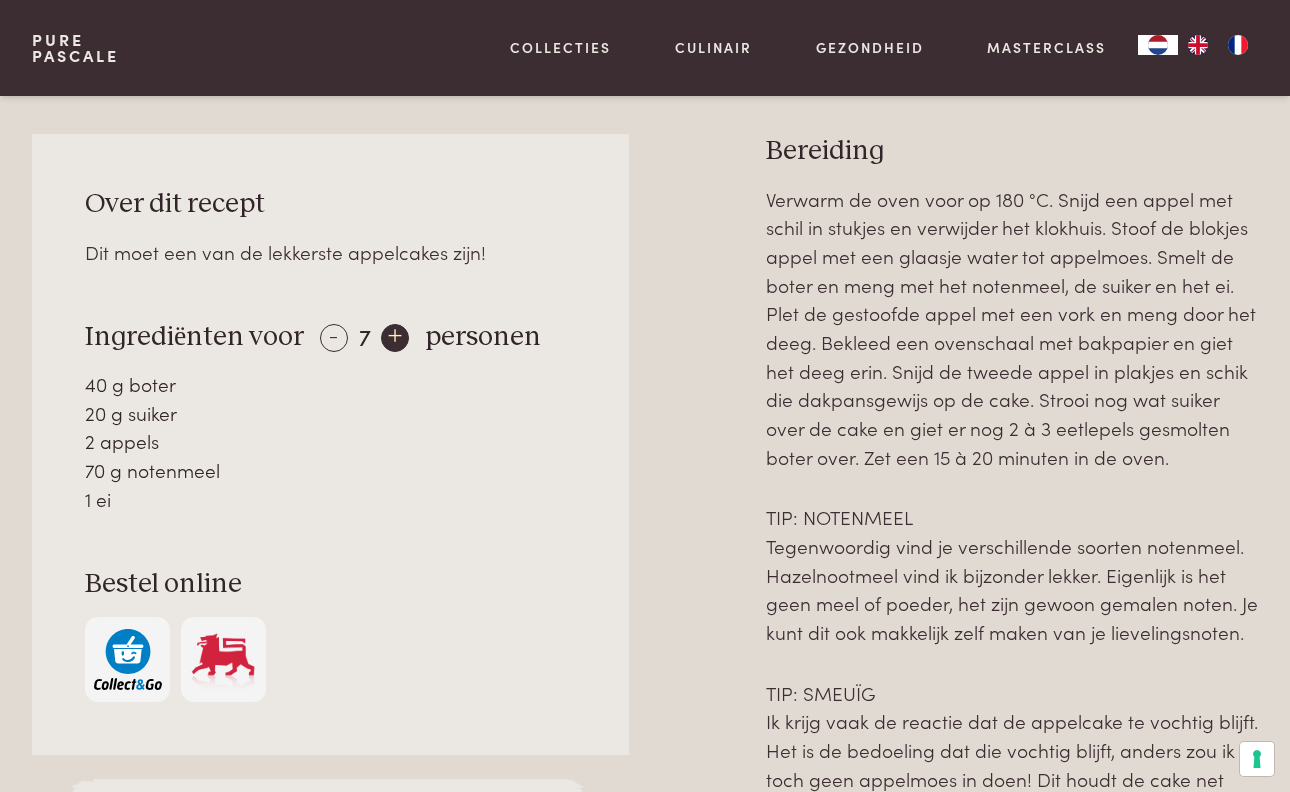 click on "+" at bounding box center (395, 338) 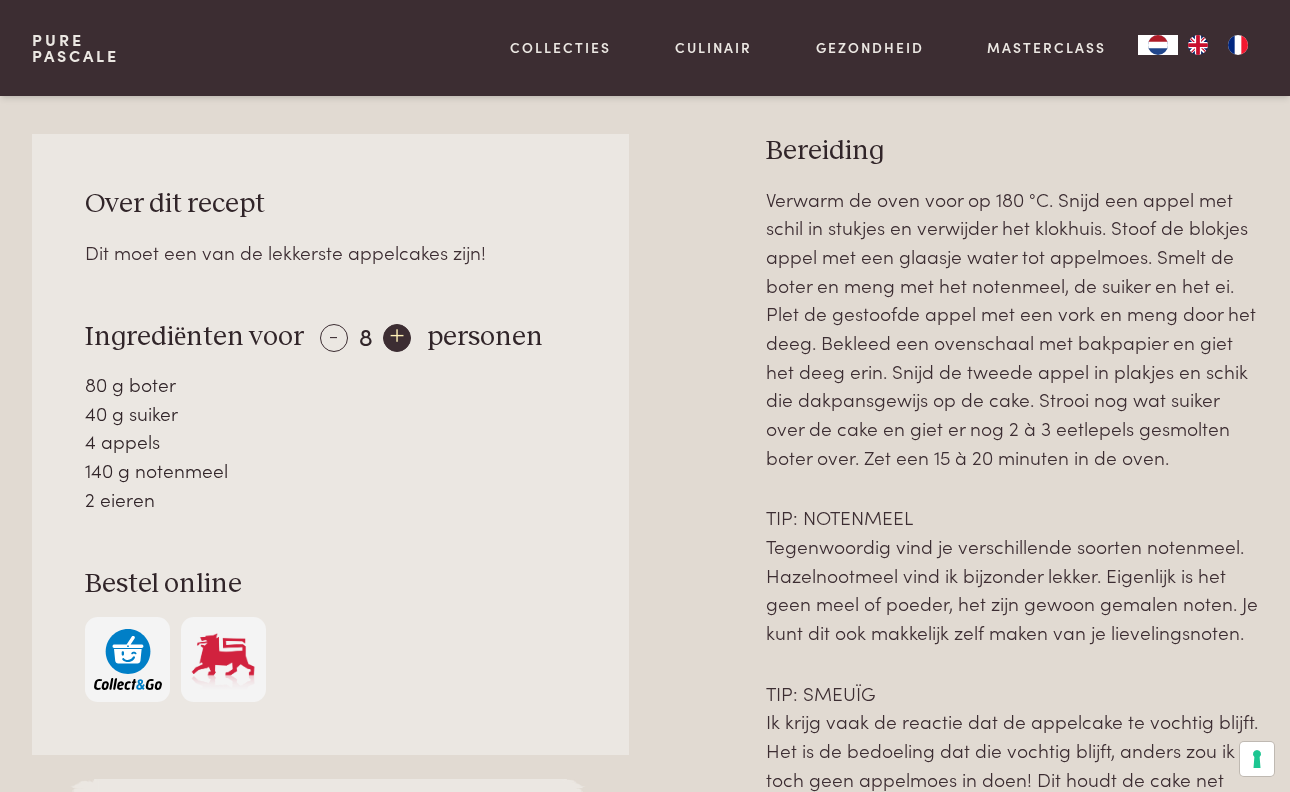 click on "+" at bounding box center (397, 338) 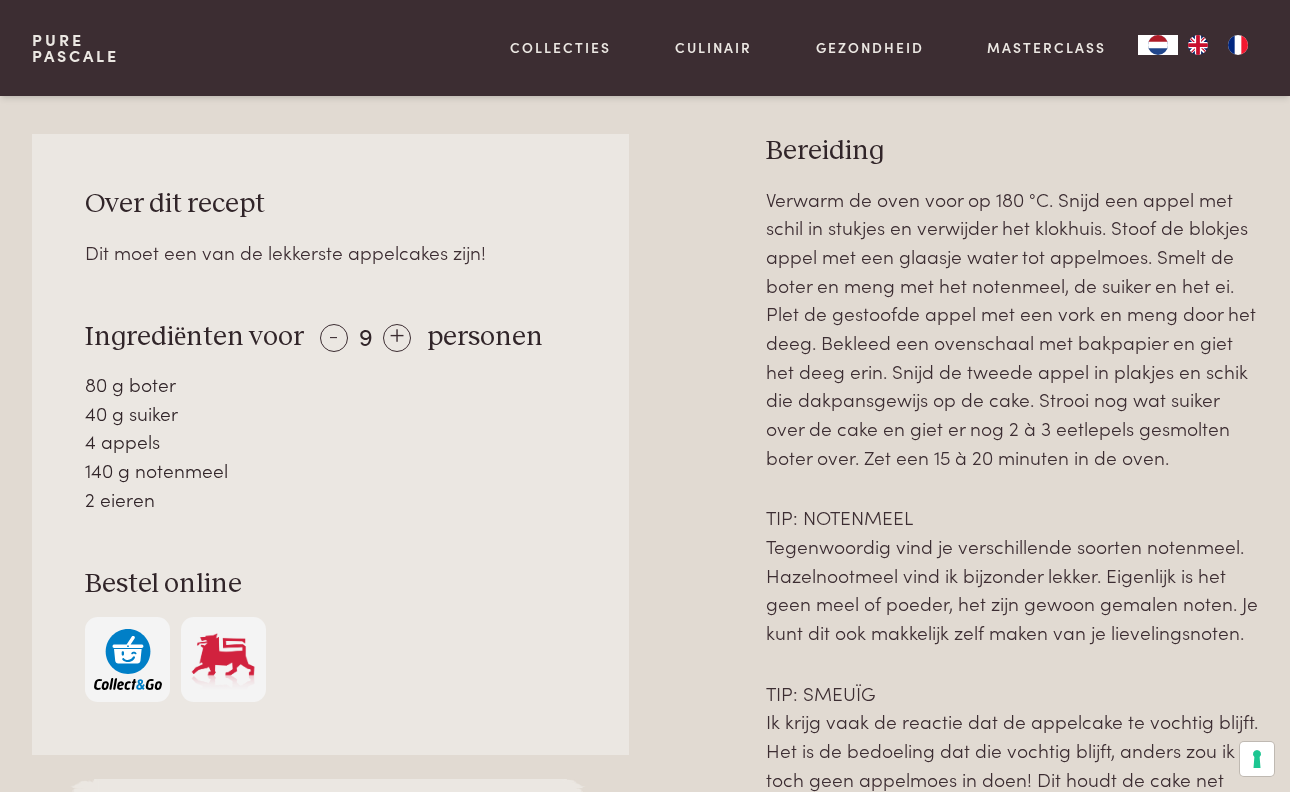 click on "Ingrediënten voor" at bounding box center (194, 337) 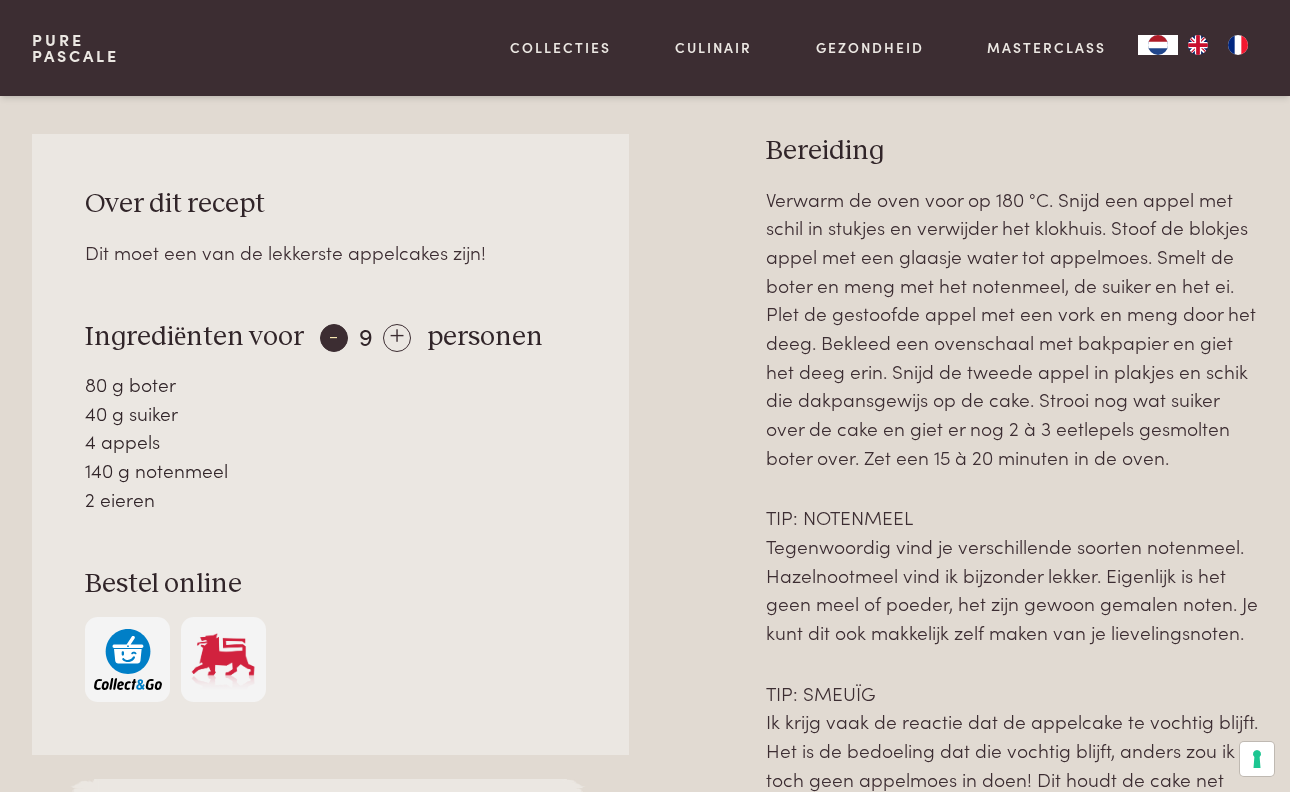 click on "-" at bounding box center (334, 338) 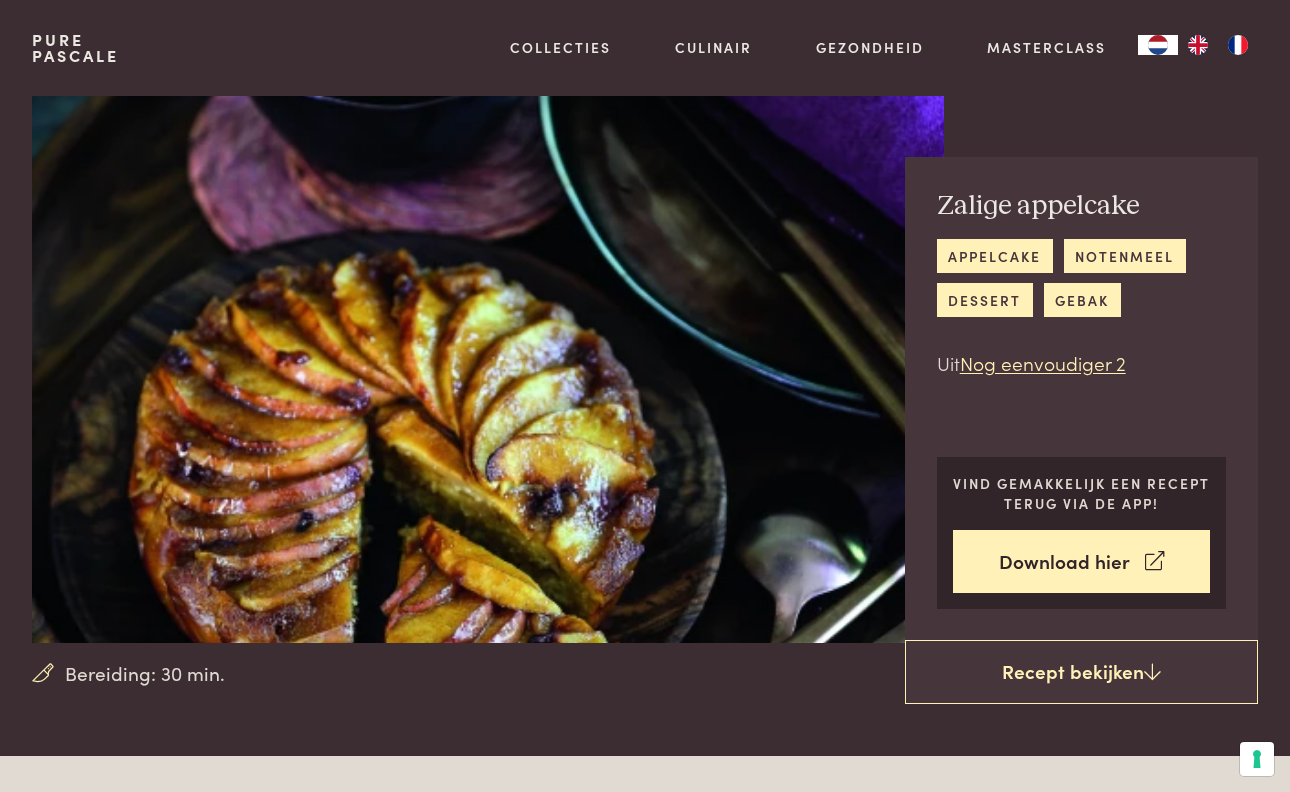 scroll, scrollTop: 0, scrollLeft: 0, axis: both 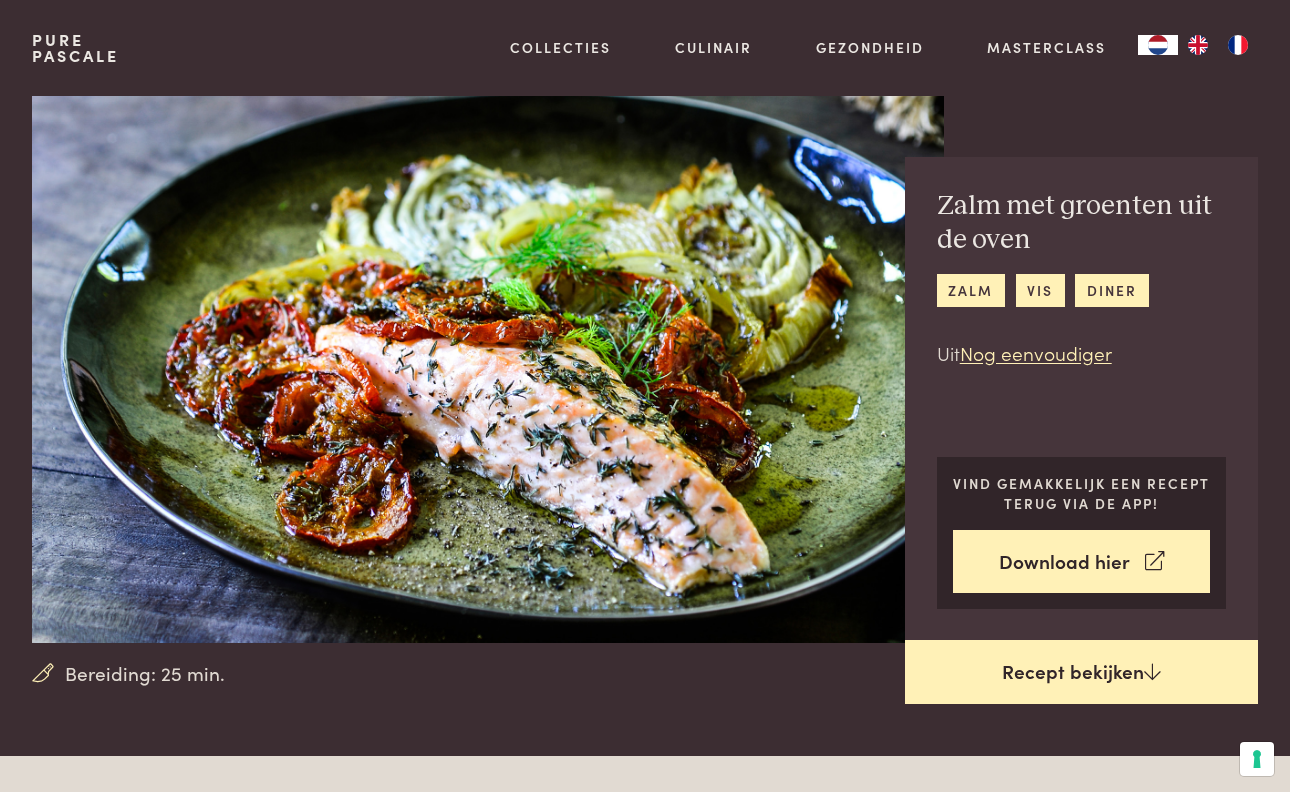 click on "Recept bekijken" at bounding box center (1081, 672) 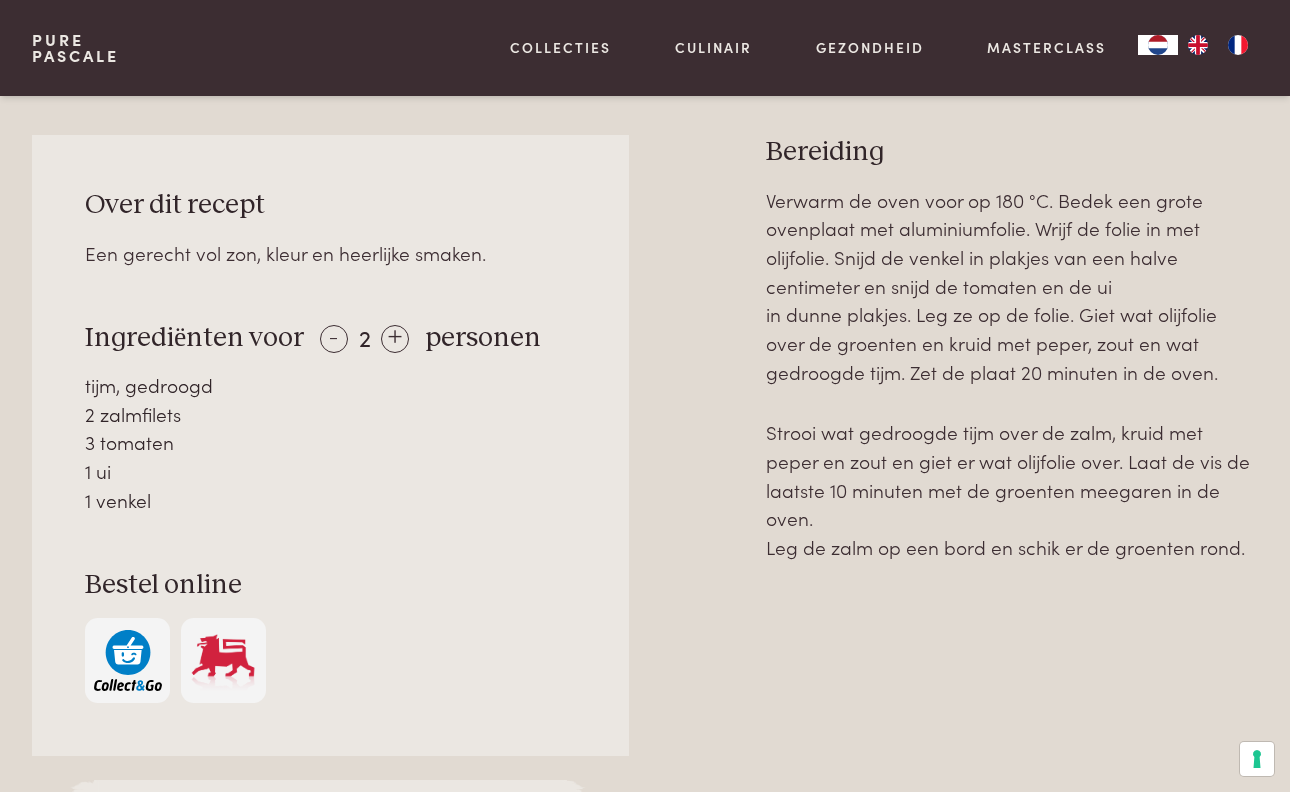 scroll, scrollTop: 756, scrollLeft: 0, axis: vertical 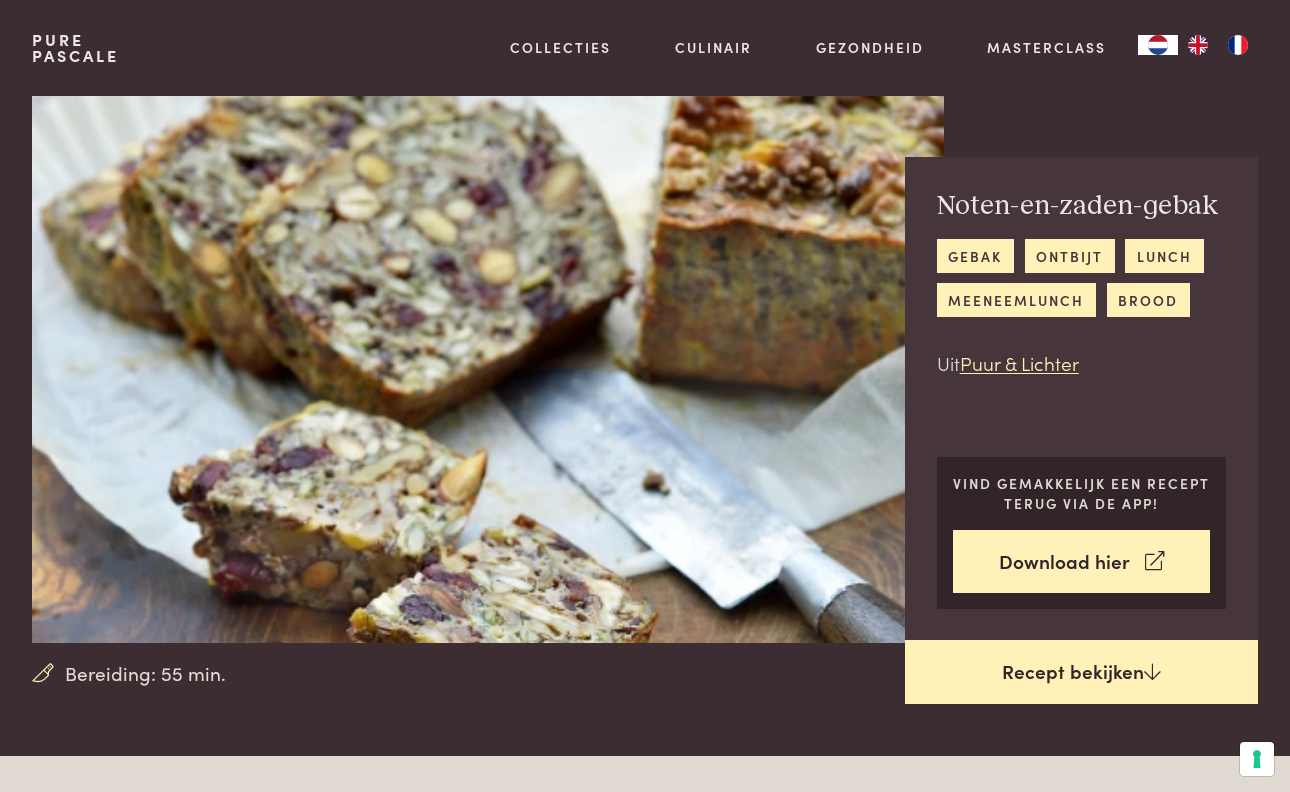 click on "Recept bekijken" at bounding box center (1081, 672) 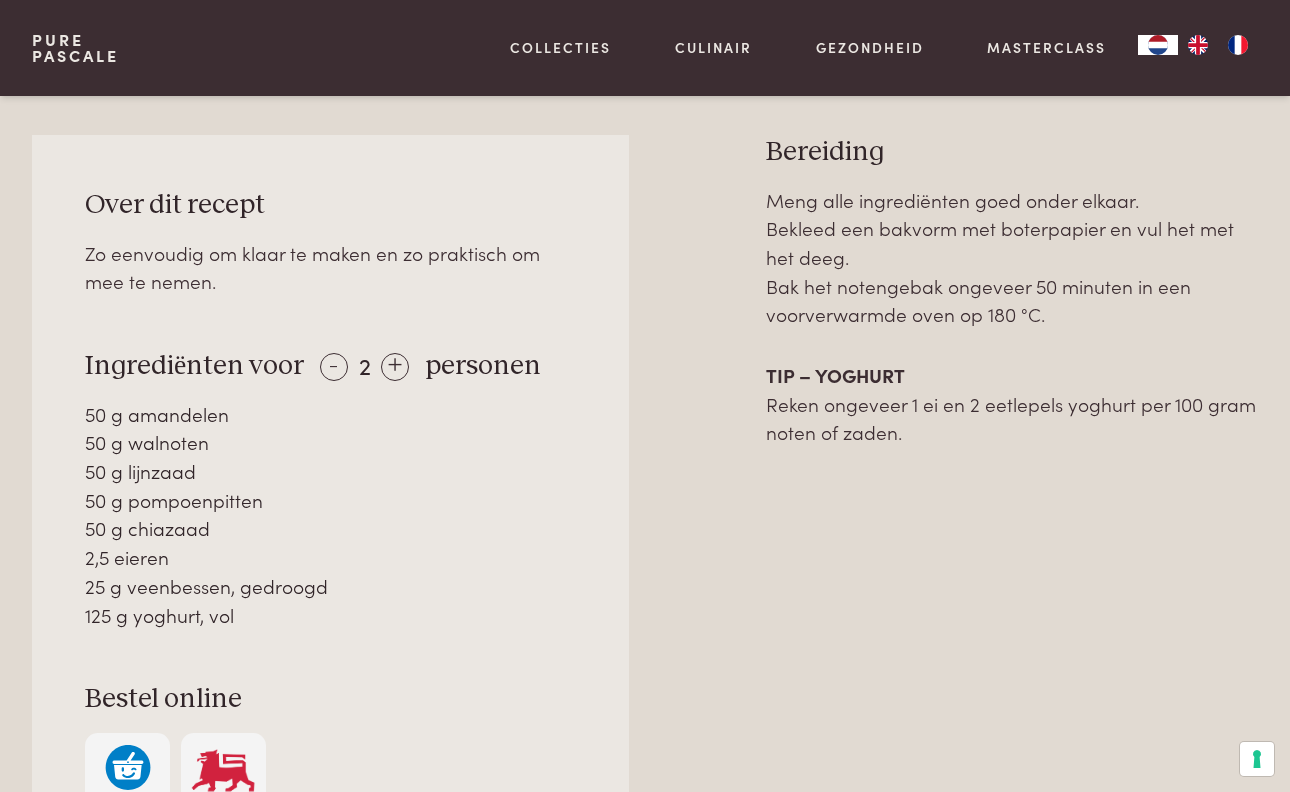 scroll, scrollTop: 756, scrollLeft: 0, axis: vertical 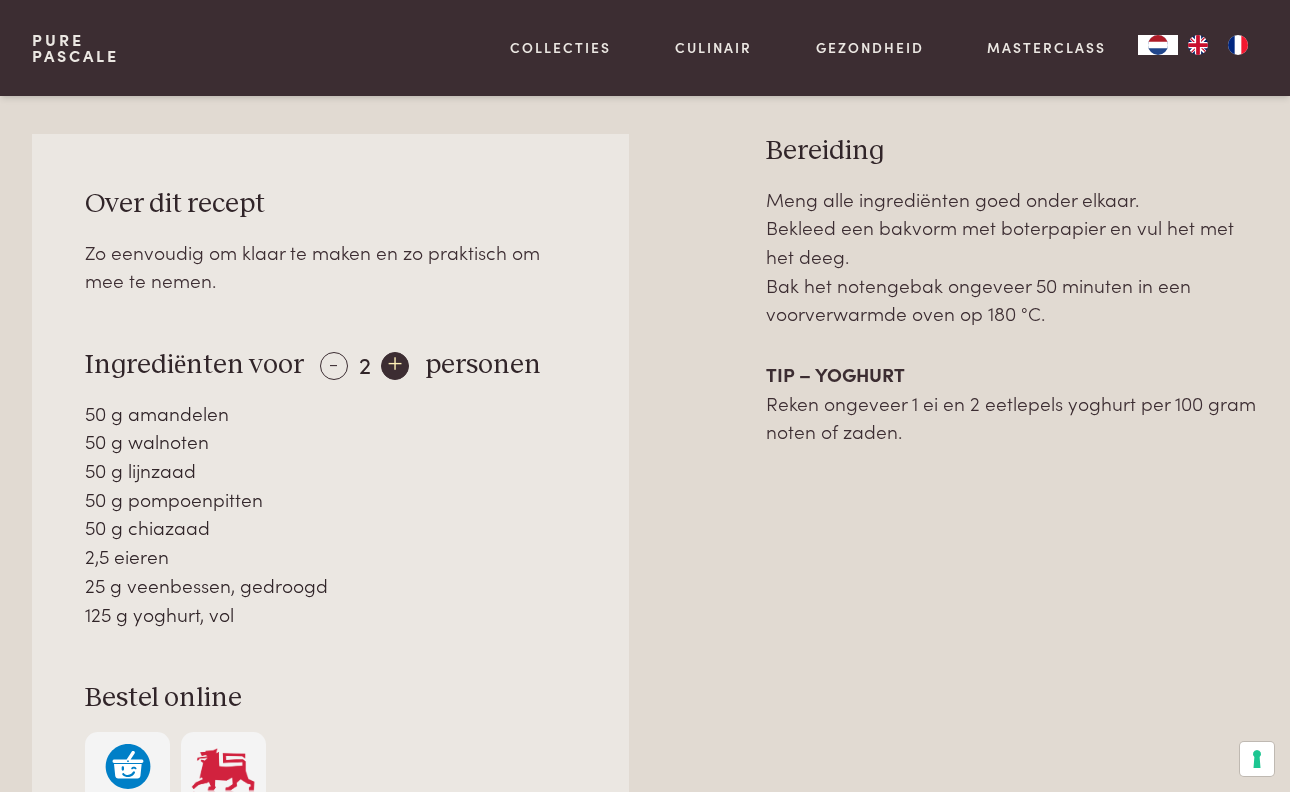 click on "+" at bounding box center (395, 366) 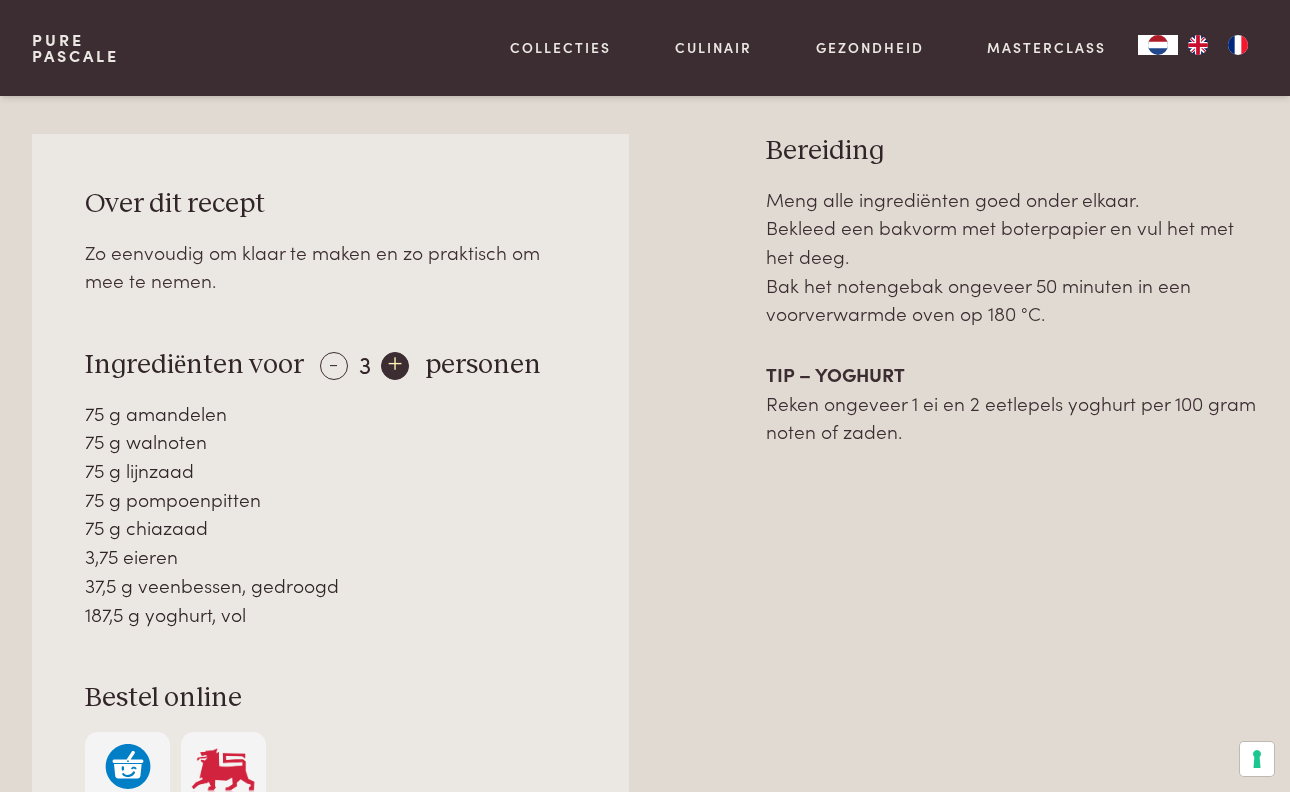click on "+" at bounding box center (395, 366) 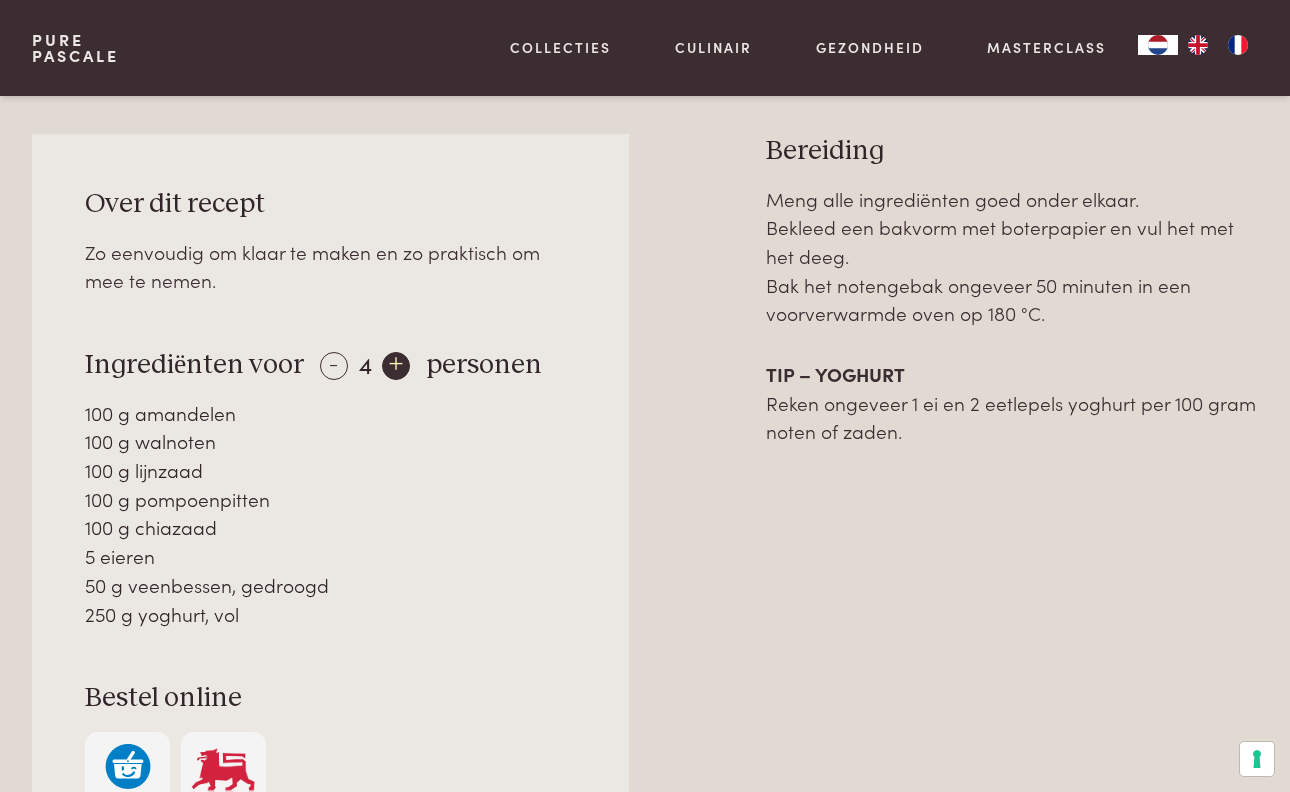 click on "+" at bounding box center [396, 366] 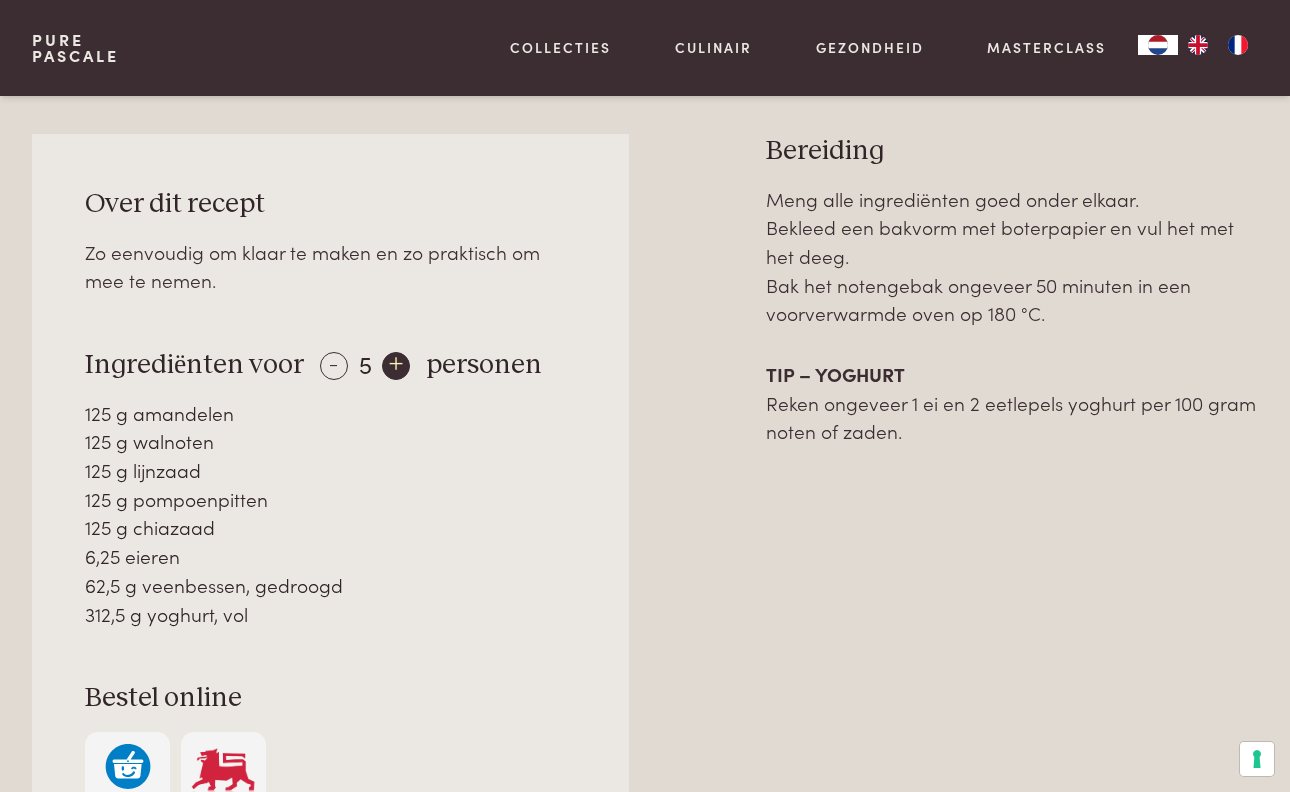 click on "+" at bounding box center [396, 366] 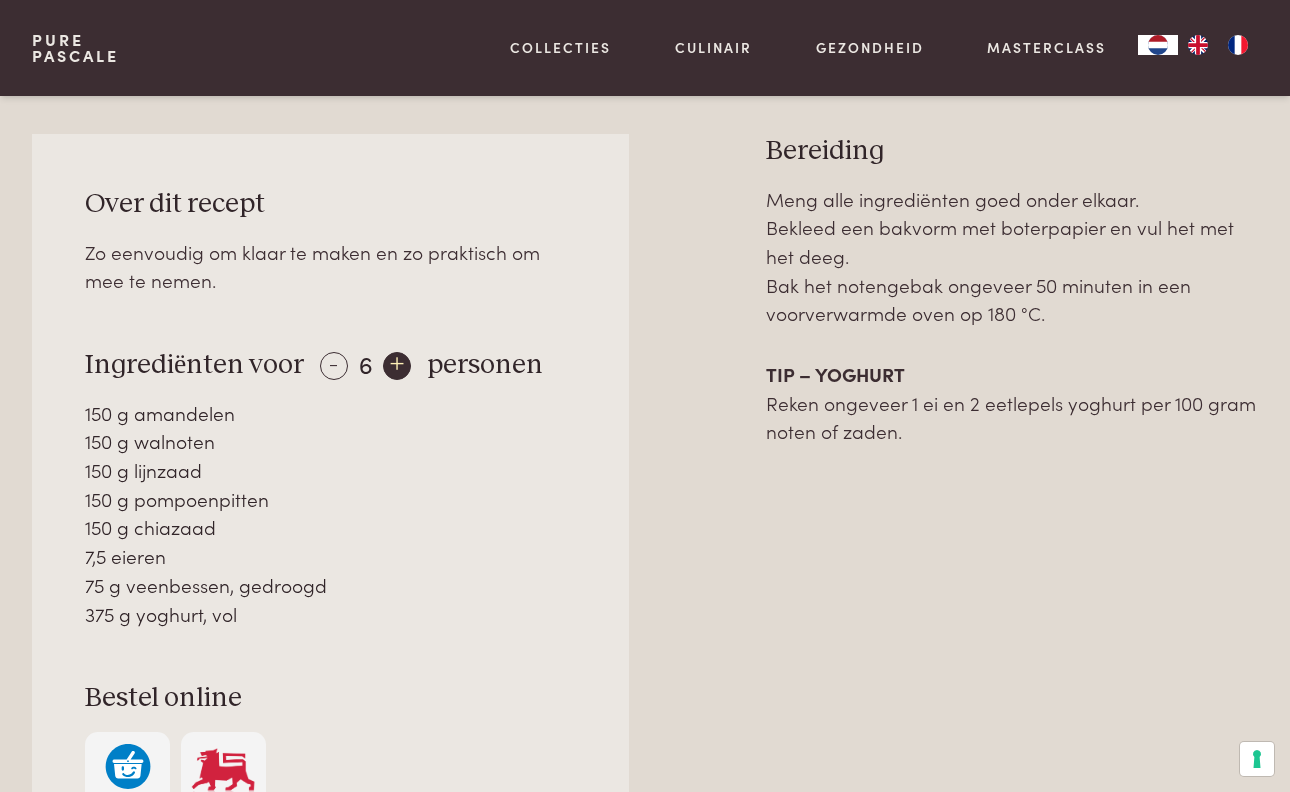 click on "+" at bounding box center [397, 366] 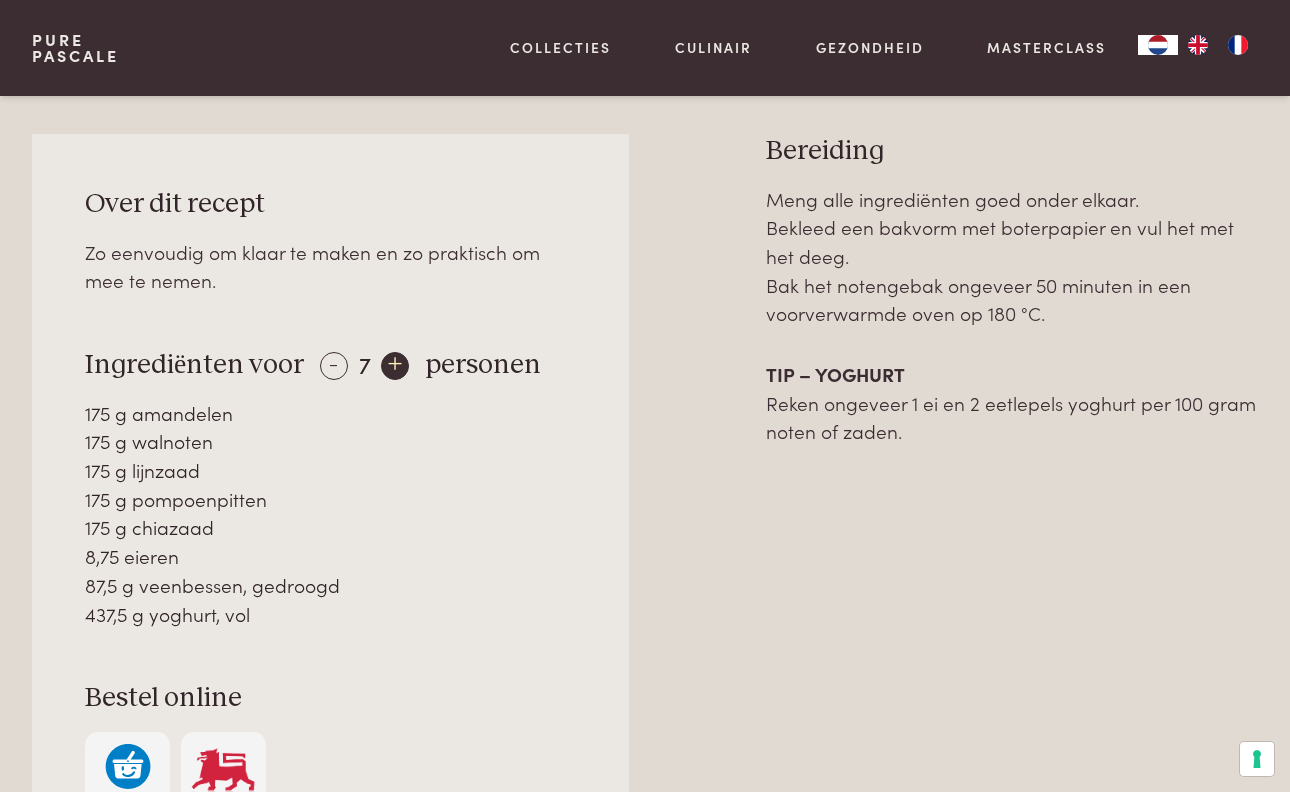 click on "+" at bounding box center (395, 366) 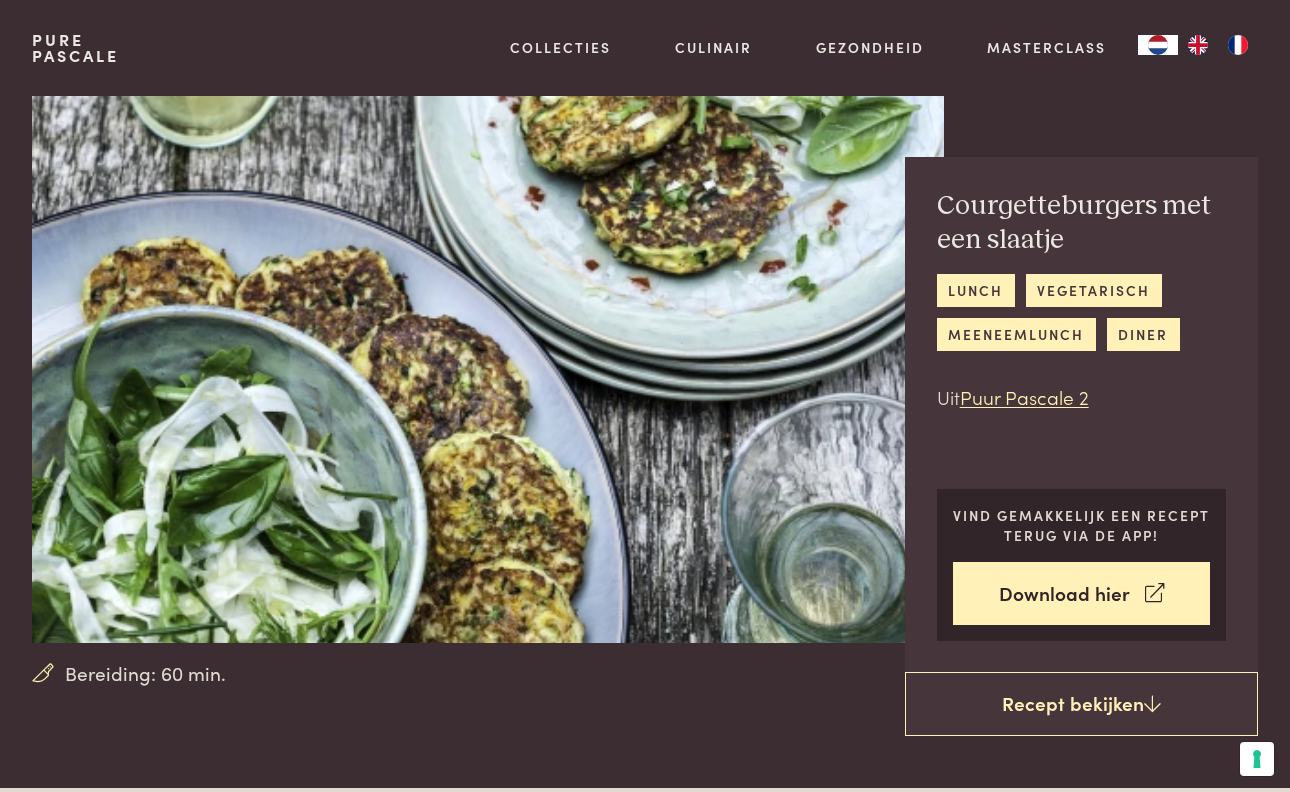 scroll, scrollTop: 0, scrollLeft: 0, axis: both 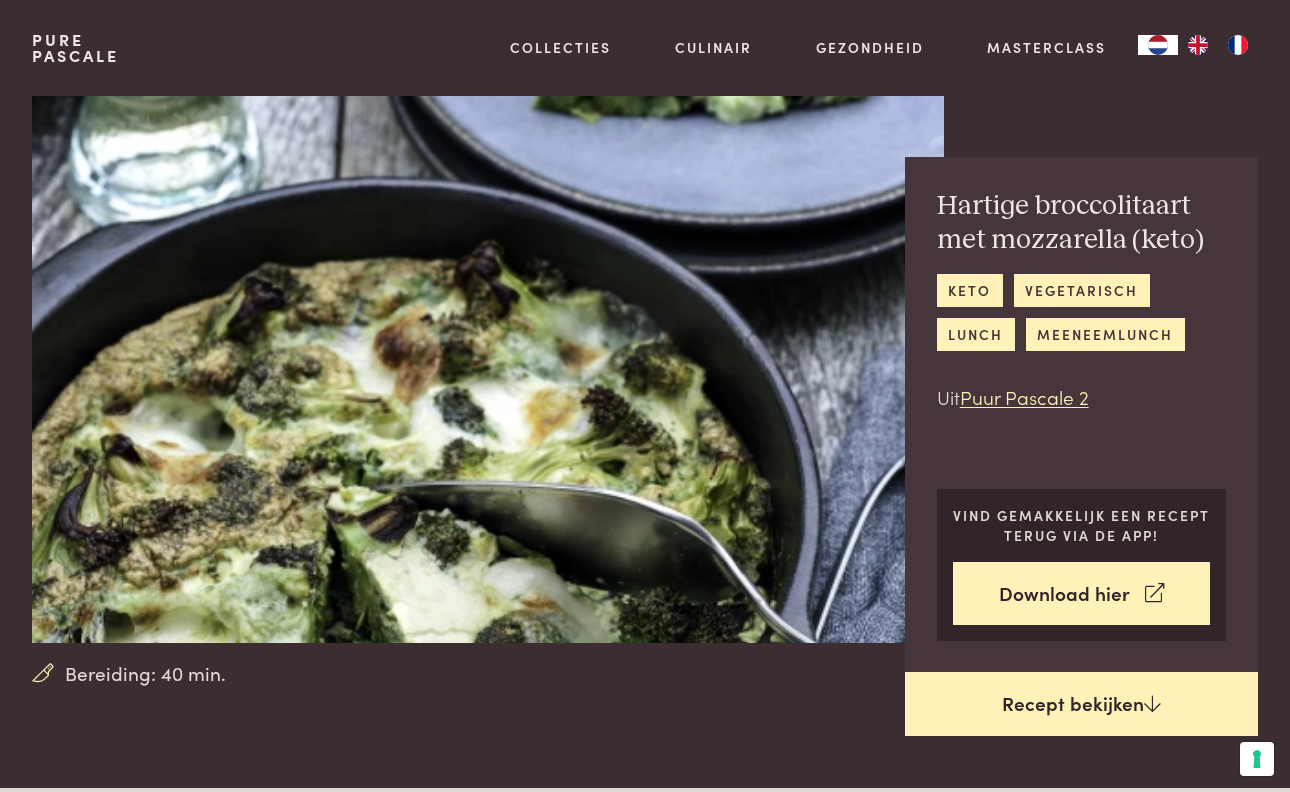 click on "Recept bekijken" at bounding box center (1081, 704) 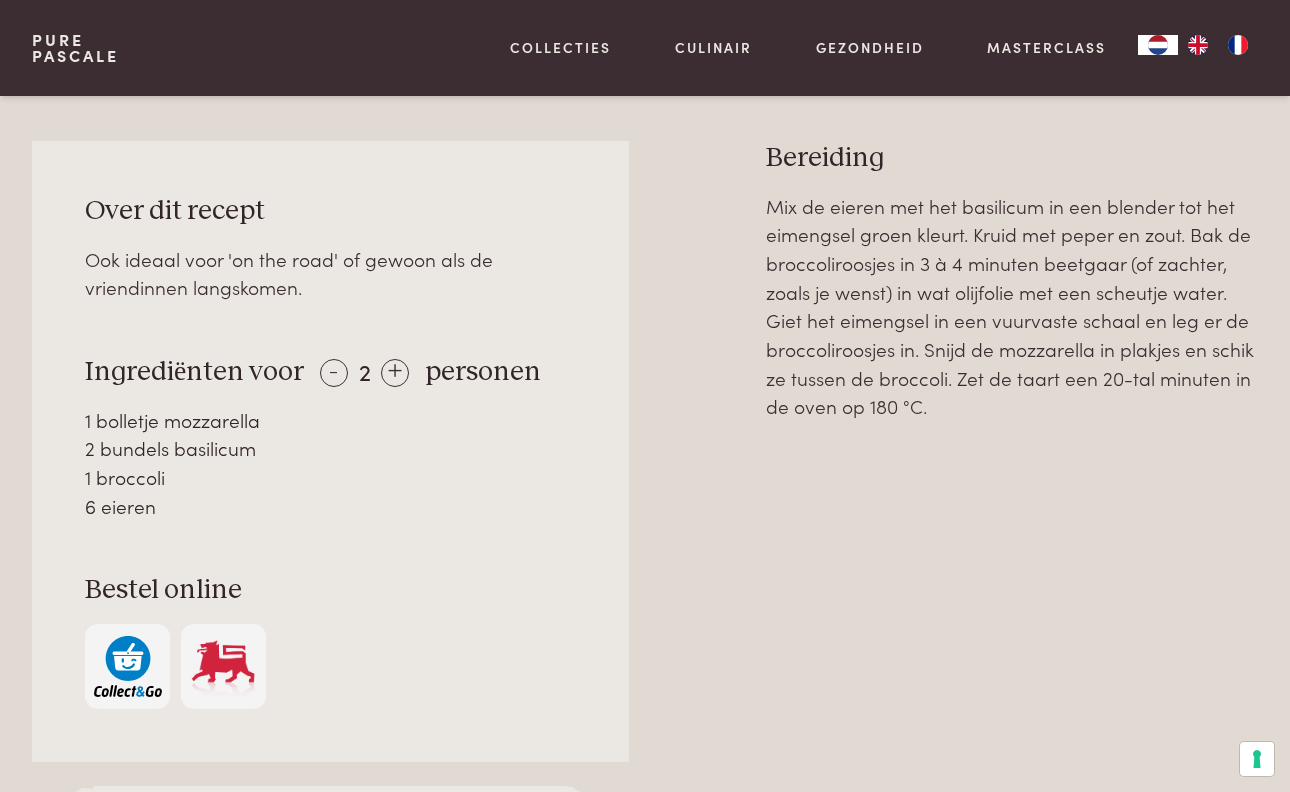 scroll, scrollTop: 782, scrollLeft: 0, axis: vertical 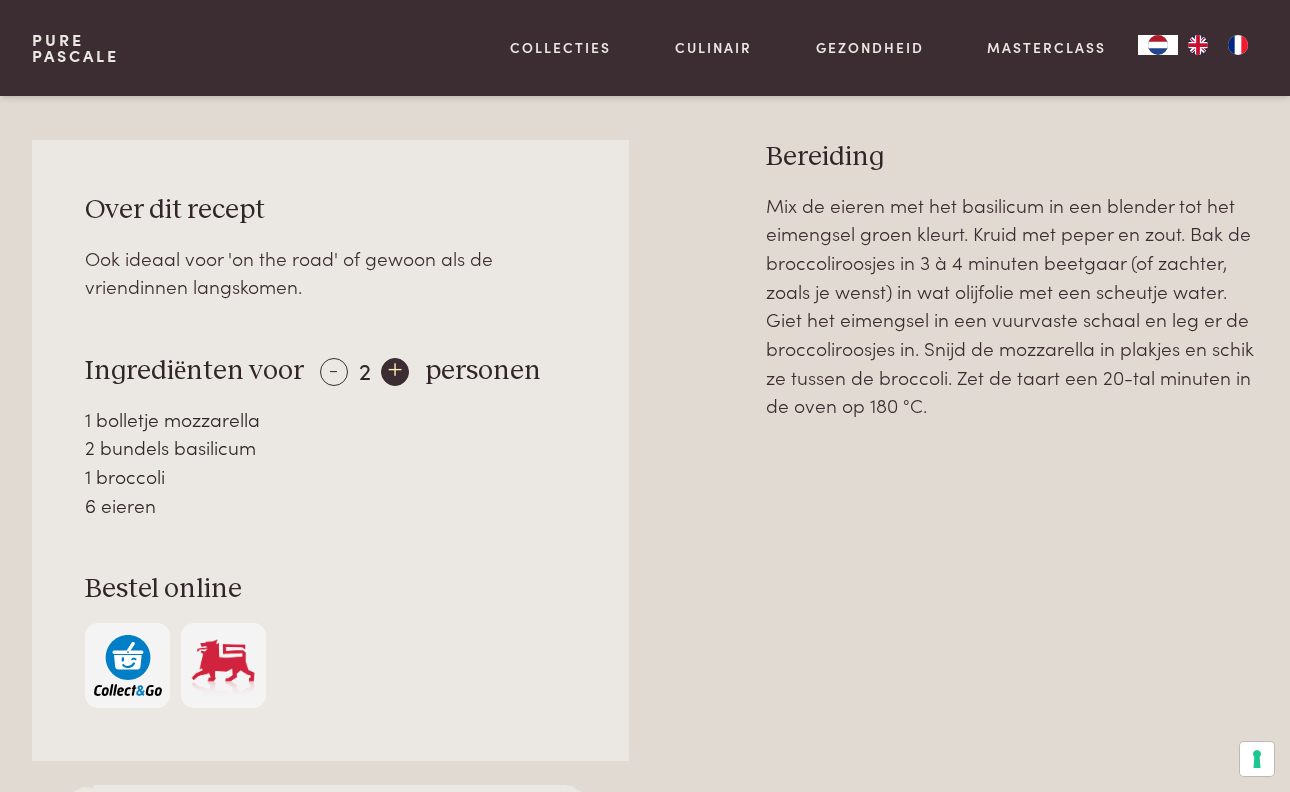 click on "+" at bounding box center (395, 372) 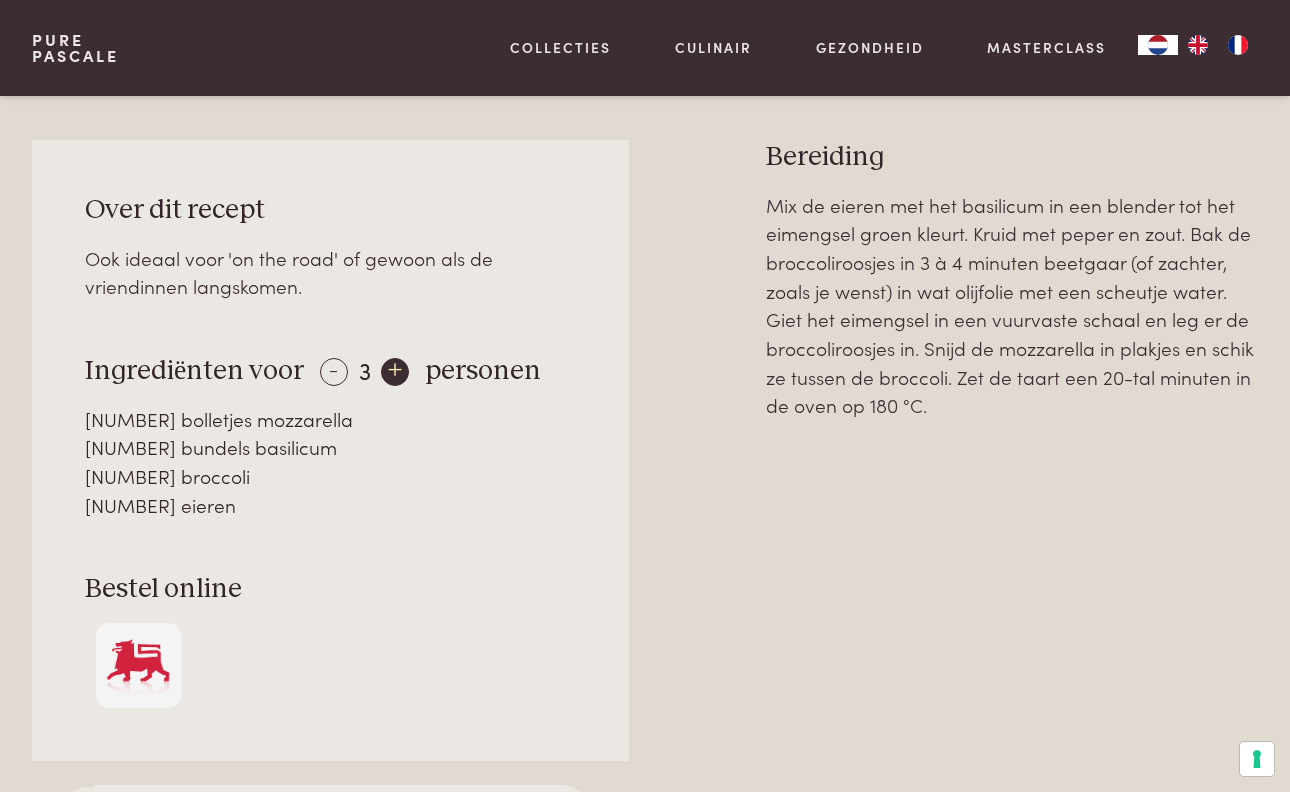 click on "+" at bounding box center [395, 372] 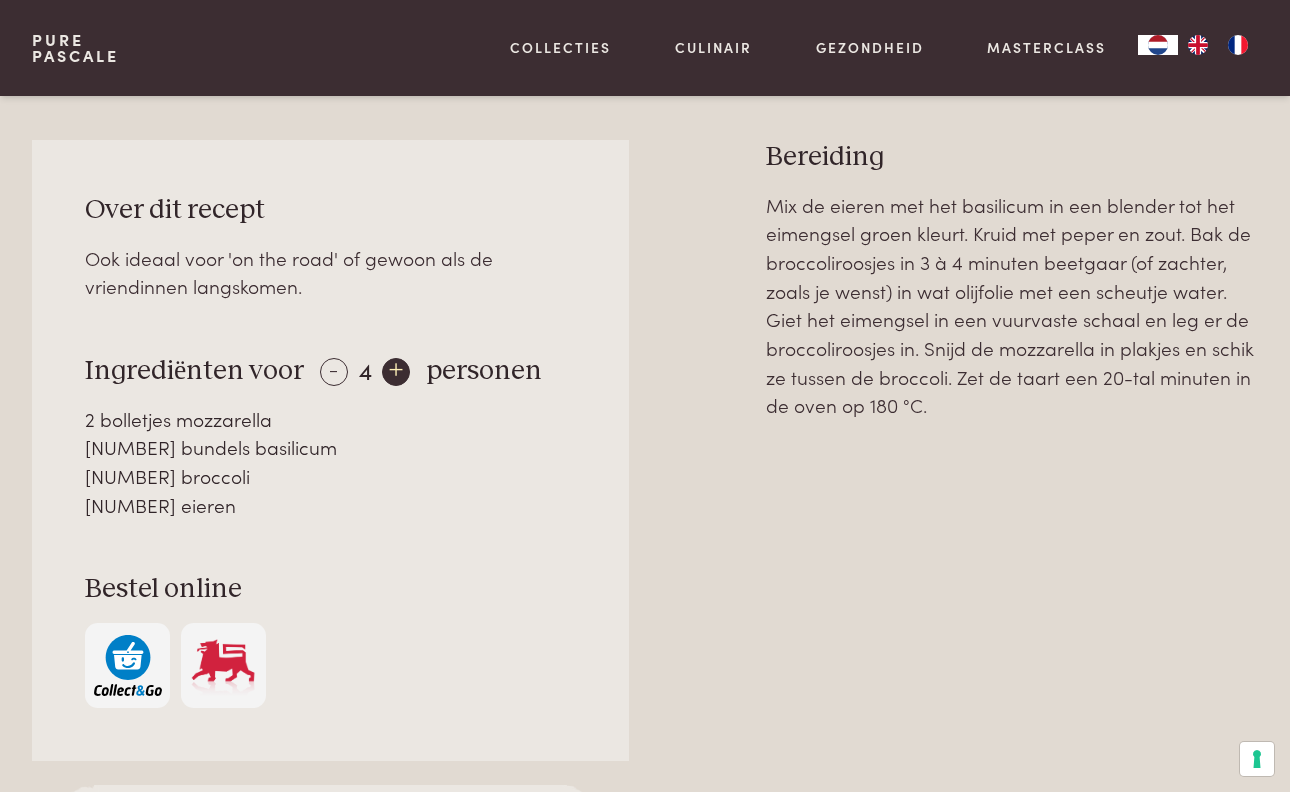 click on "+" at bounding box center (396, 372) 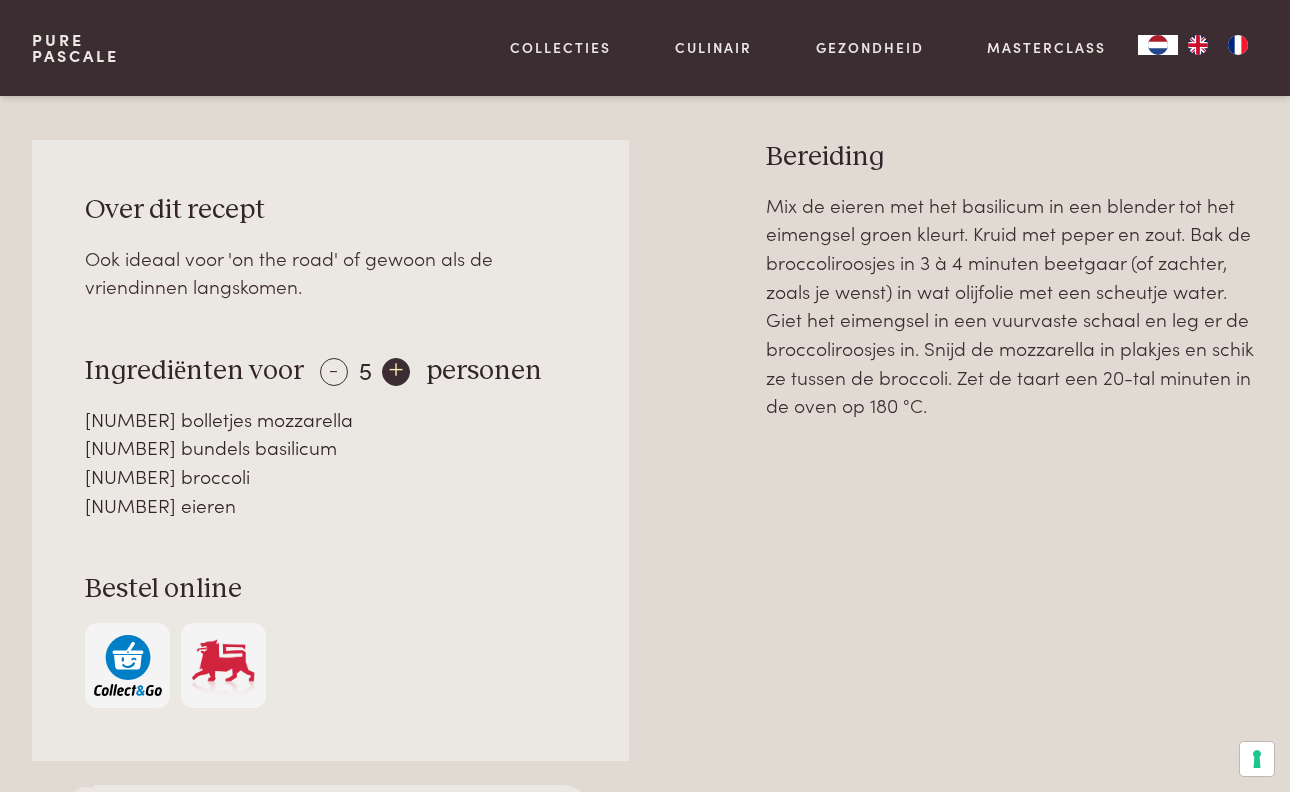 click on "+" at bounding box center [396, 372] 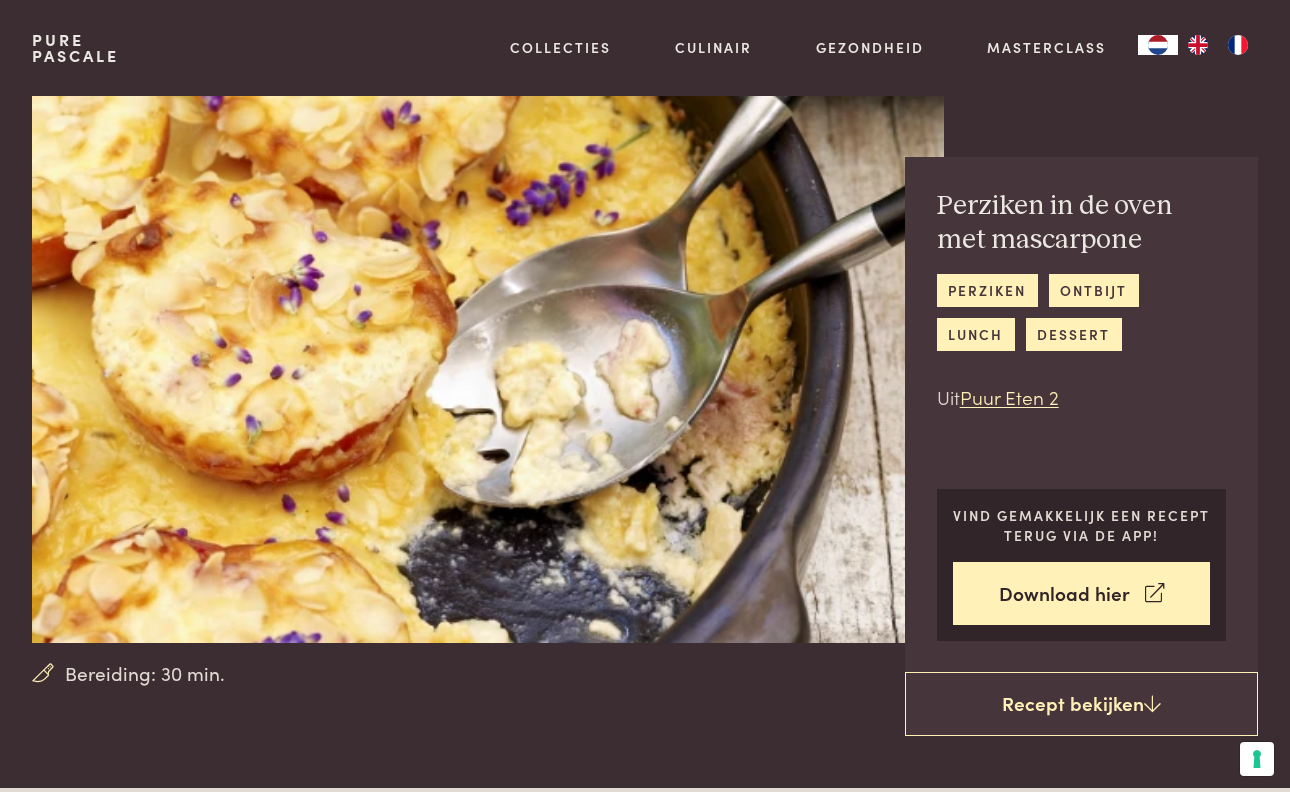 scroll, scrollTop: 0, scrollLeft: 0, axis: both 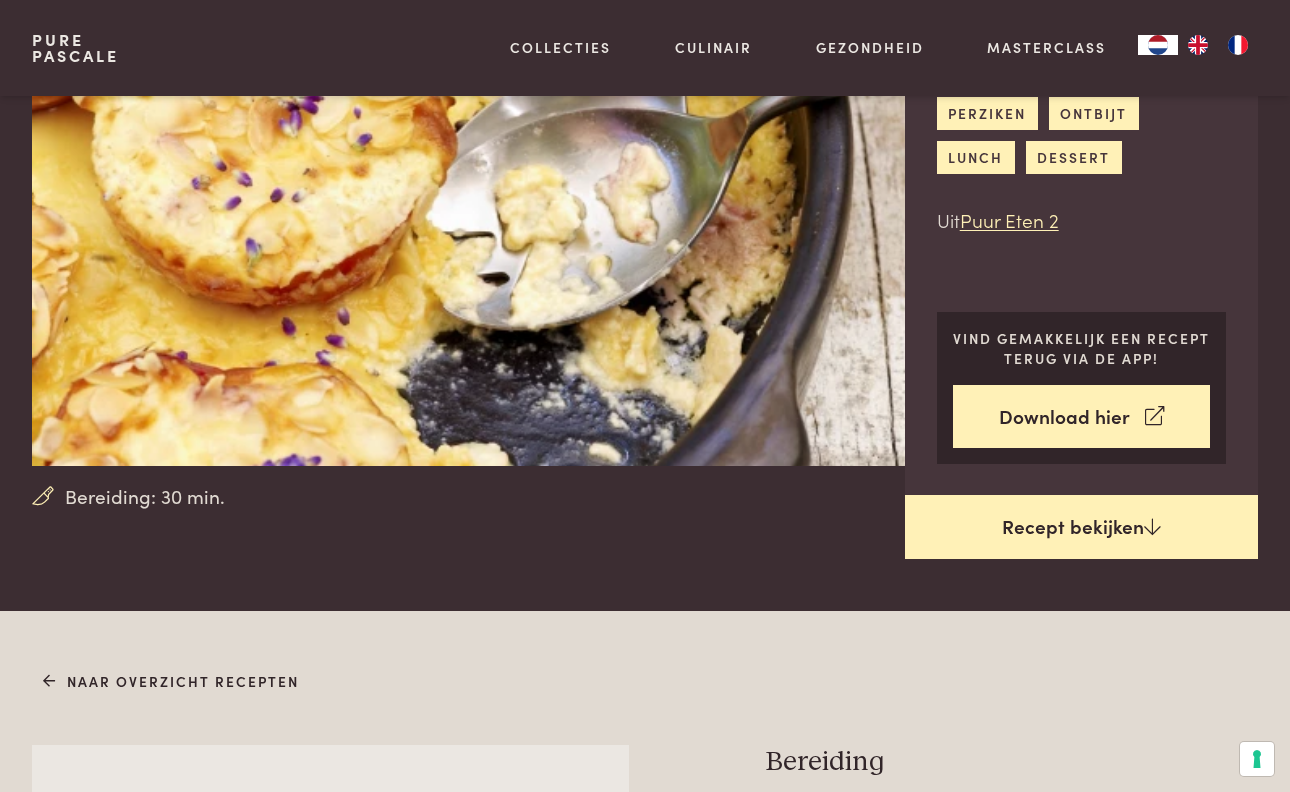 click on "Recept bekijken" at bounding box center (1081, 527) 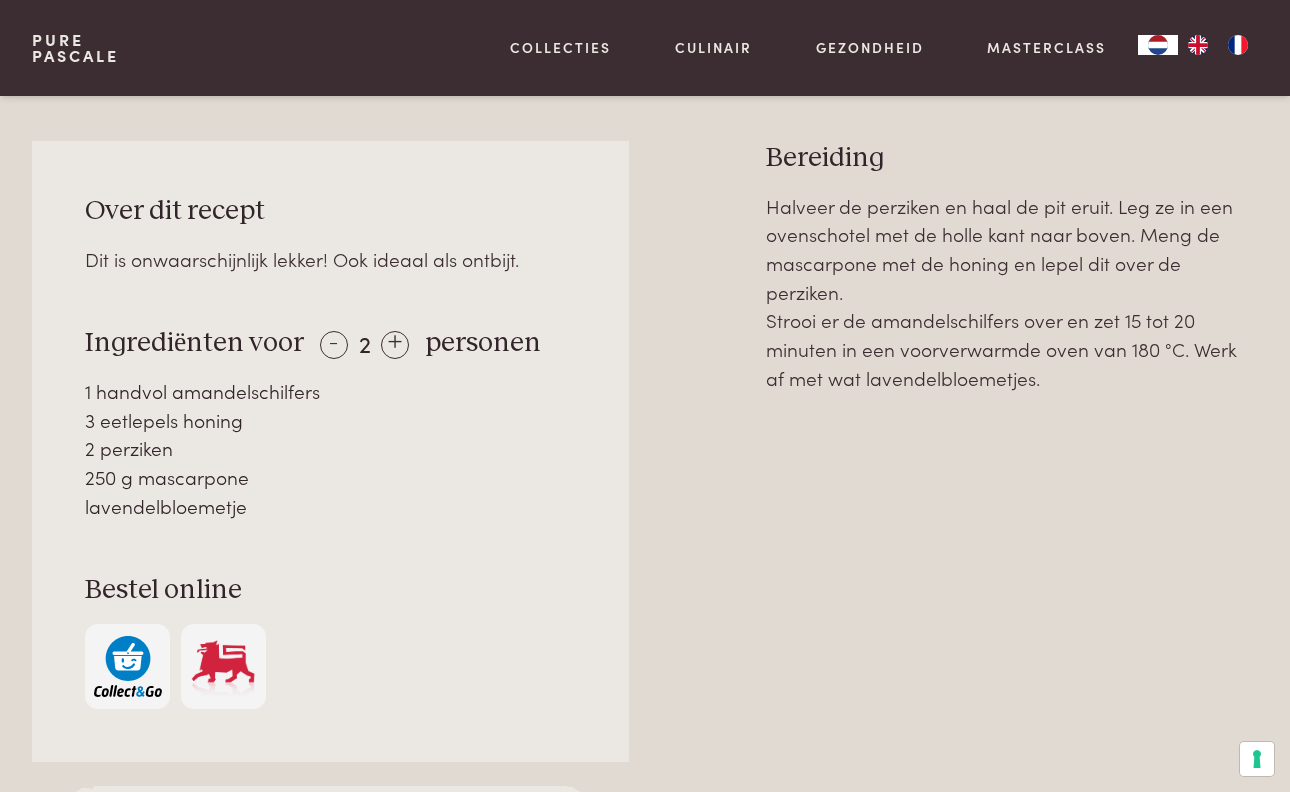scroll, scrollTop: 782, scrollLeft: 0, axis: vertical 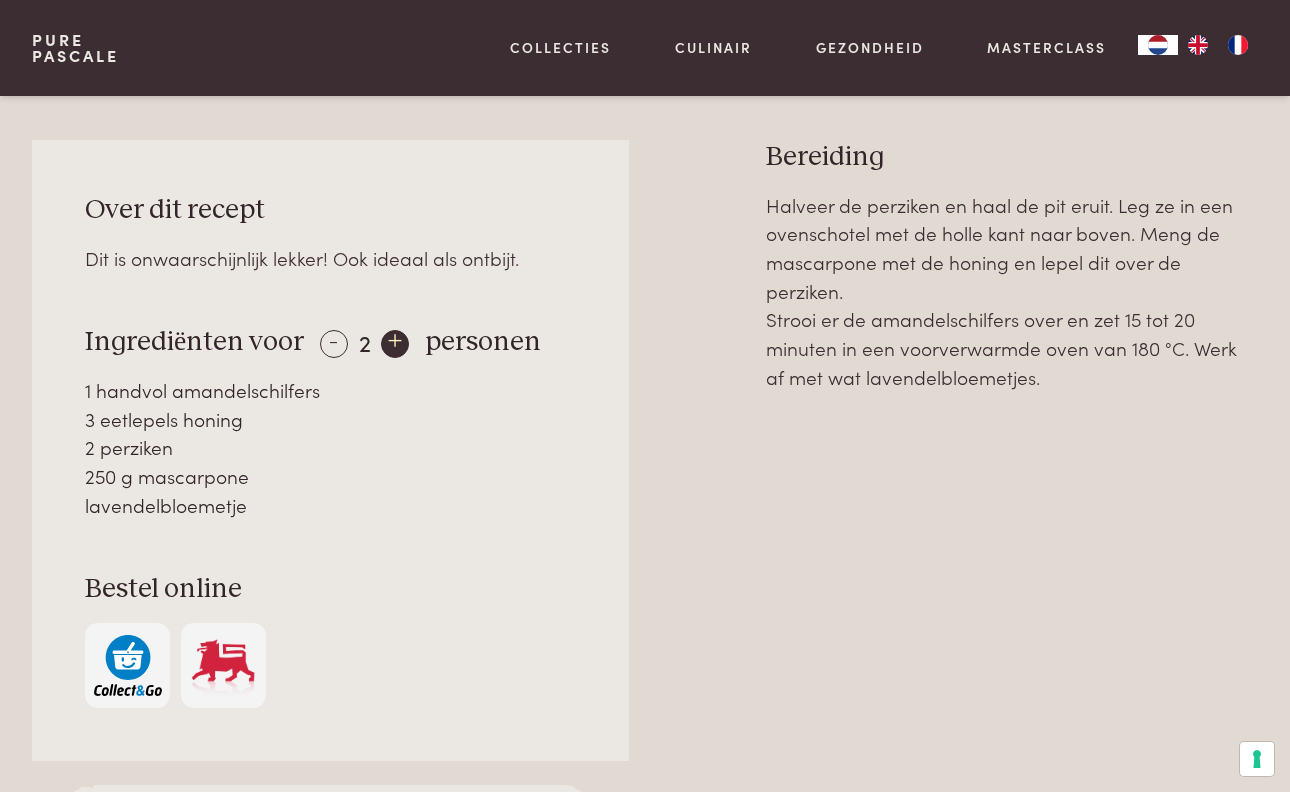 click on "+" at bounding box center (395, 344) 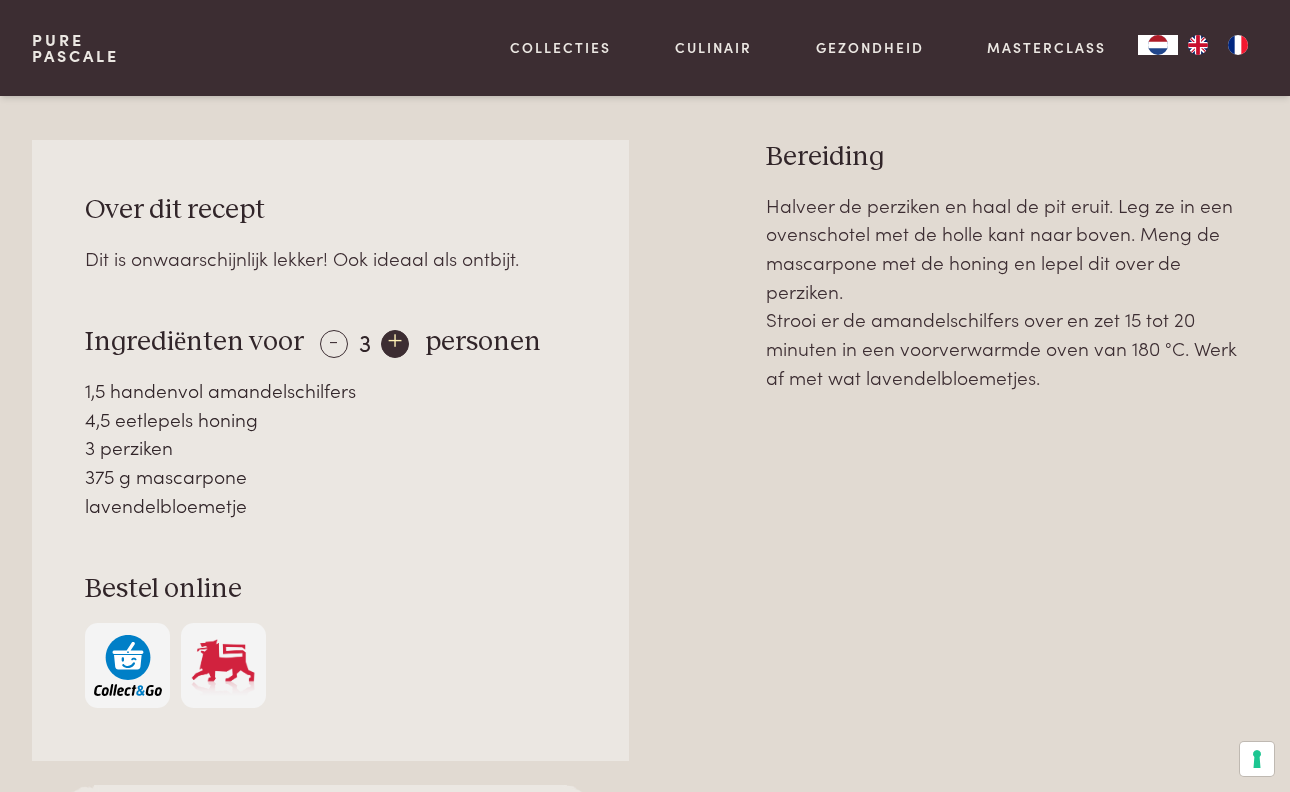 click on "+" at bounding box center [395, 344] 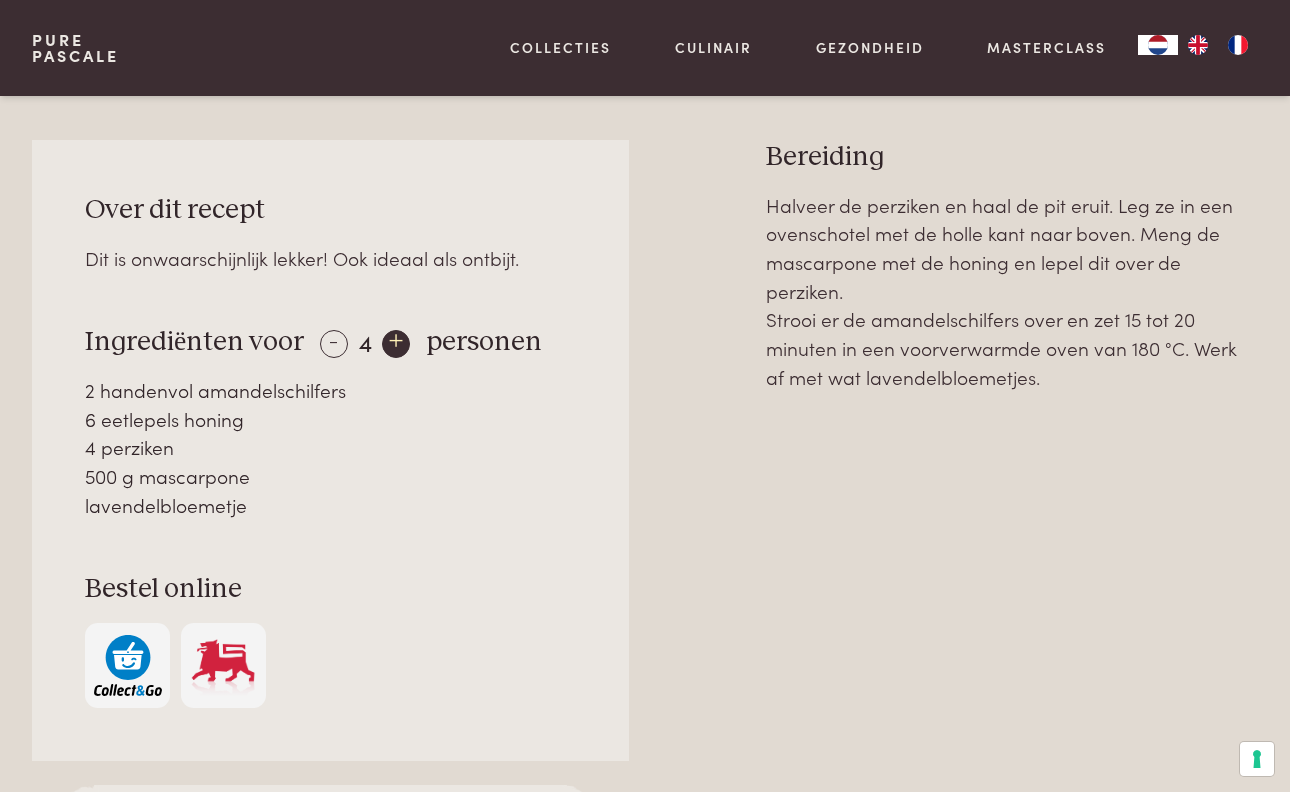 click on "+" at bounding box center (396, 344) 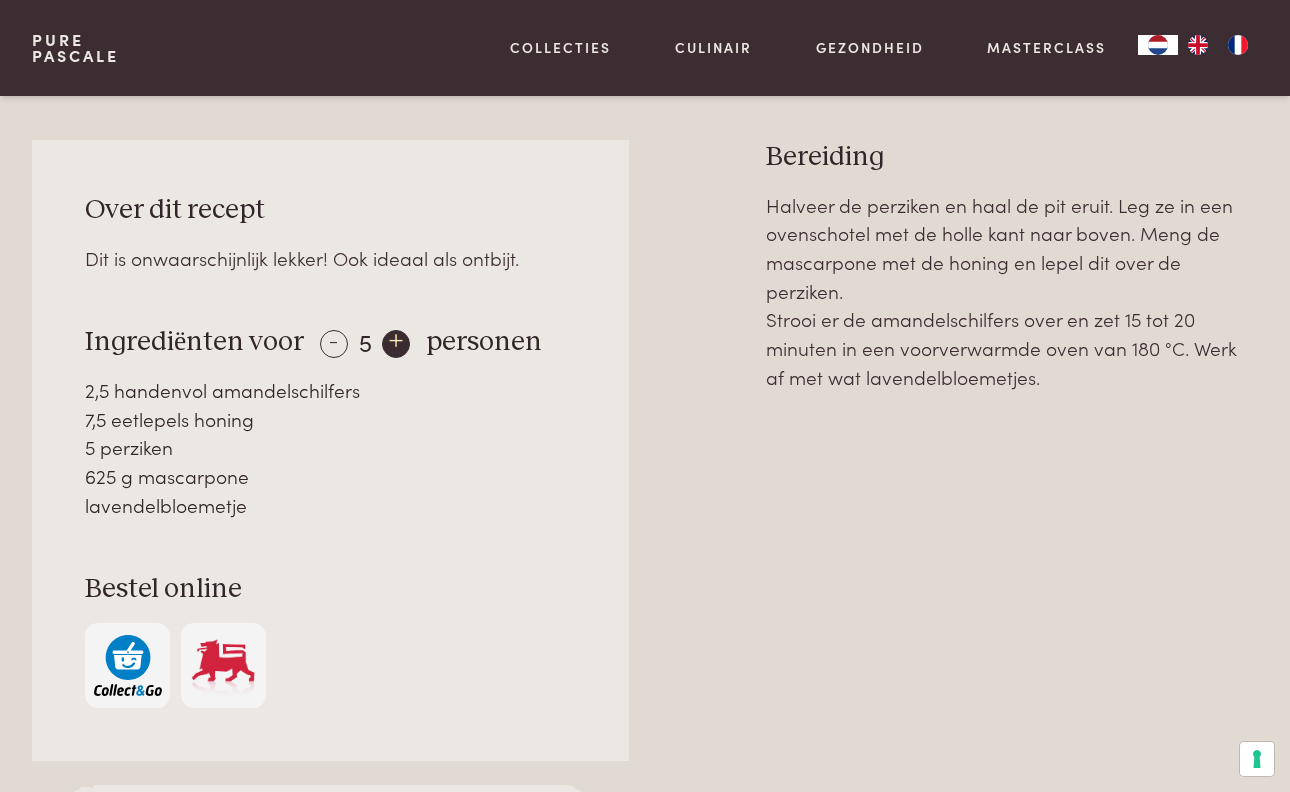 click on "+" at bounding box center (396, 344) 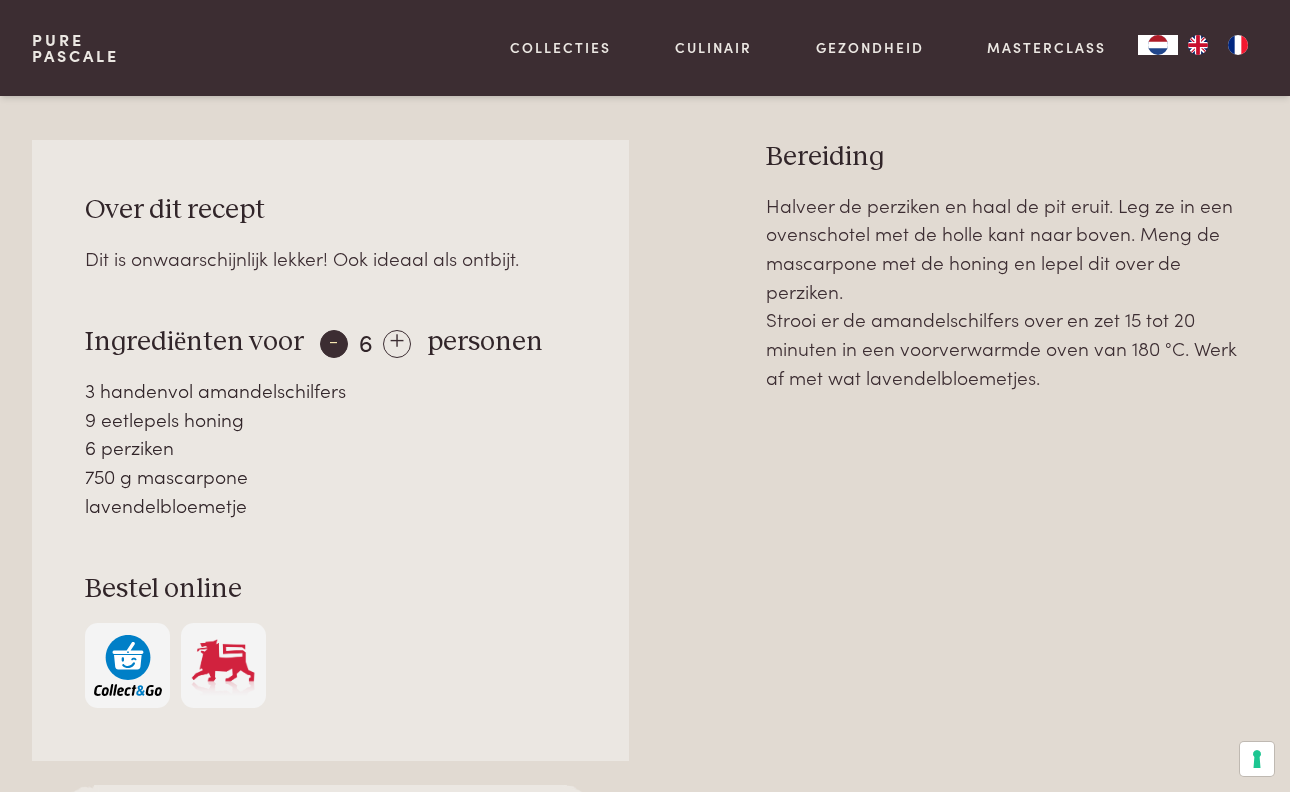 click on "-" at bounding box center [334, 344] 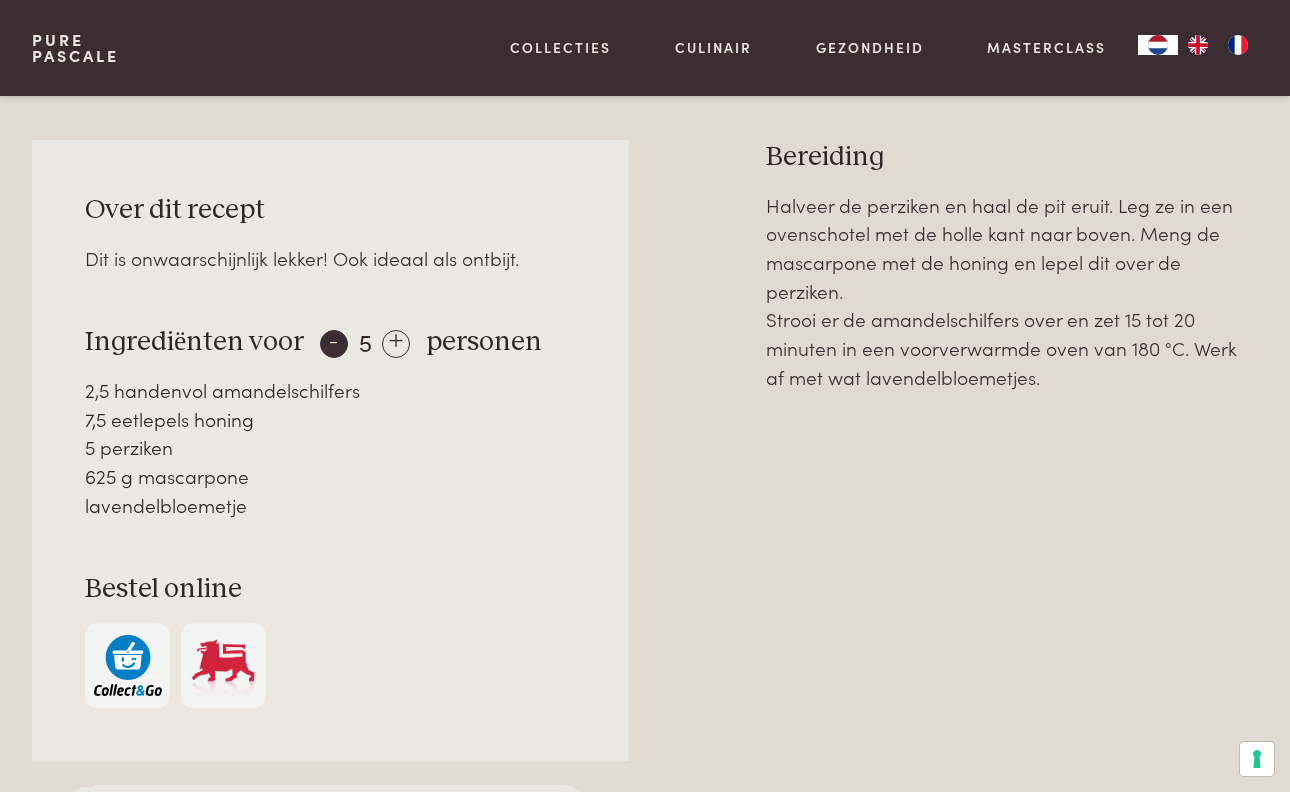 click on "-" at bounding box center (334, 344) 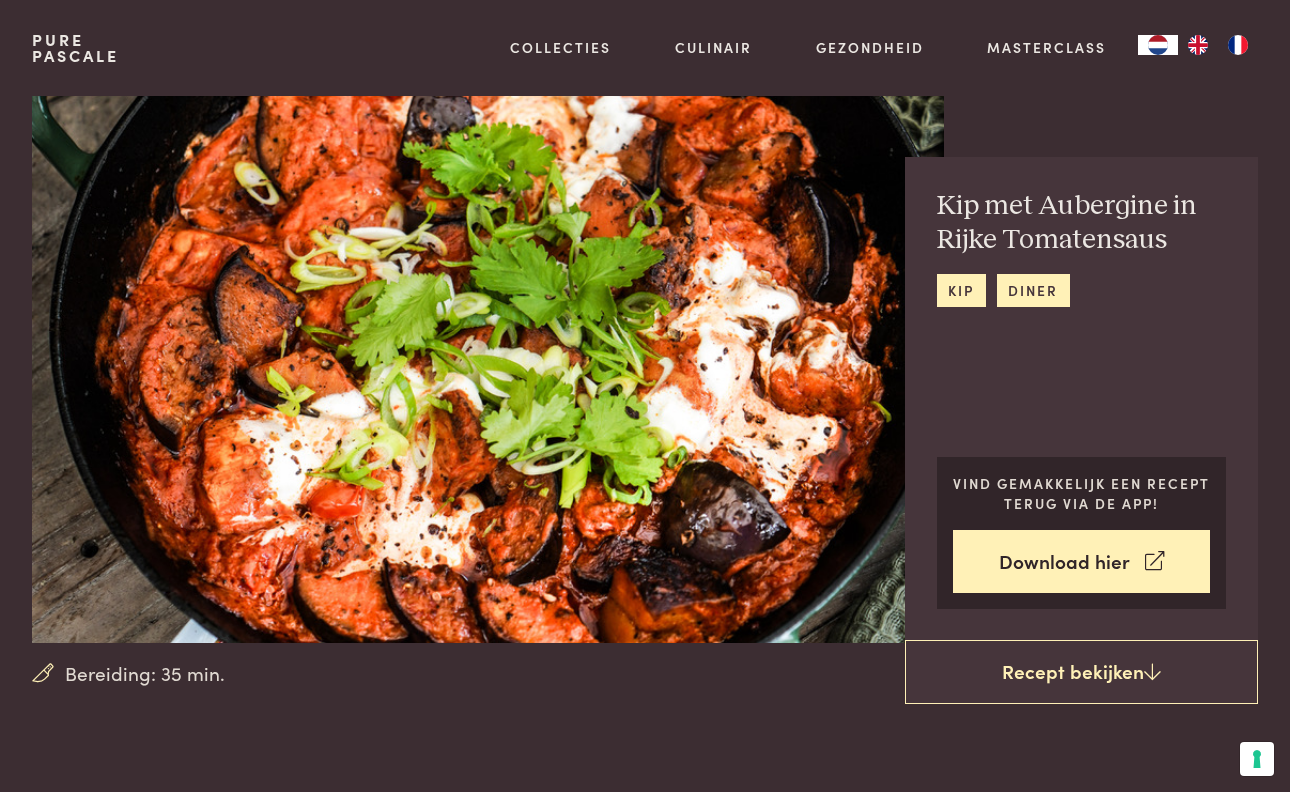 scroll, scrollTop: 0, scrollLeft: 0, axis: both 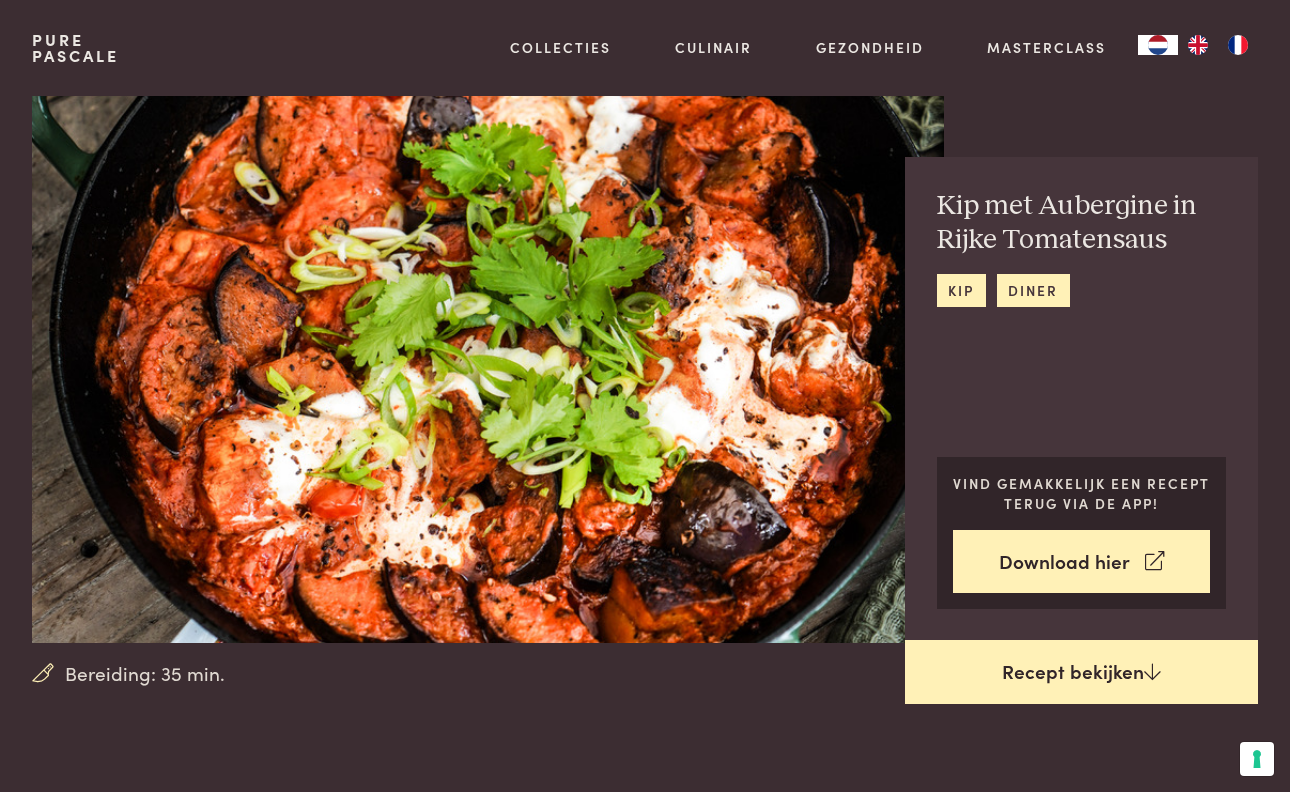 click on "Recept bekijken" at bounding box center (1081, 672) 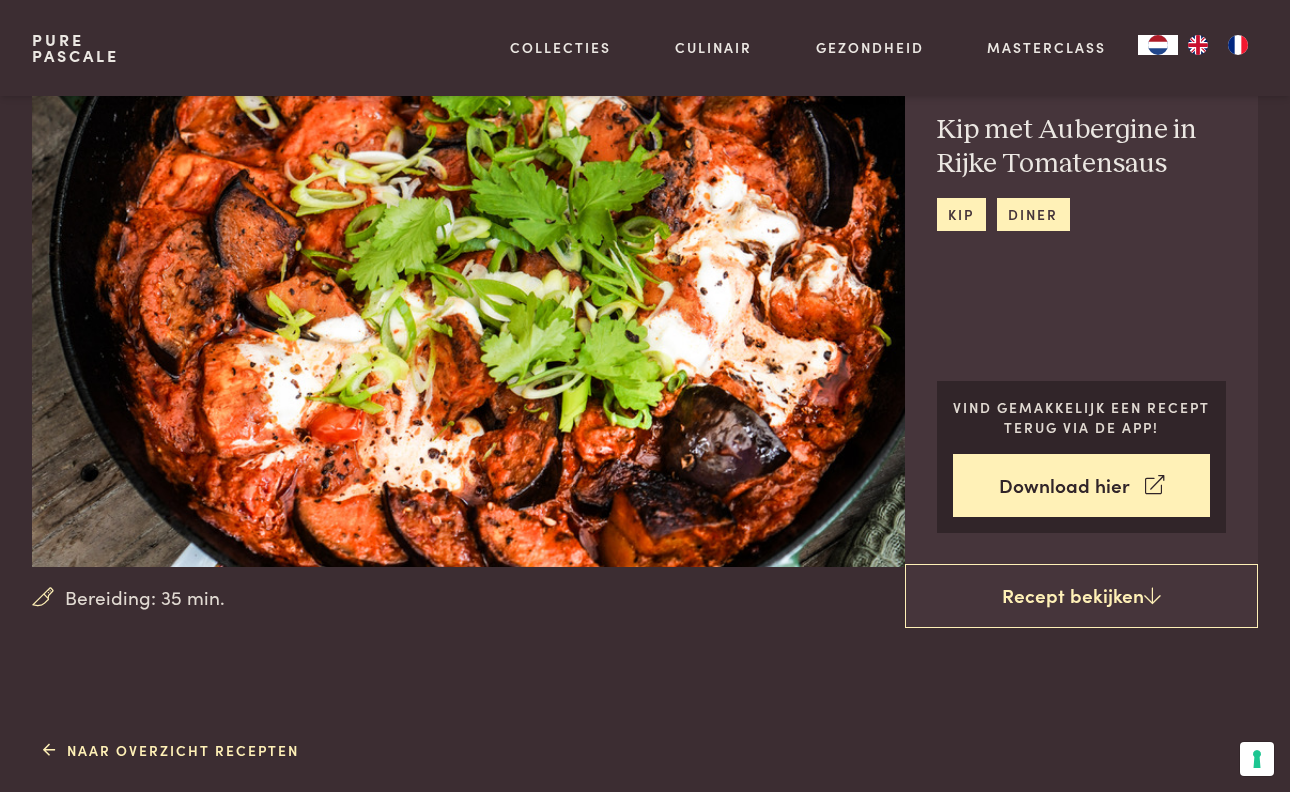 scroll, scrollTop: 80, scrollLeft: 0, axis: vertical 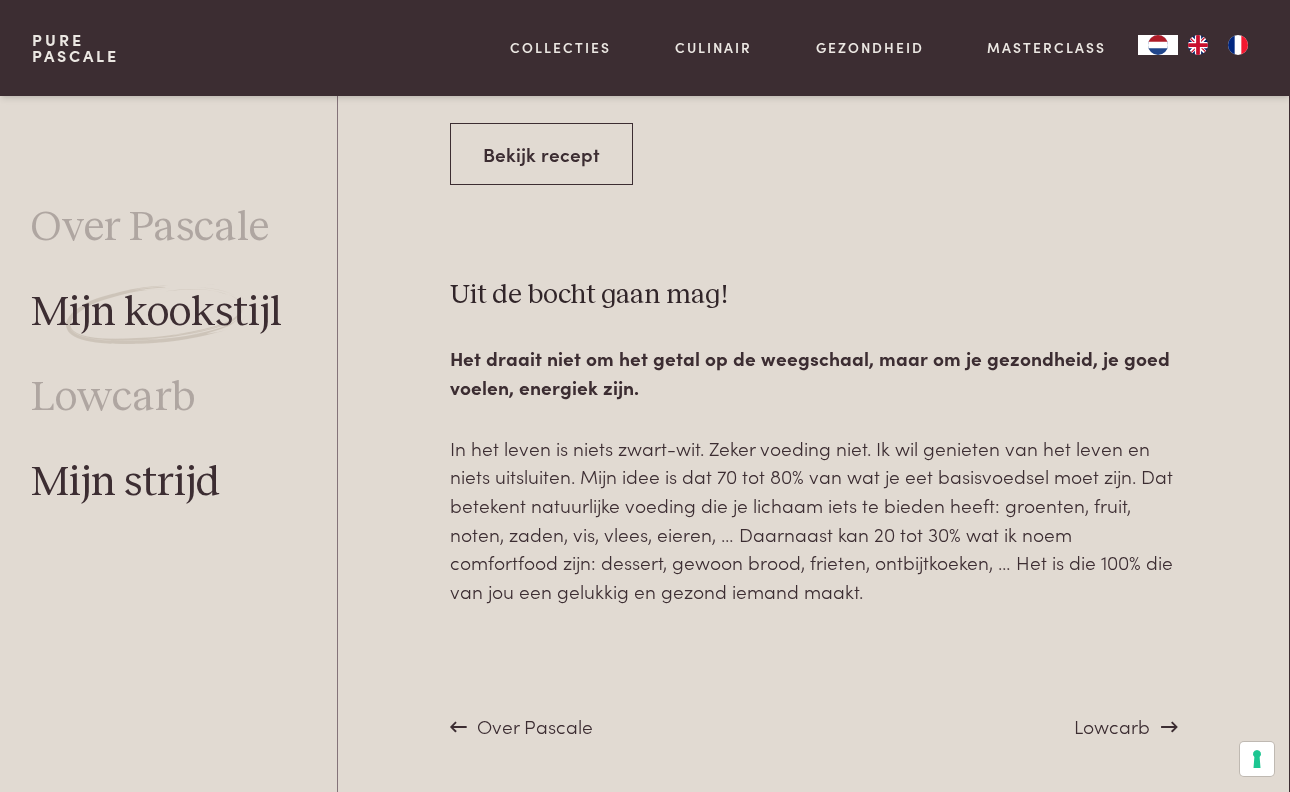 click on "Mijn strijd" at bounding box center (125, 483) 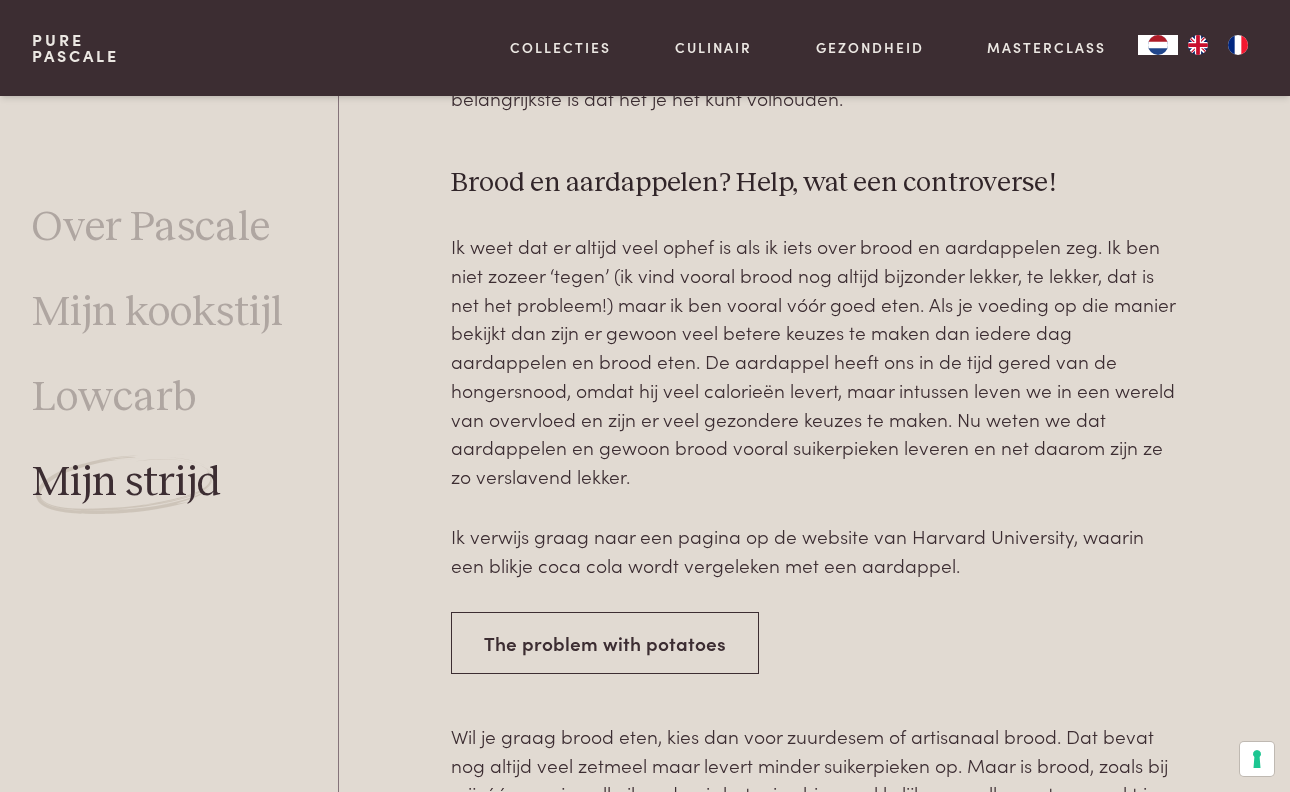 scroll, scrollTop: 3329, scrollLeft: 0, axis: vertical 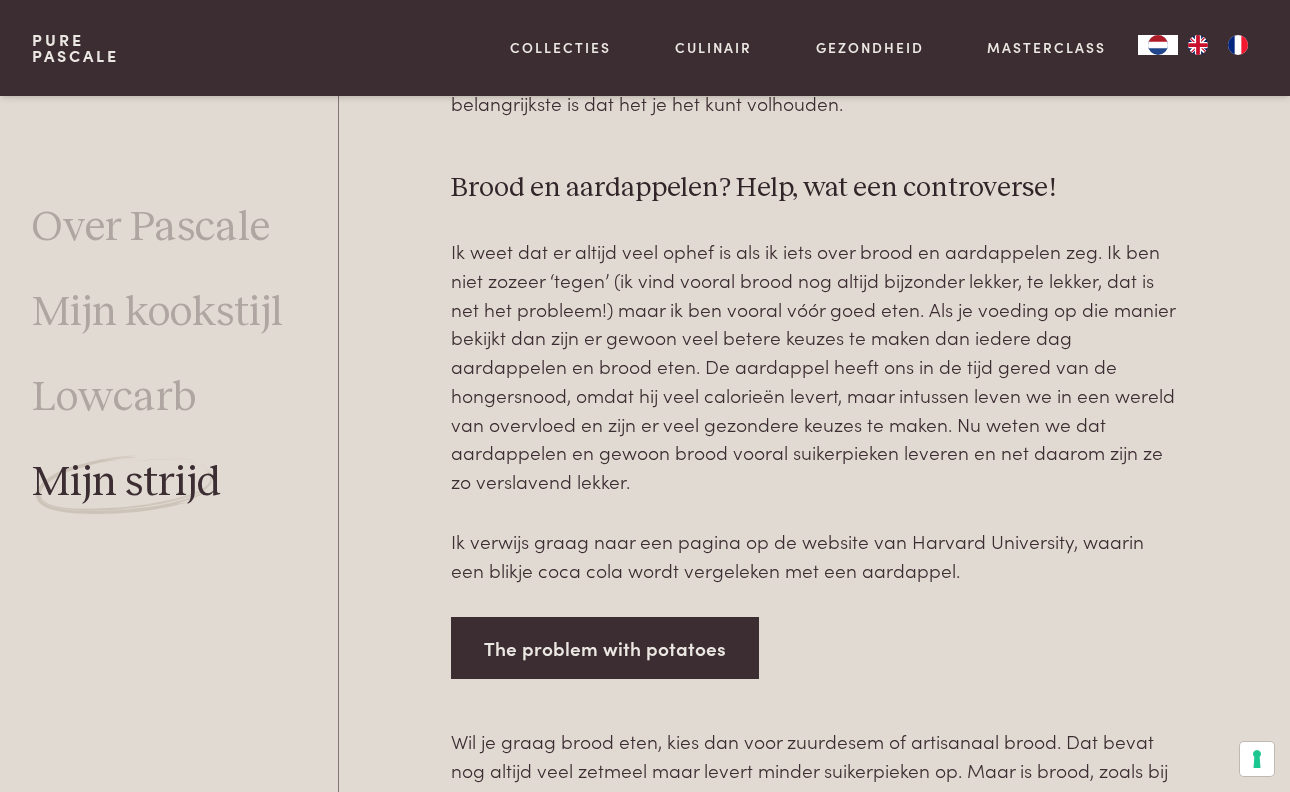 click on "The problem with potatoes" at bounding box center [605, 648] 